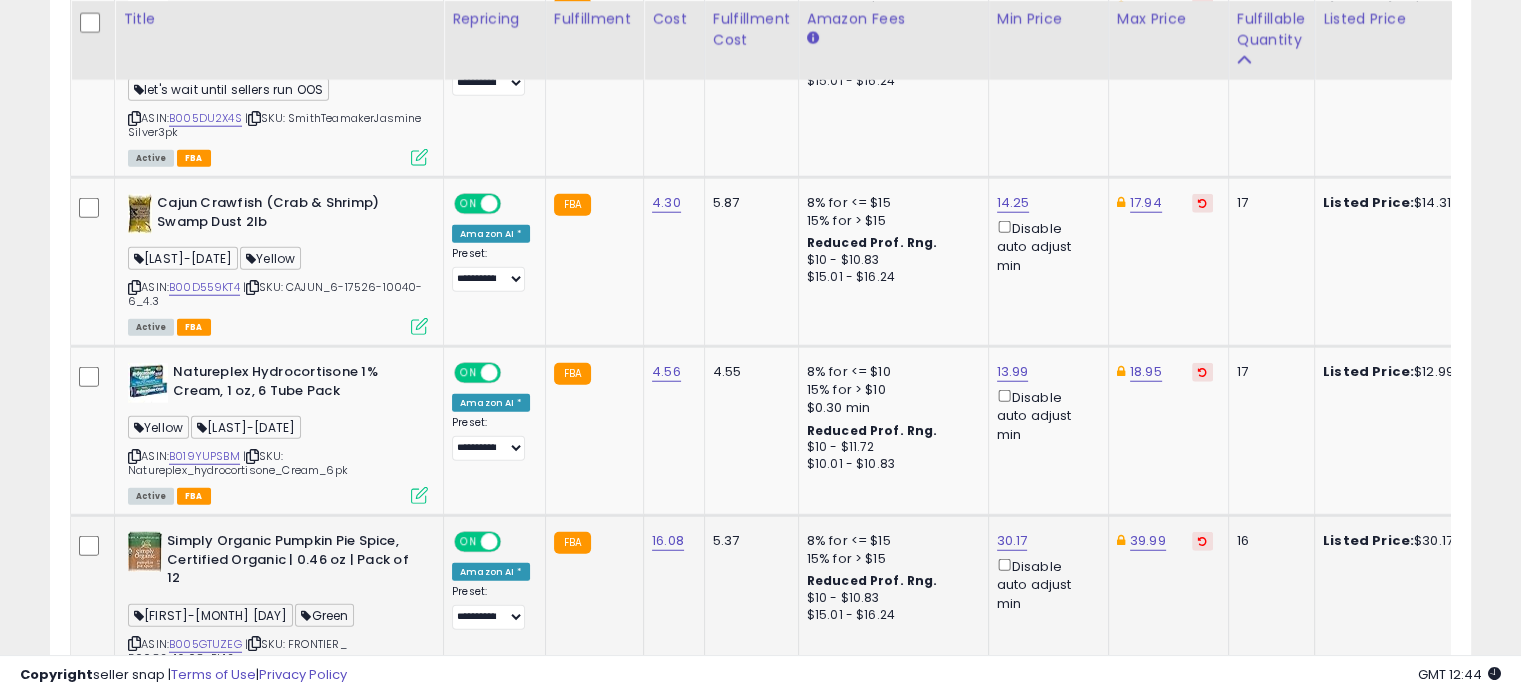 click at bounding box center (419, 683) 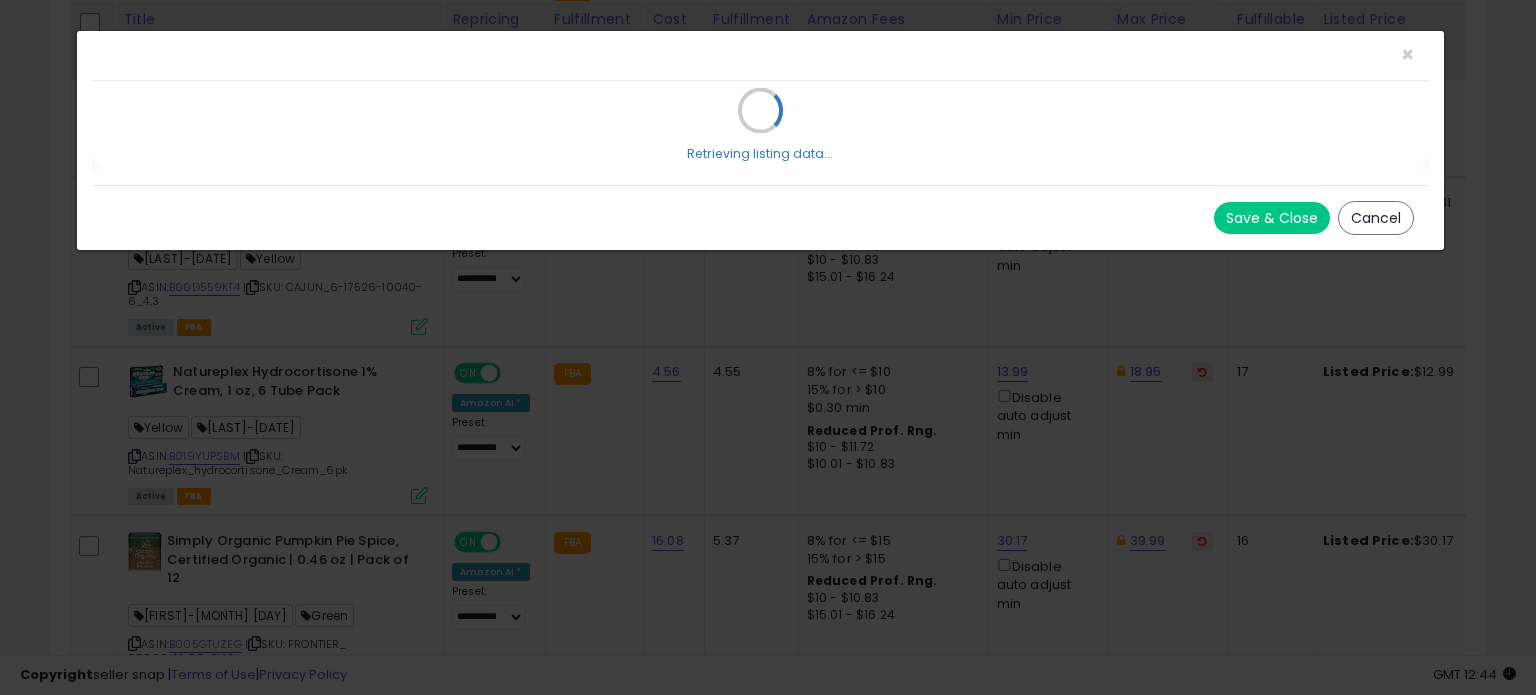 scroll, scrollTop: 999589, scrollLeft: 999168, axis: both 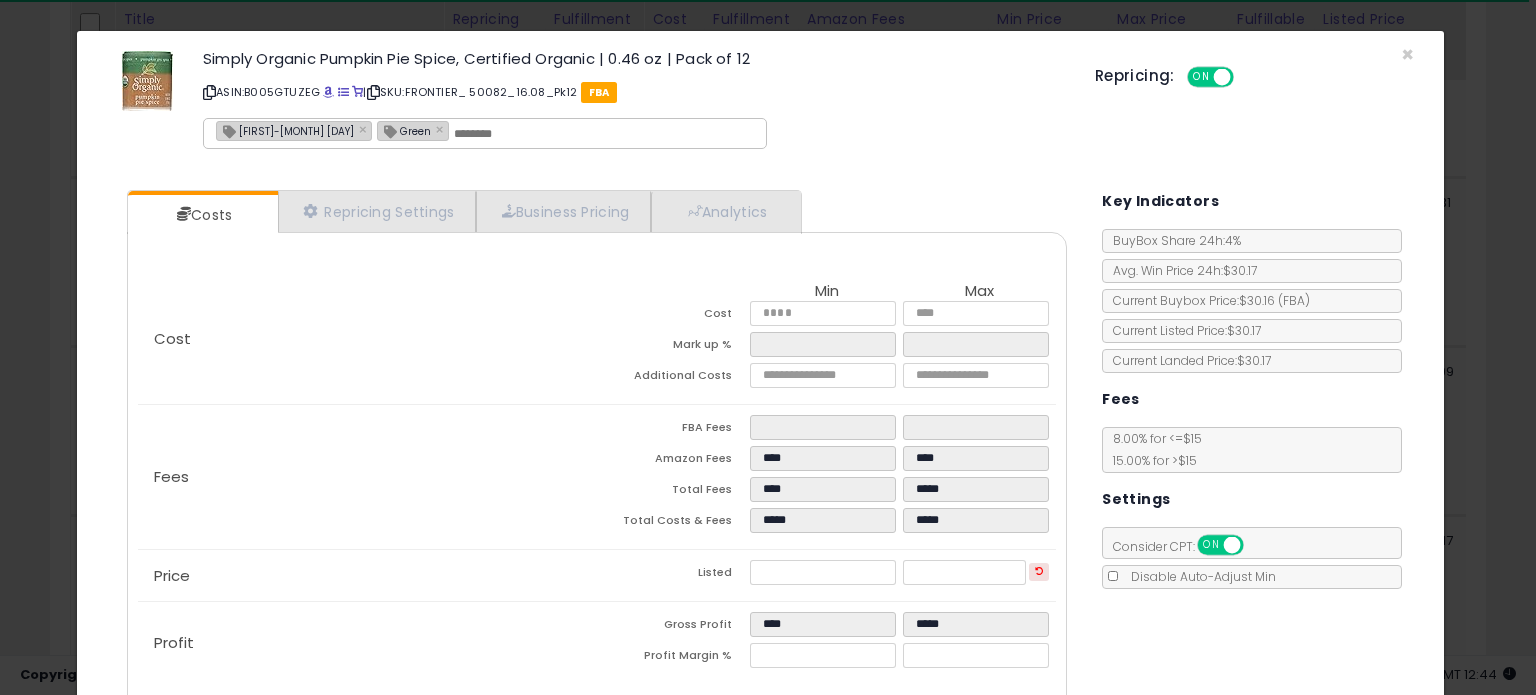 click on "[FIRST]-[MONTH] [DAY]" at bounding box center (285, 130) 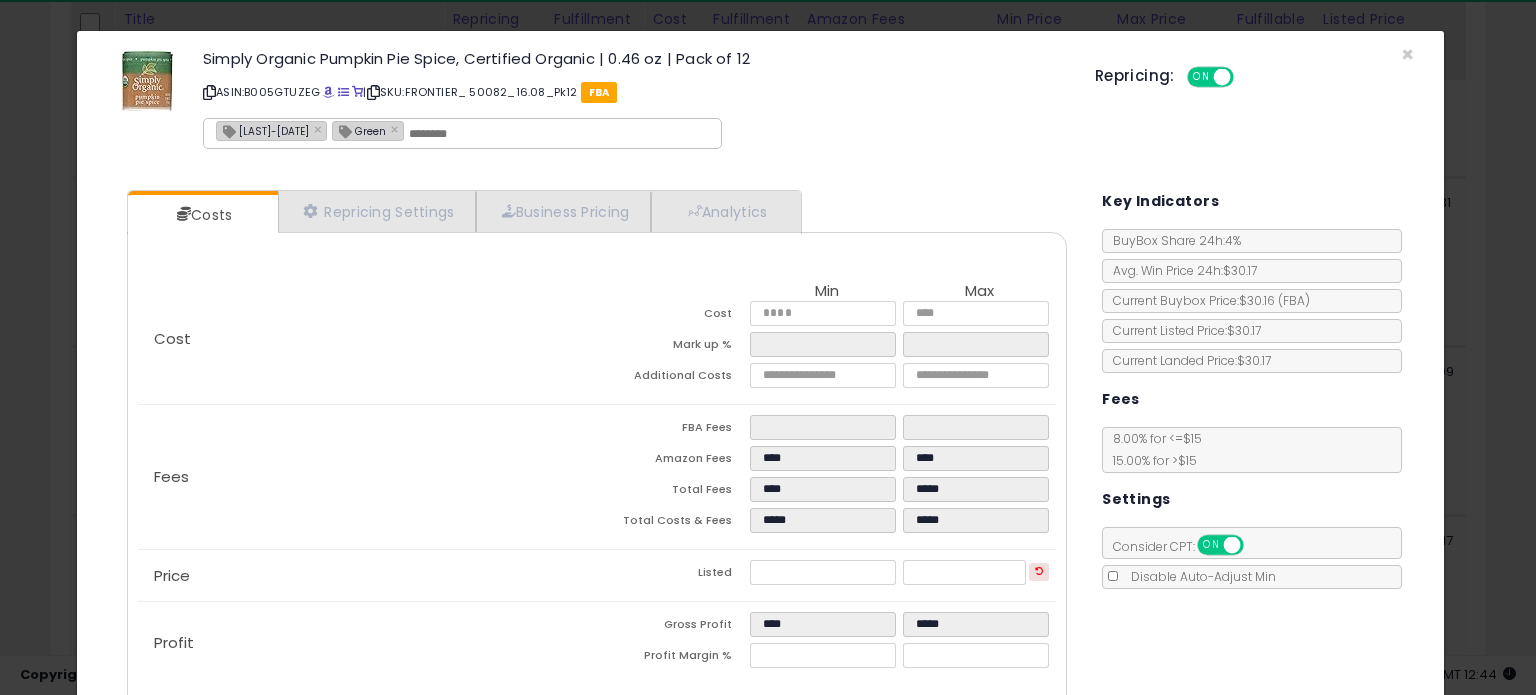 click at bounding box center (328, 92) 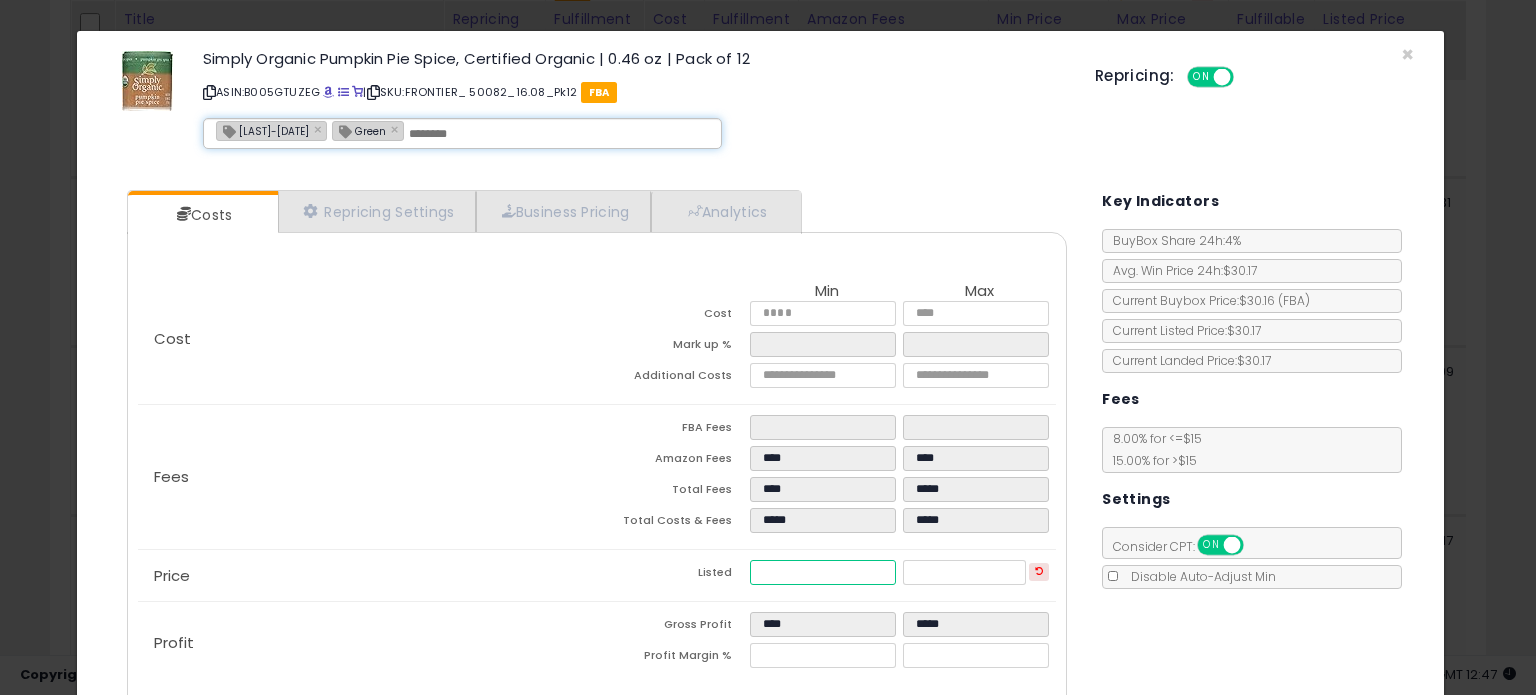 click on "*****" at bounding box center [822, 572] 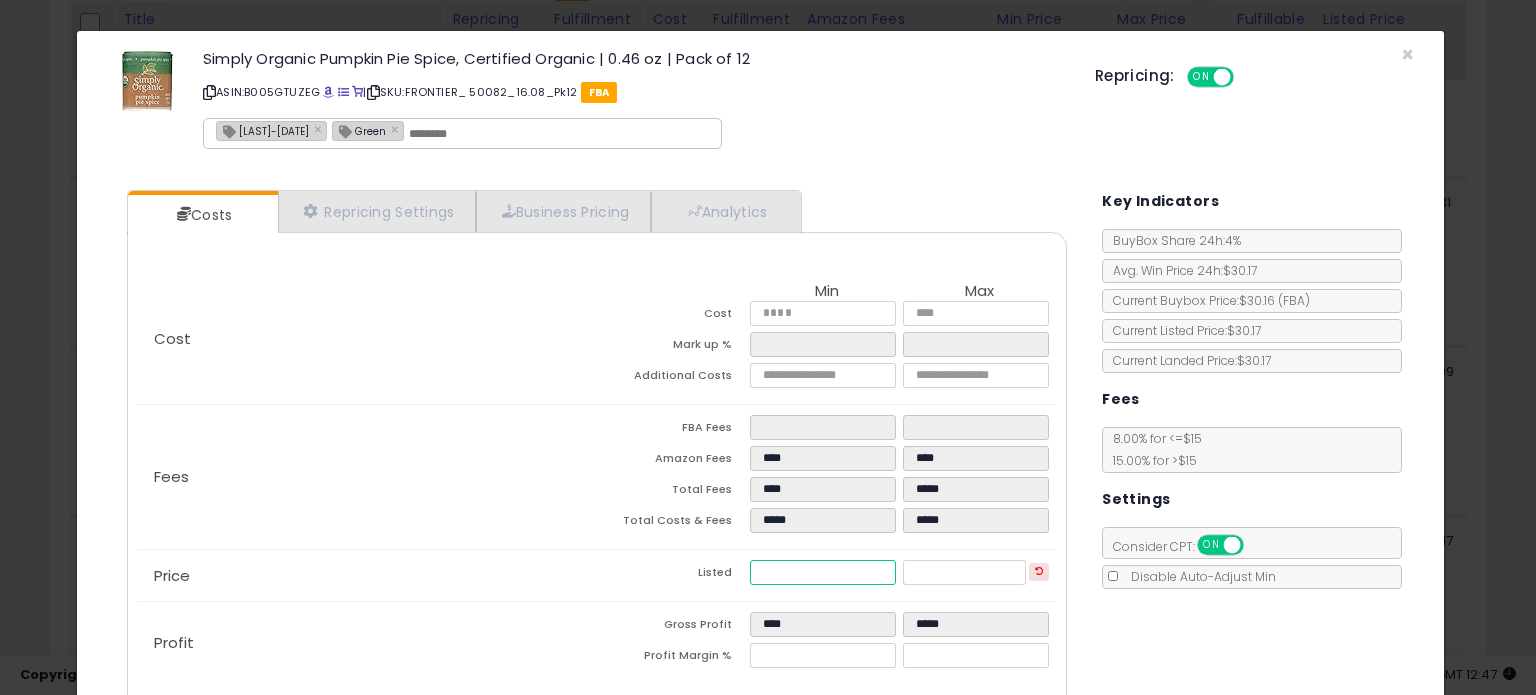 scroll, scrollTop: 105, scrollLeft: 0, axis: vertical 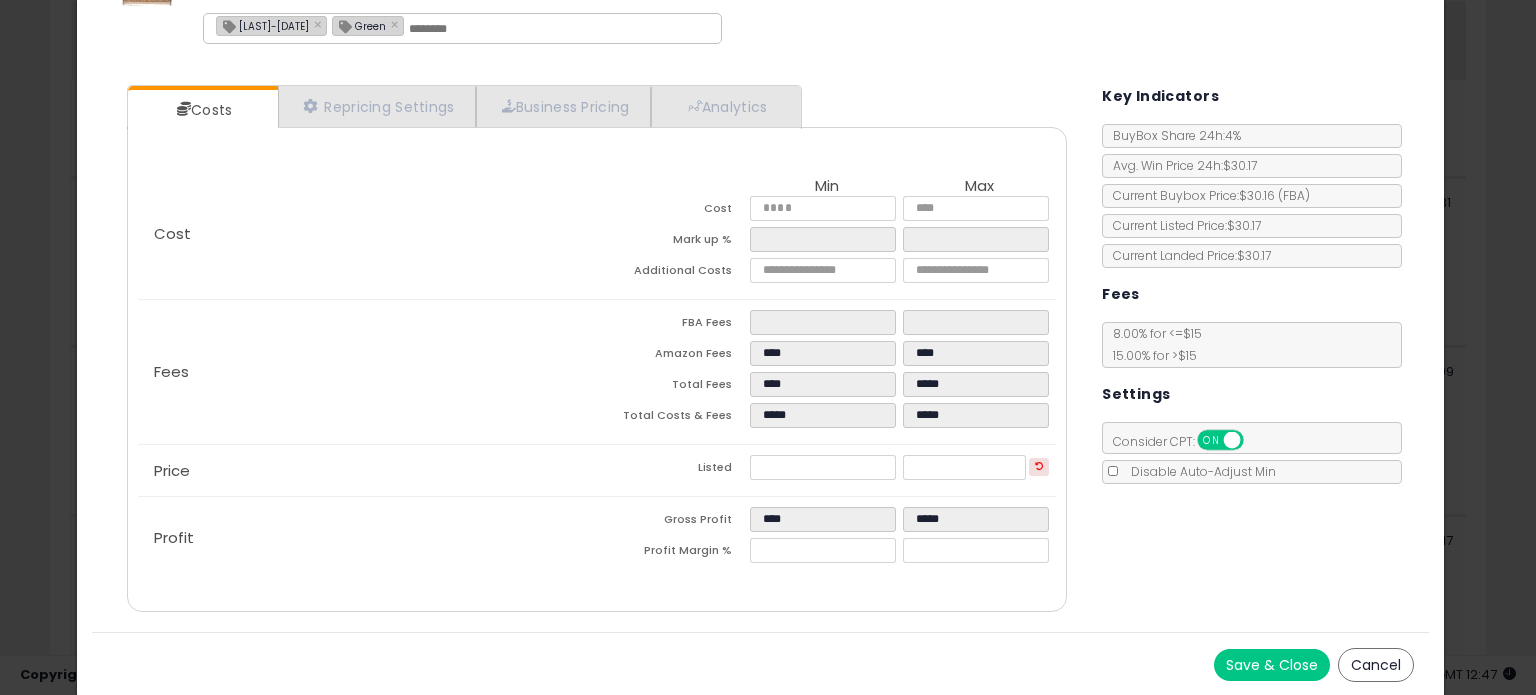 click on "Save & Close" at bounding box center (1272, 665) 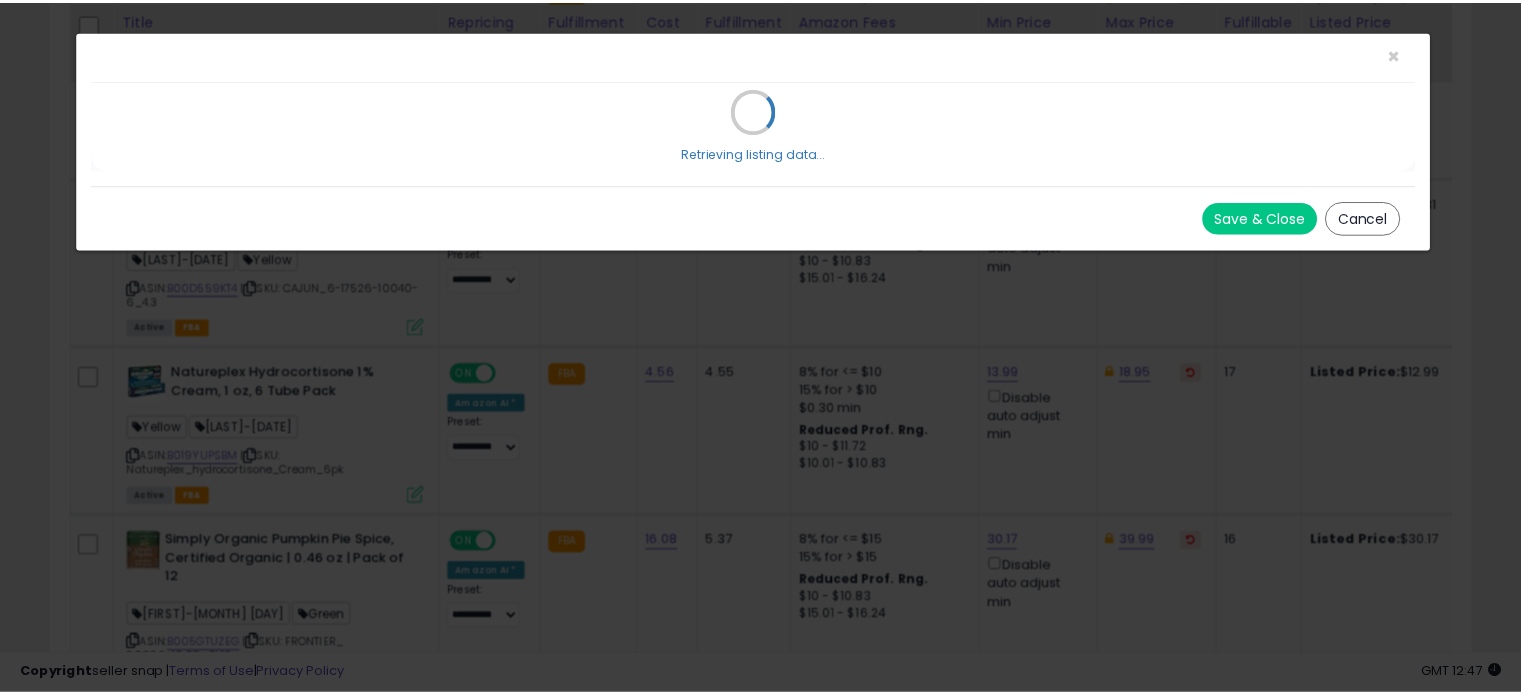 scroll, scrollTop: 0, scrollLeft: 0, axis: both 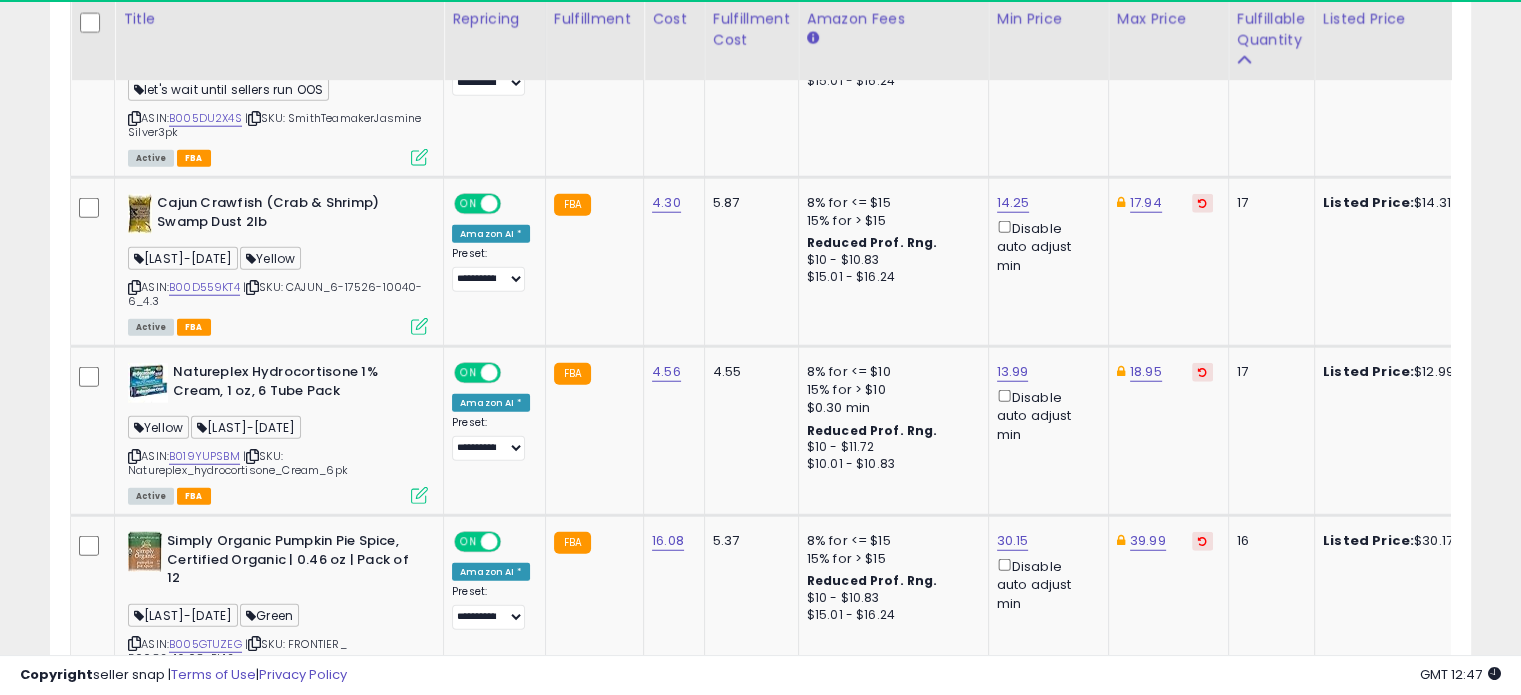 click at bounding box center [419, 870] 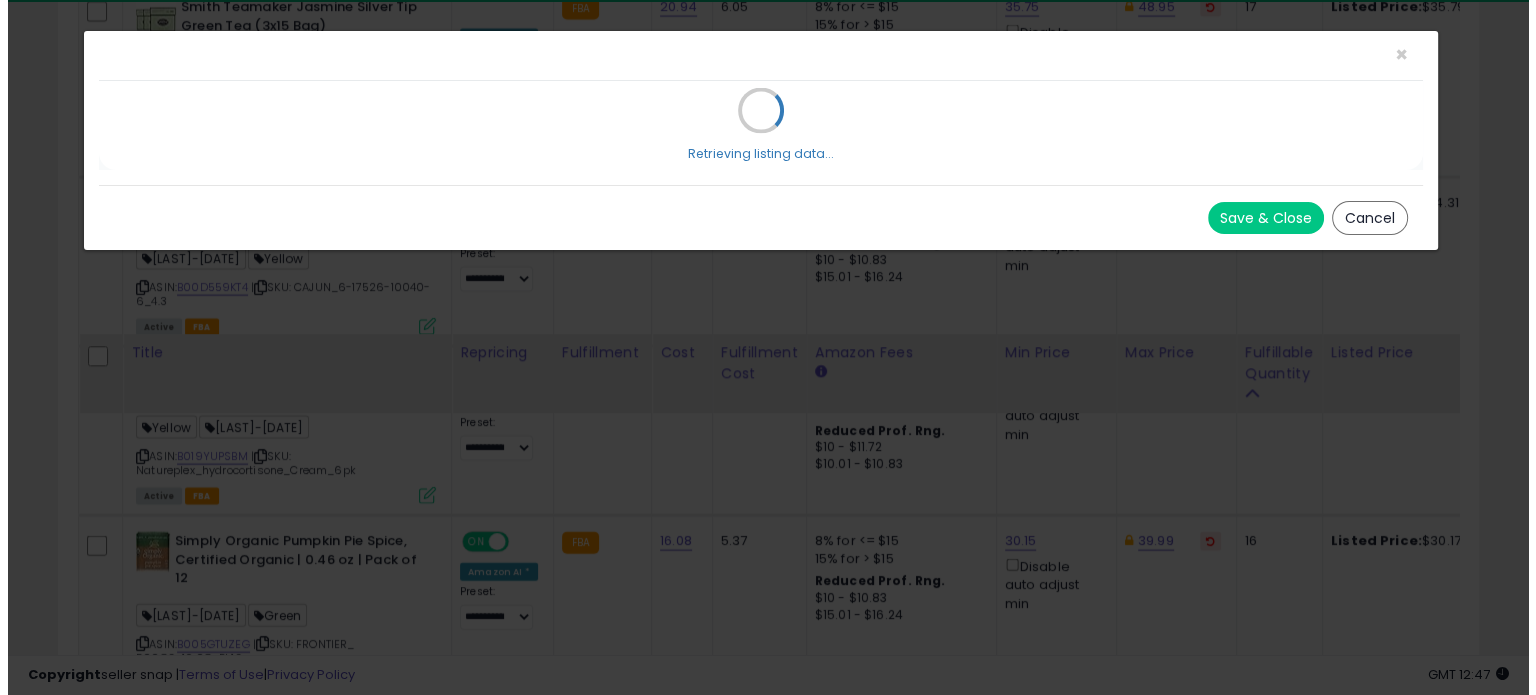 scroll, scrollTop: 5544, scrollLeft: 0, axis: vertical 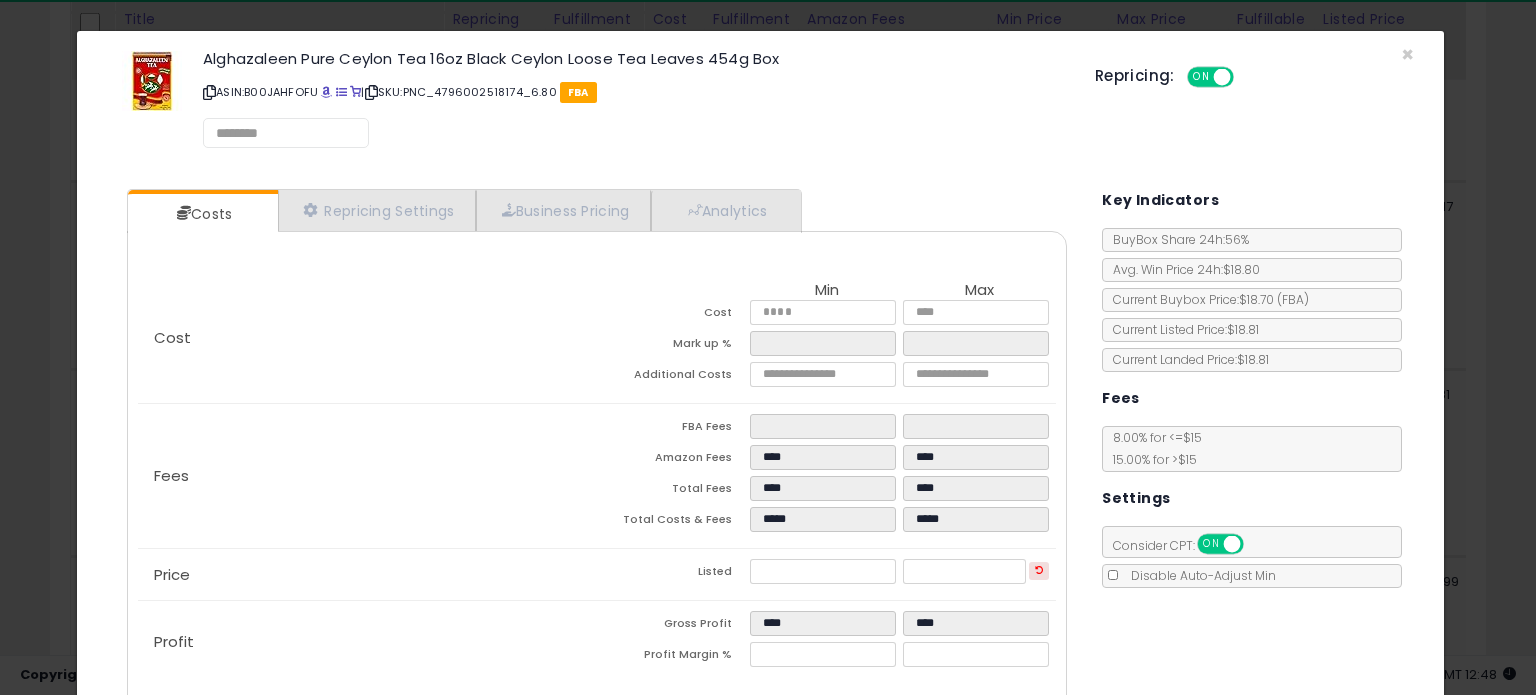 click on "Alghazaleen Pure Ceylon Tea 16oz Black Ceylon Loose Tea Leaves 454g Box
ASIN:  B00JAHFOFU
|
SKU:  PNC_4796002518174_6.80
FBA" 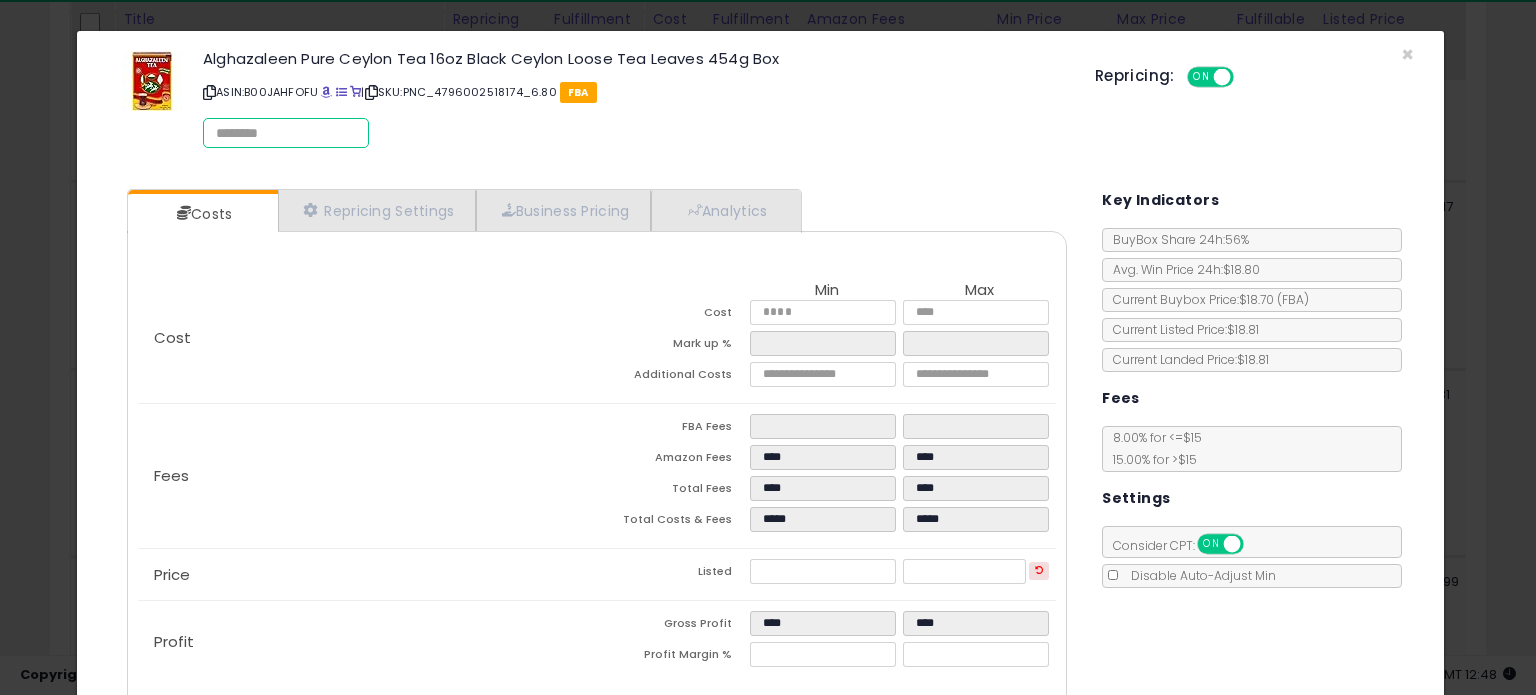 click at bounding box center [286, 133] 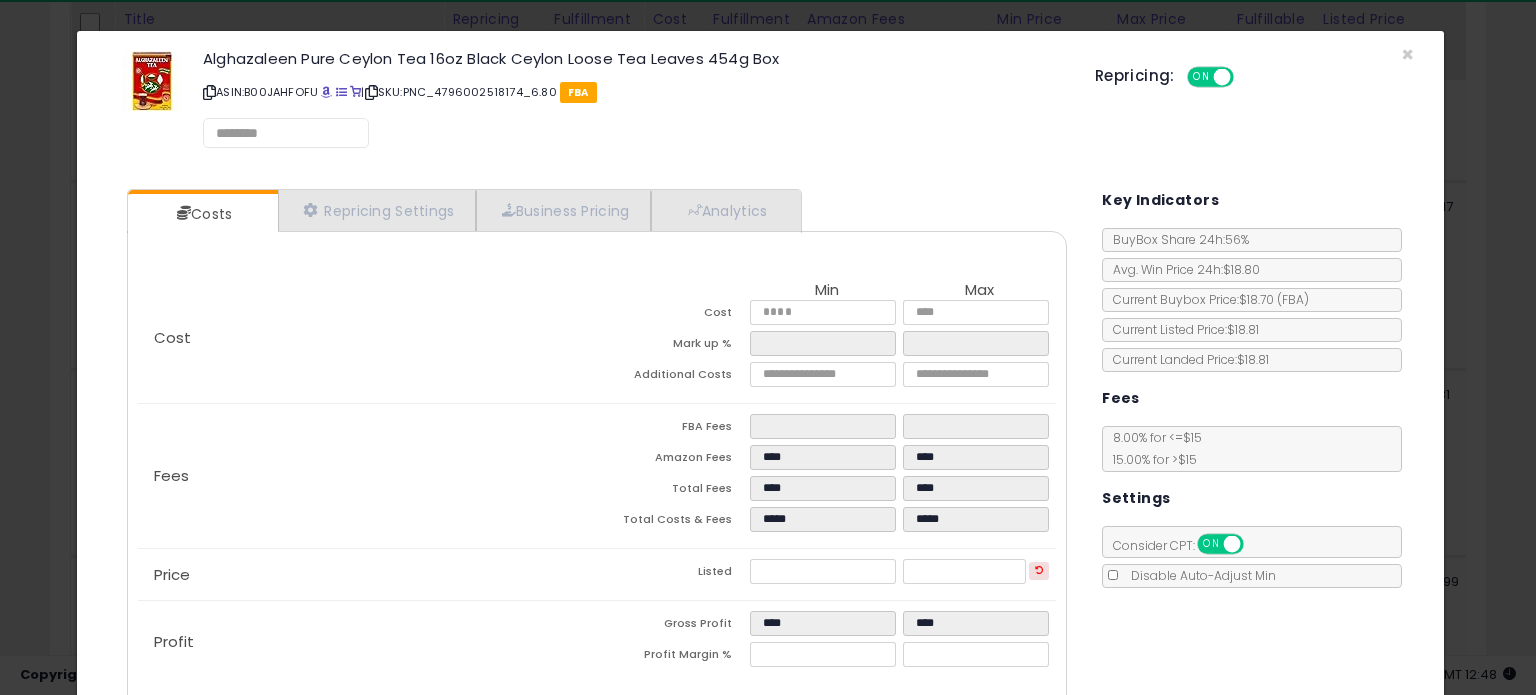 click on "Alghazaleen Pure Ceylon Tea 16oz Black Ceylon Loose Tea Leaves 454g Box
ASIN:  B00JAHFOFU
|
SKU:  PNC_4796002518174_6.80
FBA" 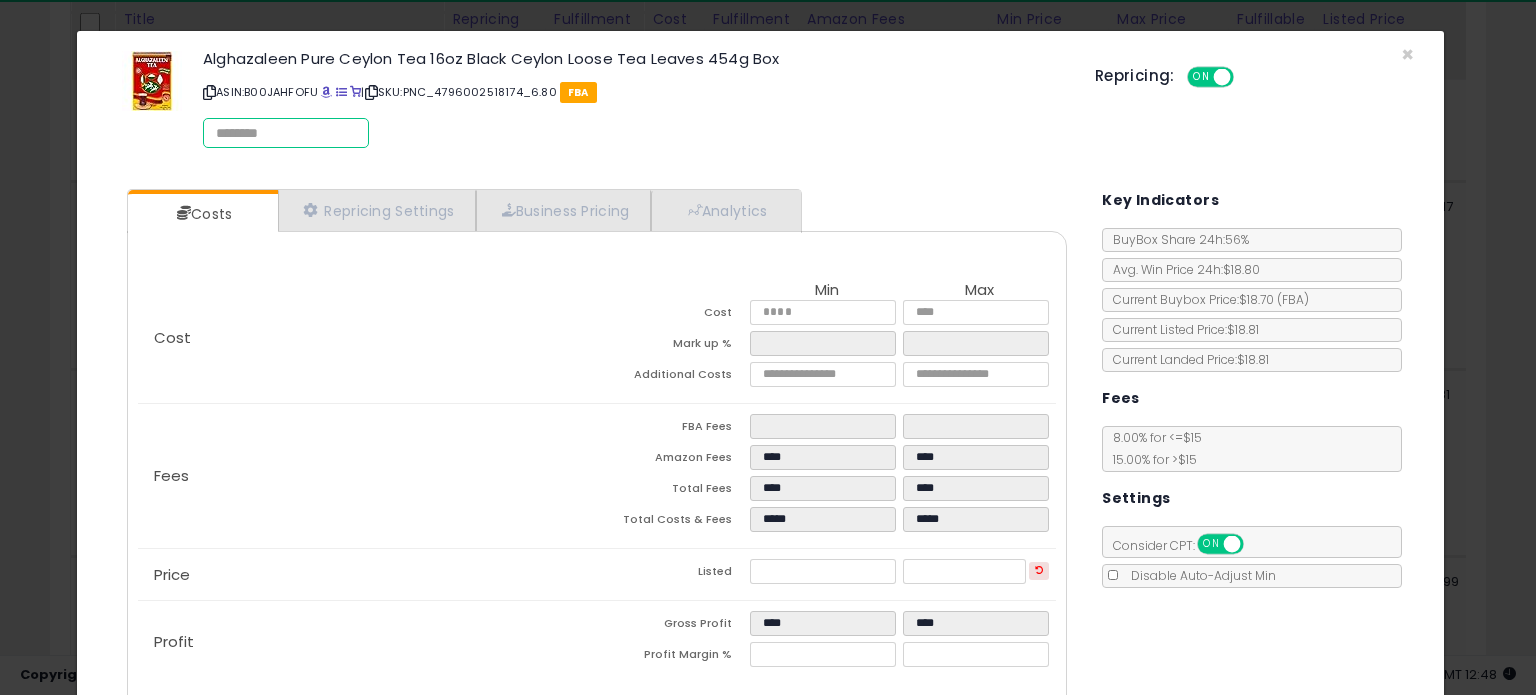 click at bounding box center (286, 133) 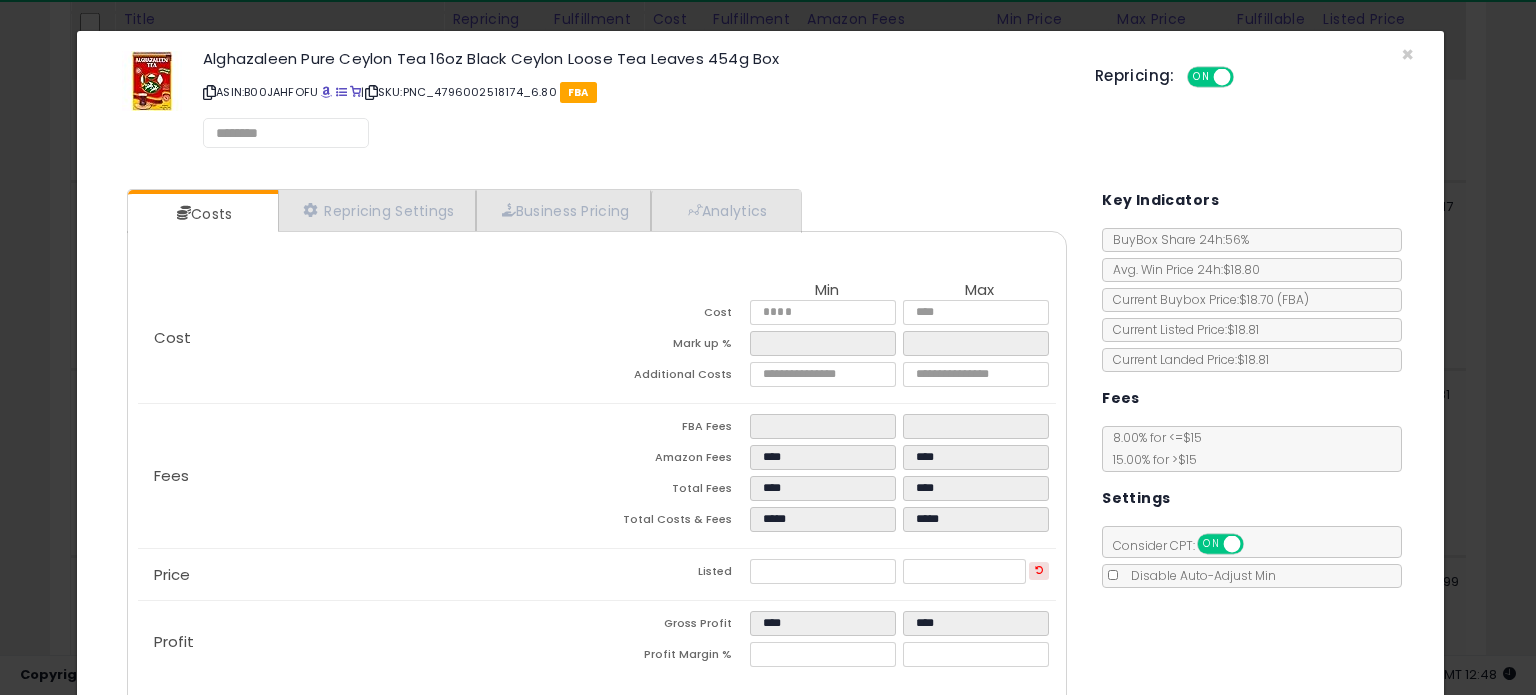 click at bounding box center (209, 92) 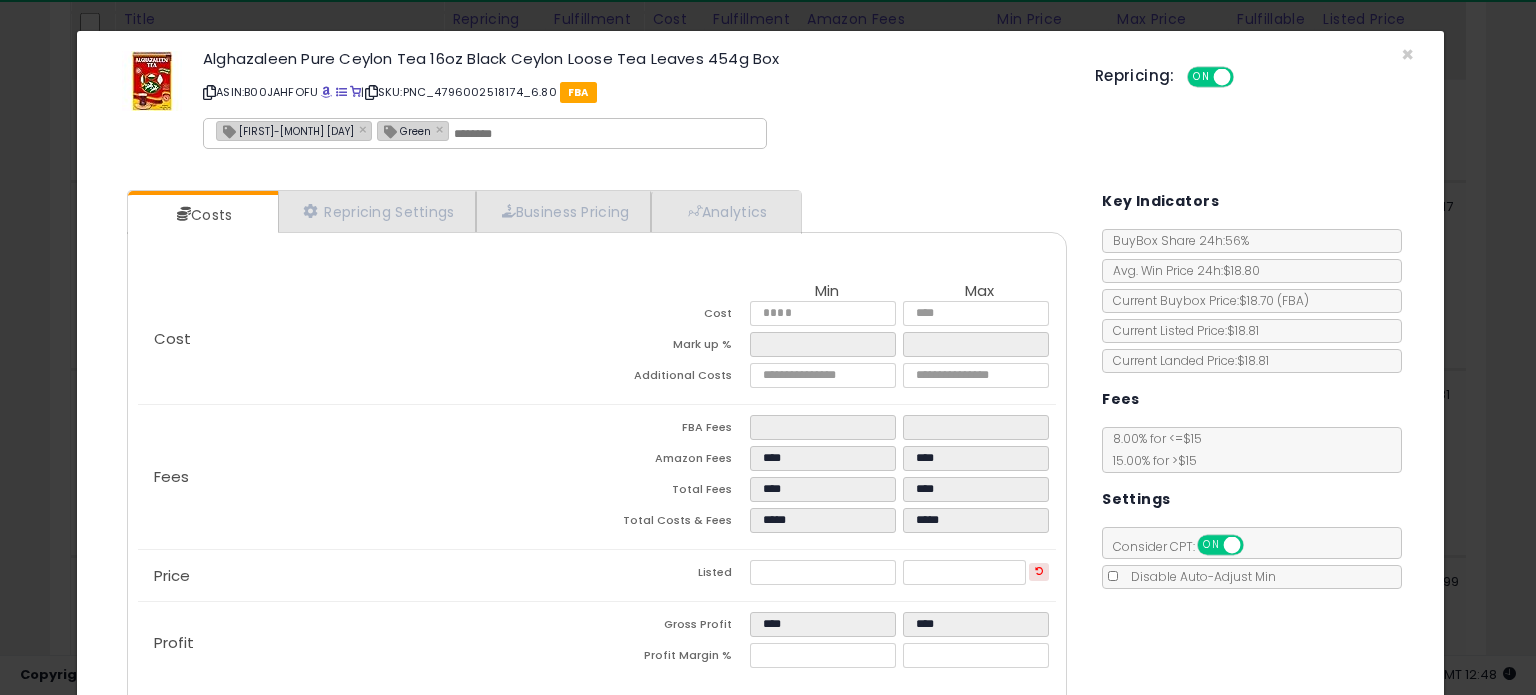 click on "[FIRST]-[MONTH] [DAY]" at bounding box center (285, 130) 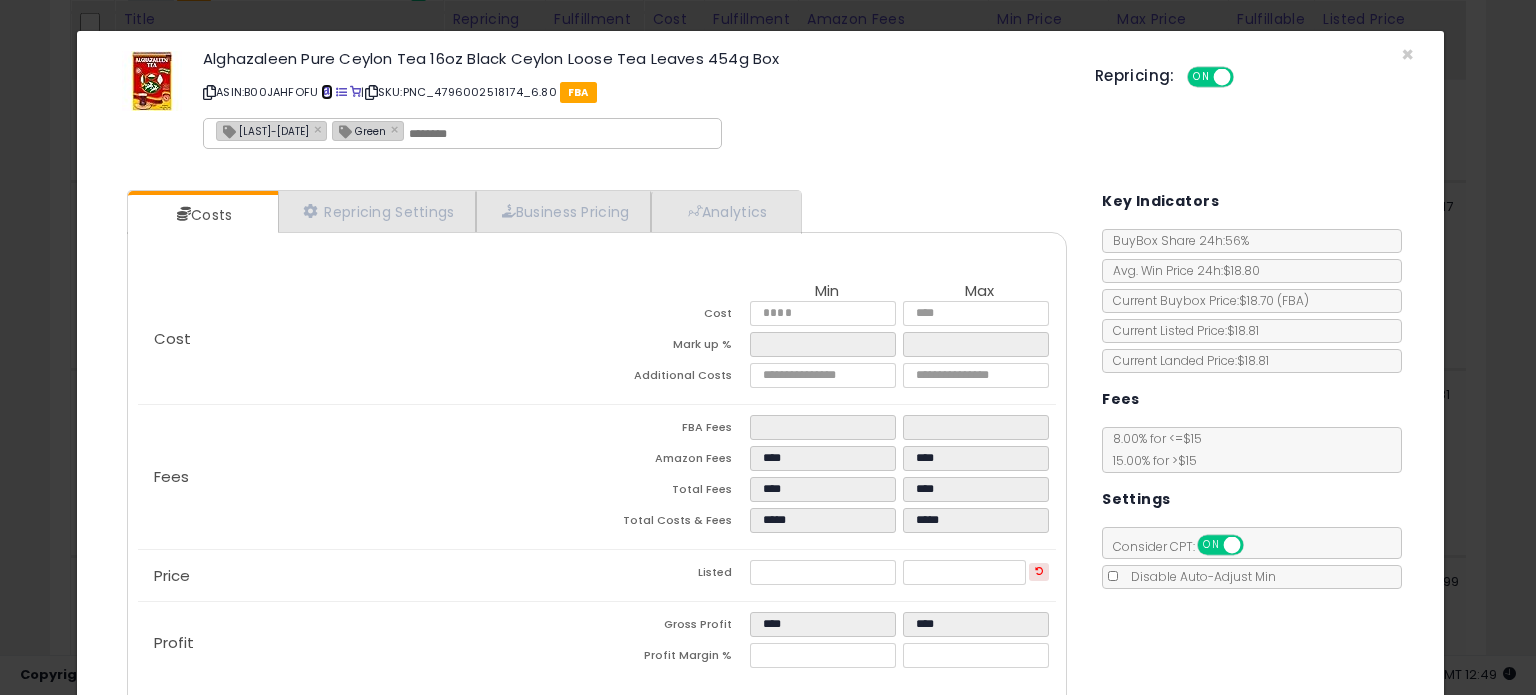 click at bounding box center (326, 92) 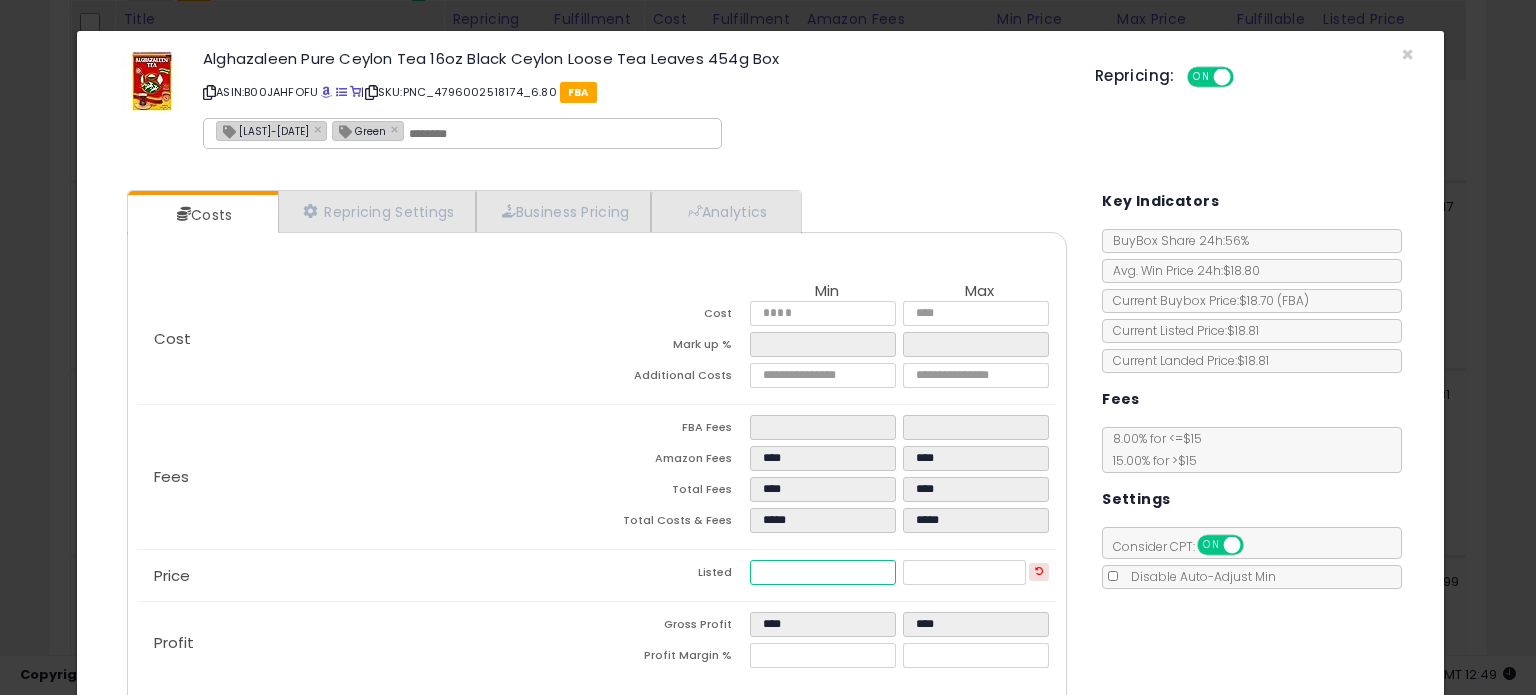 click on "*****" at bounding box center (822, 572) 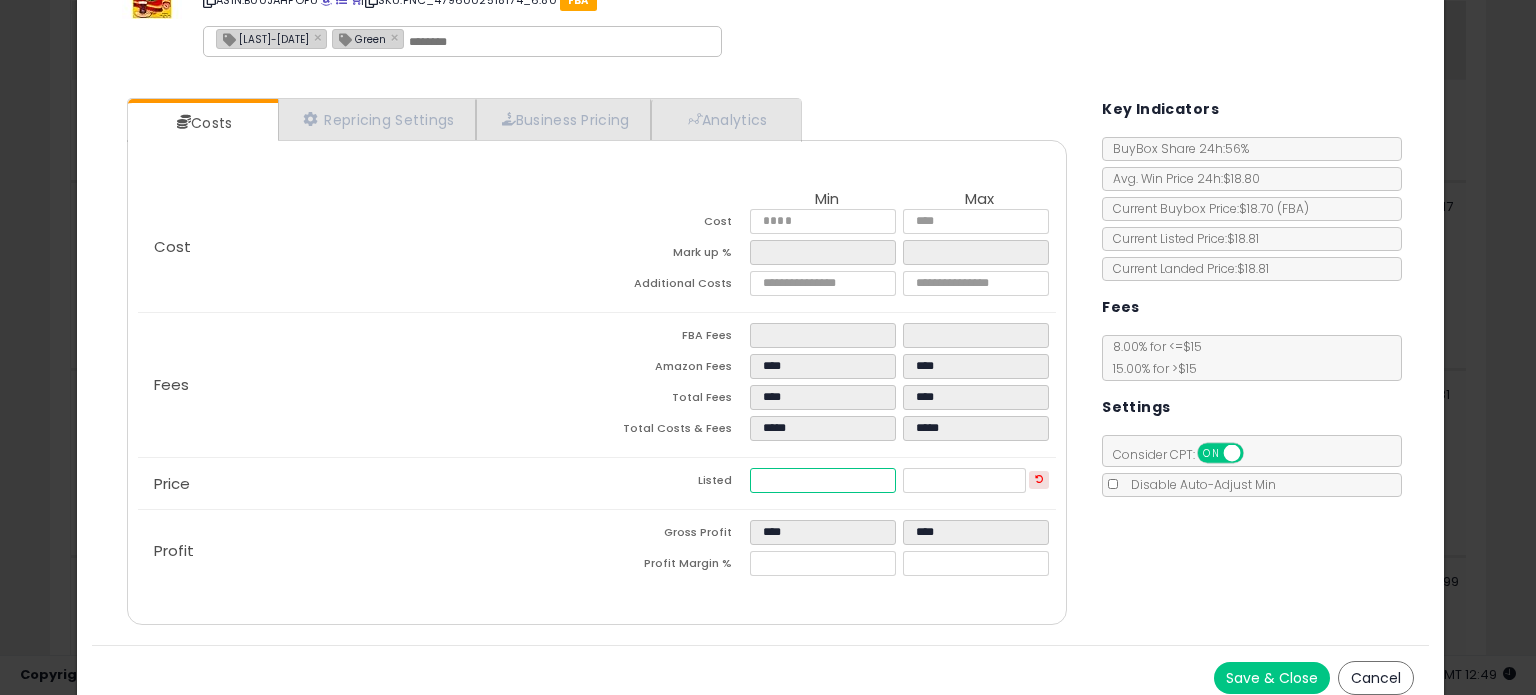 scroll, scrollTop: 105, scrollLeft: 0, axis: vertical 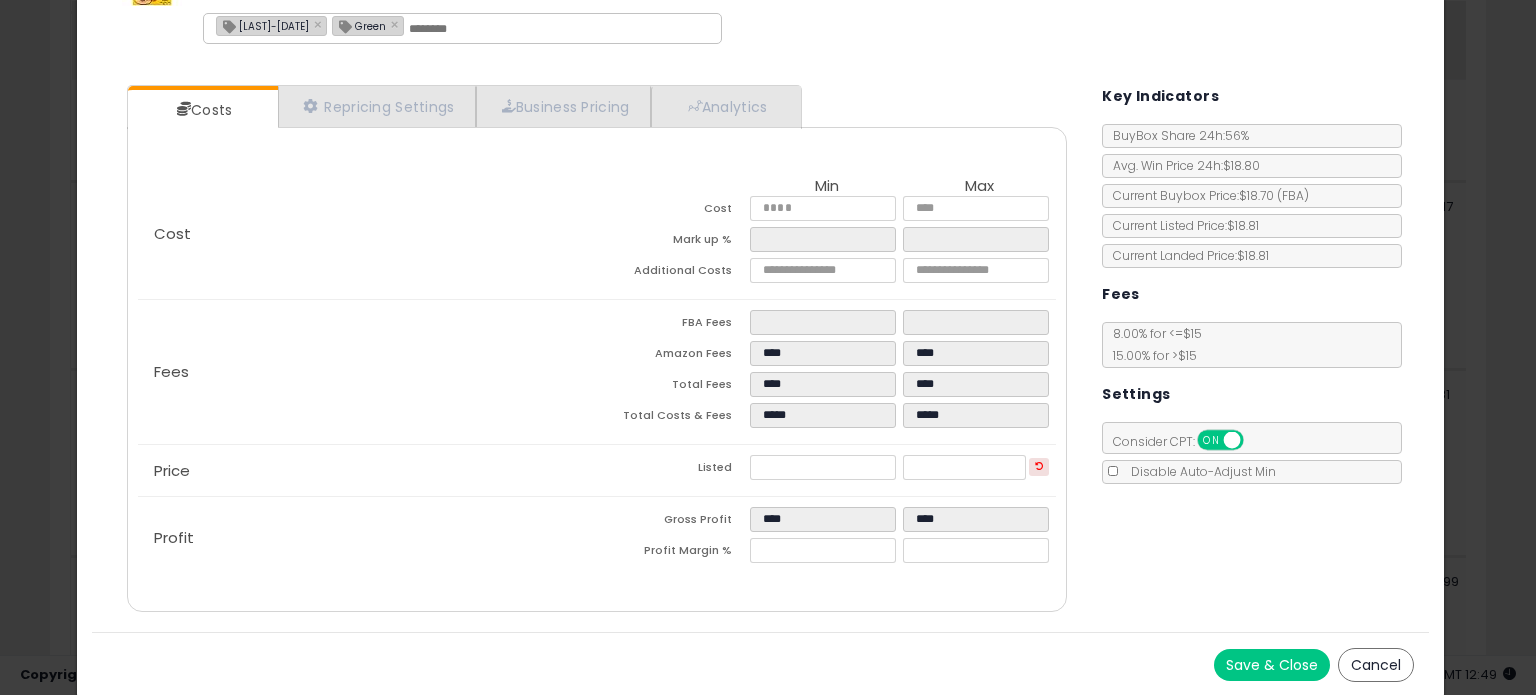 click on "Save & Close" at bounding box center (1272, 665) 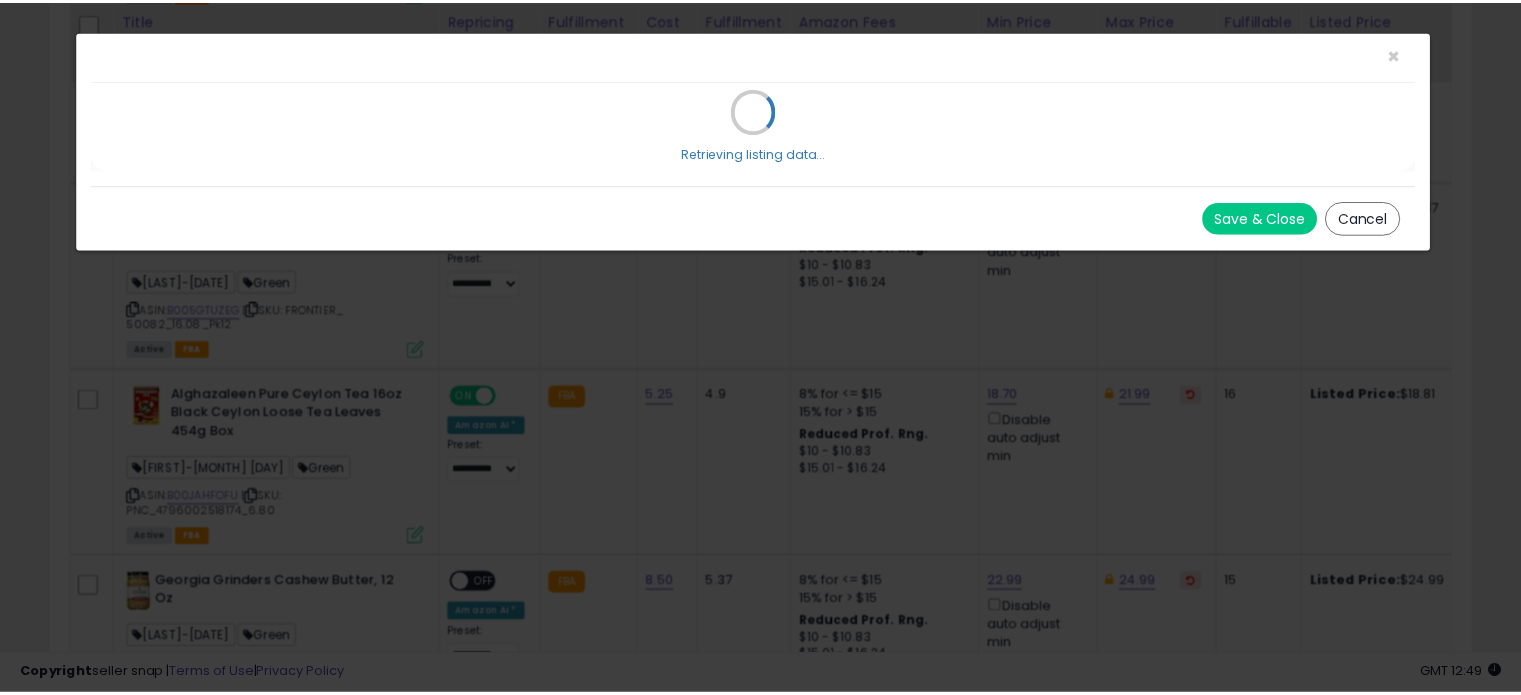 scroll, scrollTop: 0, scrollLeft: 0, axis: both 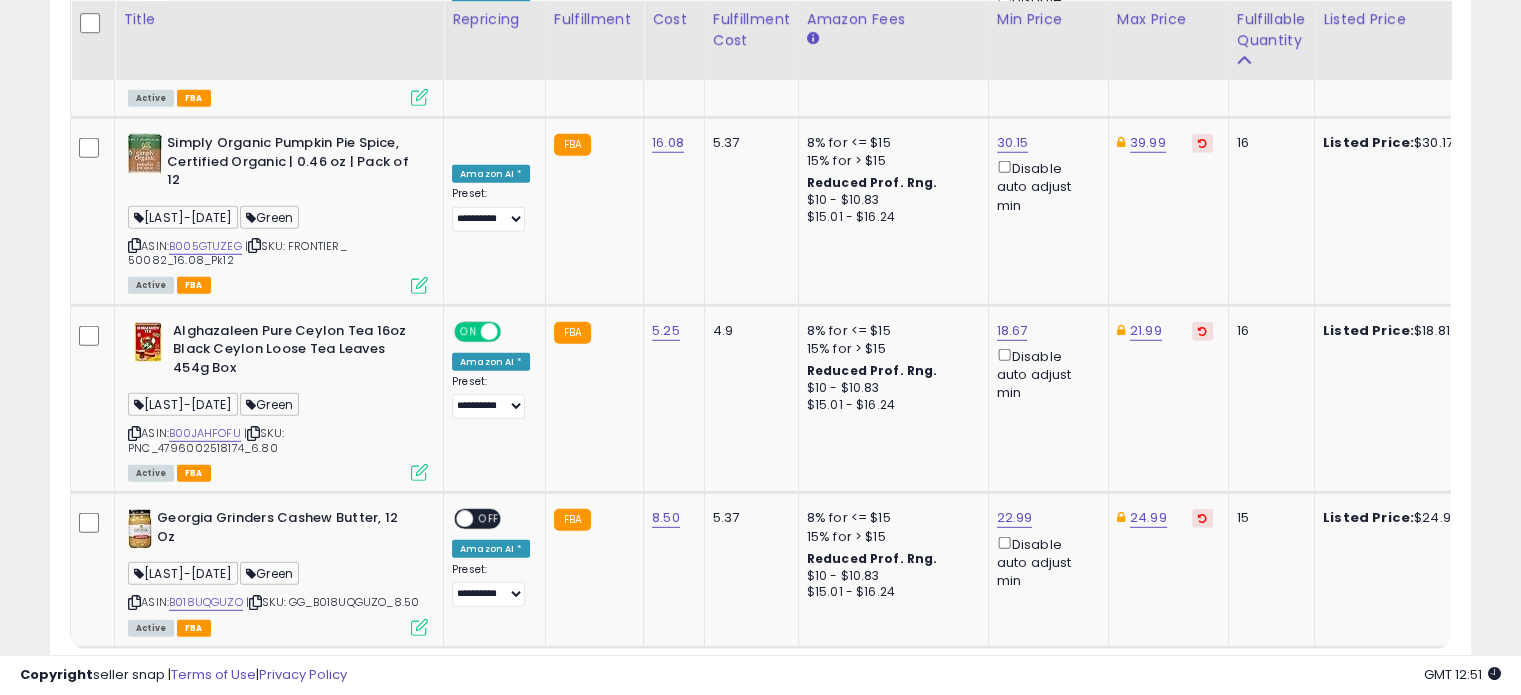 click on "3" 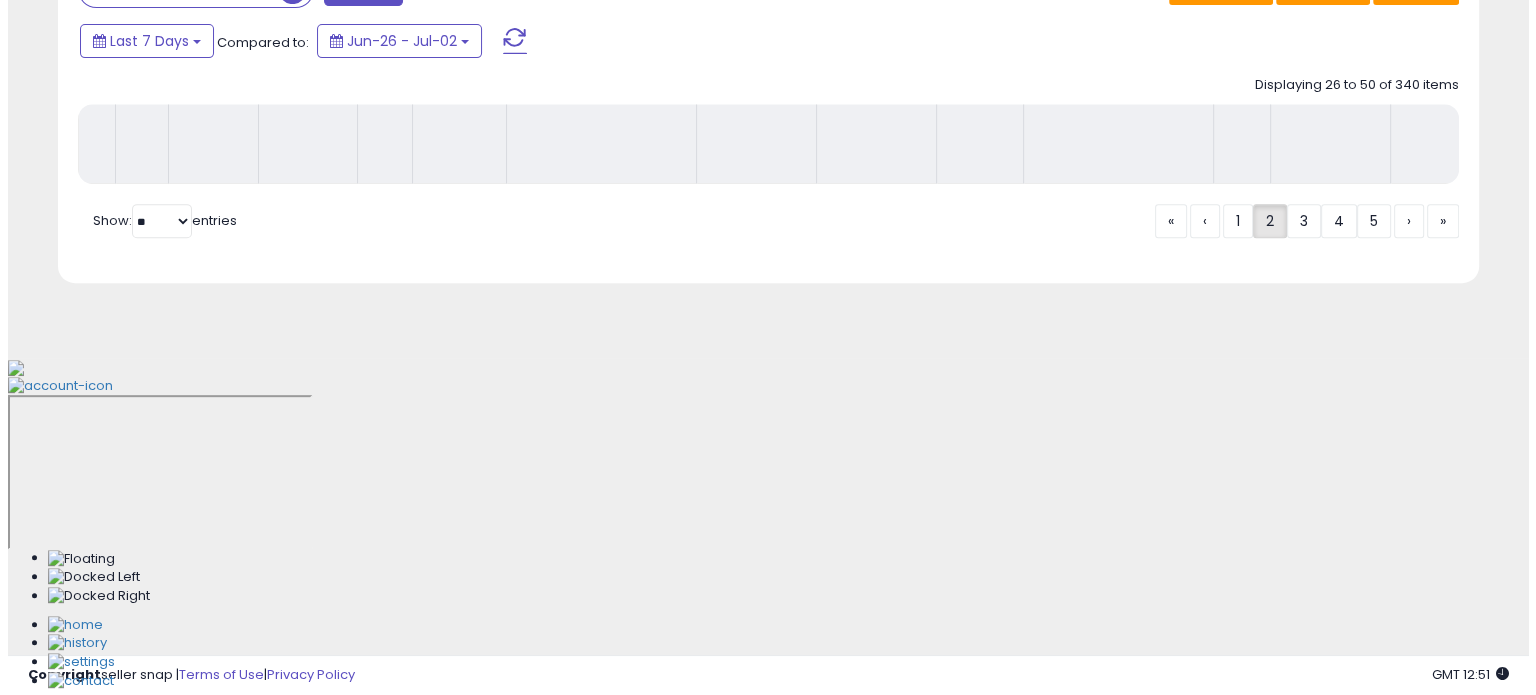 scroll, scrollTop: 544, scrollLeft: 0, axis: vertical 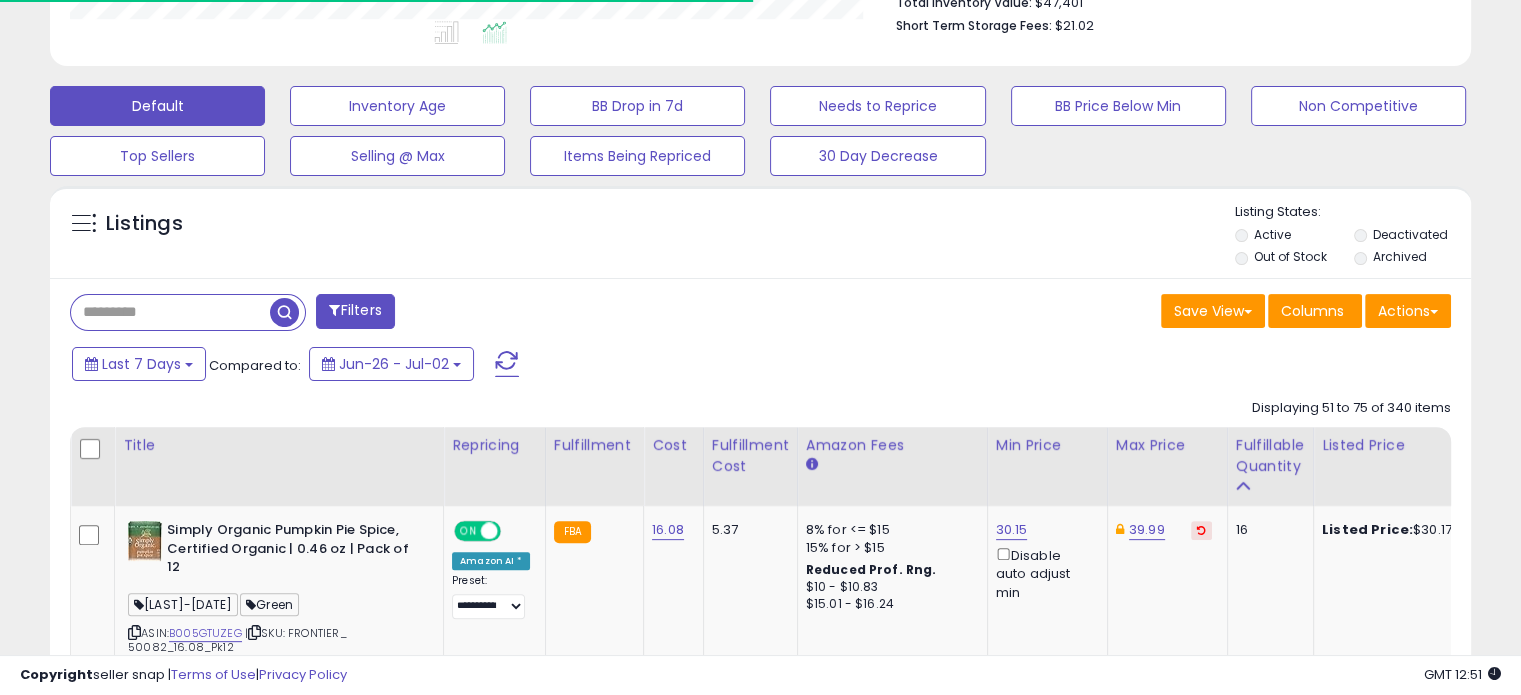 click at bounding box center [170, 312] 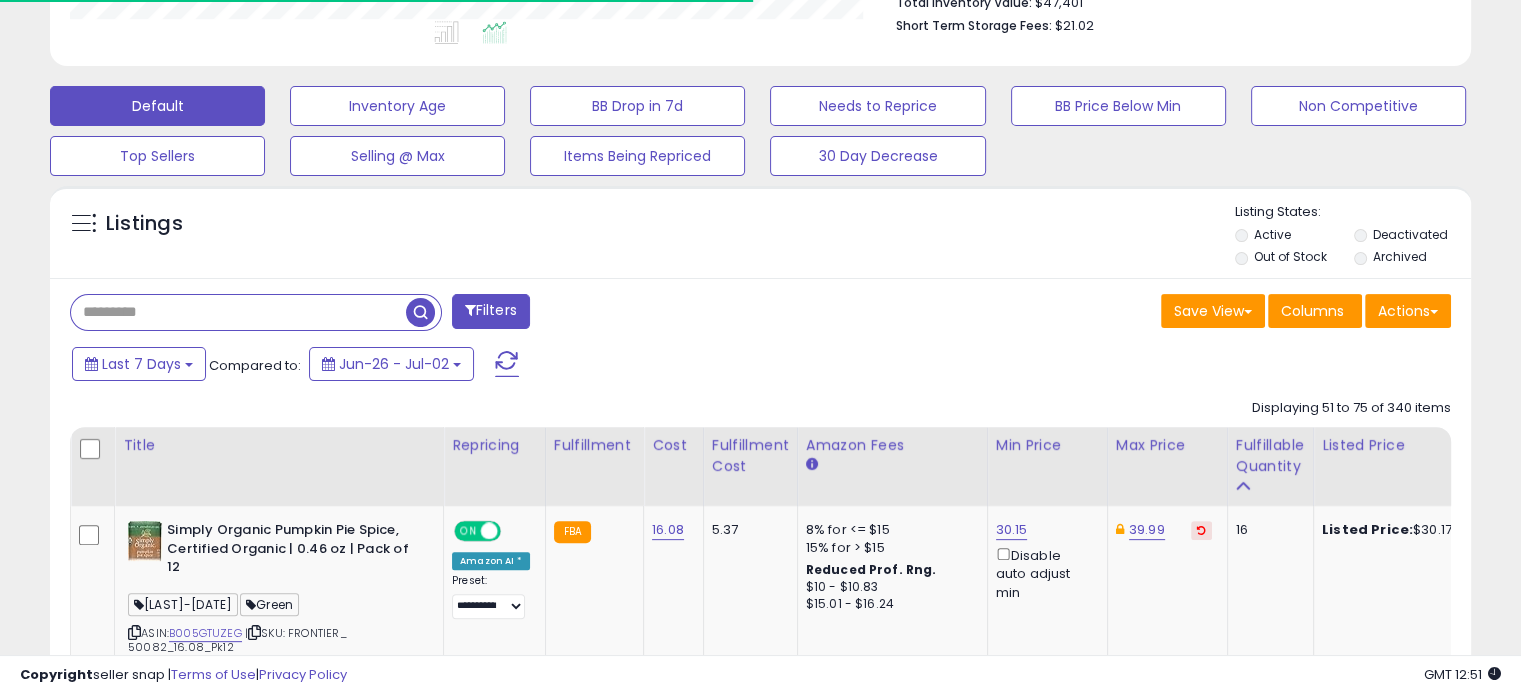 paste on "**********" 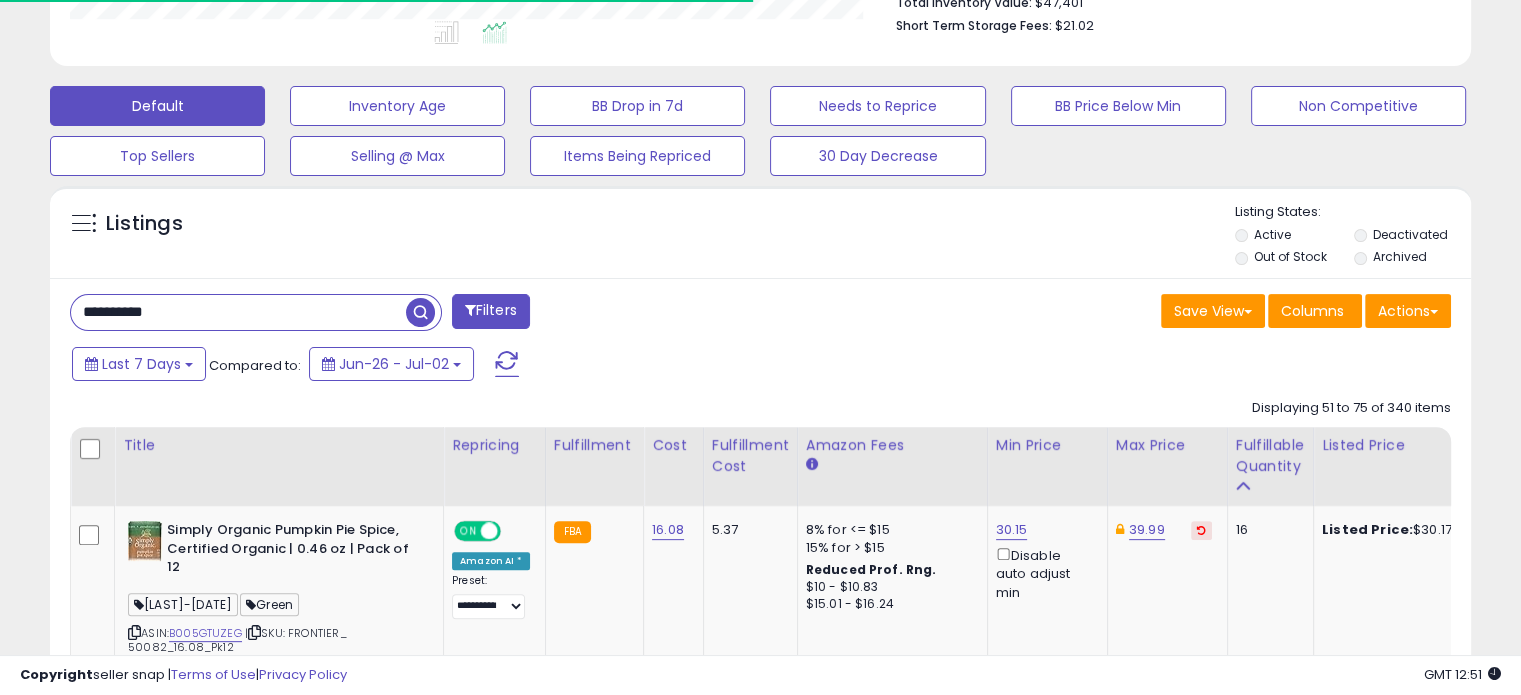 click on "Filters" at bounding box center (491, 311) 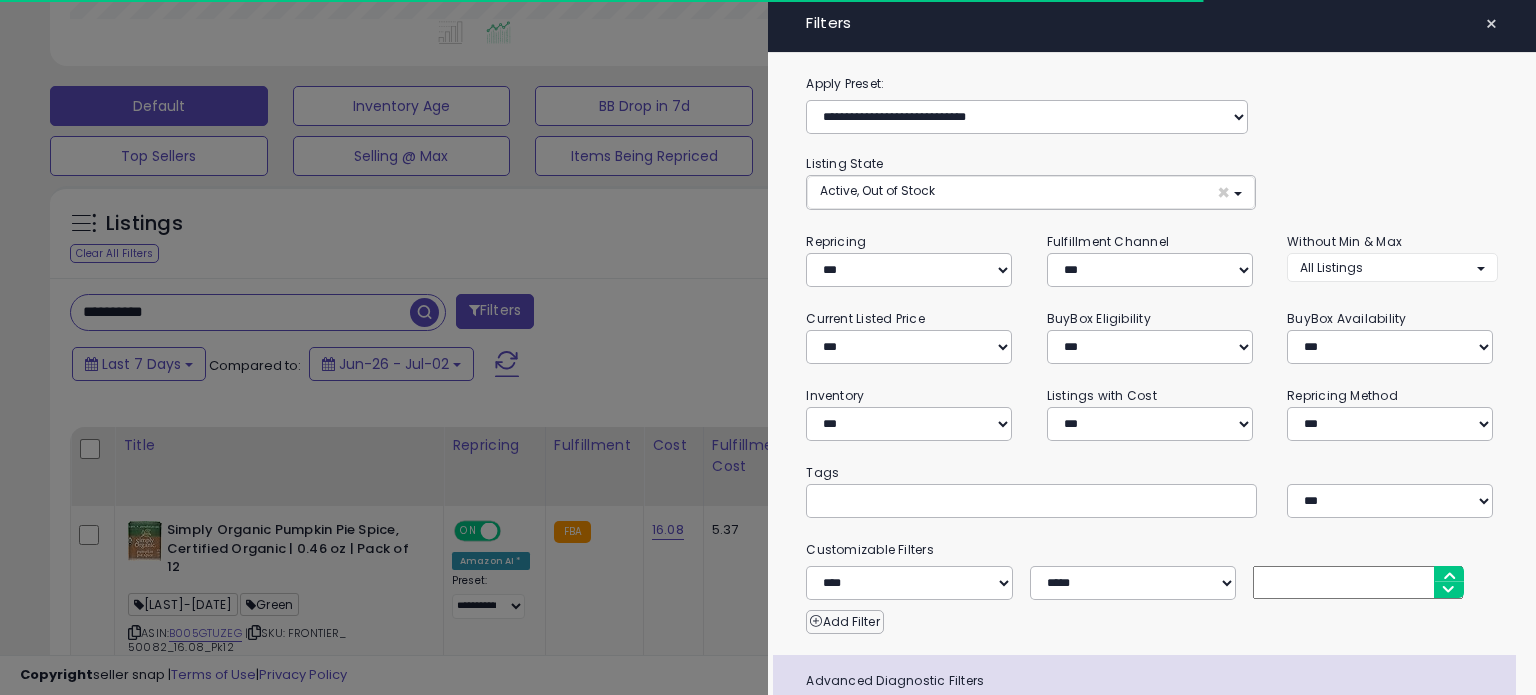 scroll, scrollTop: 999589, scrollLeft: 999168, axis: both 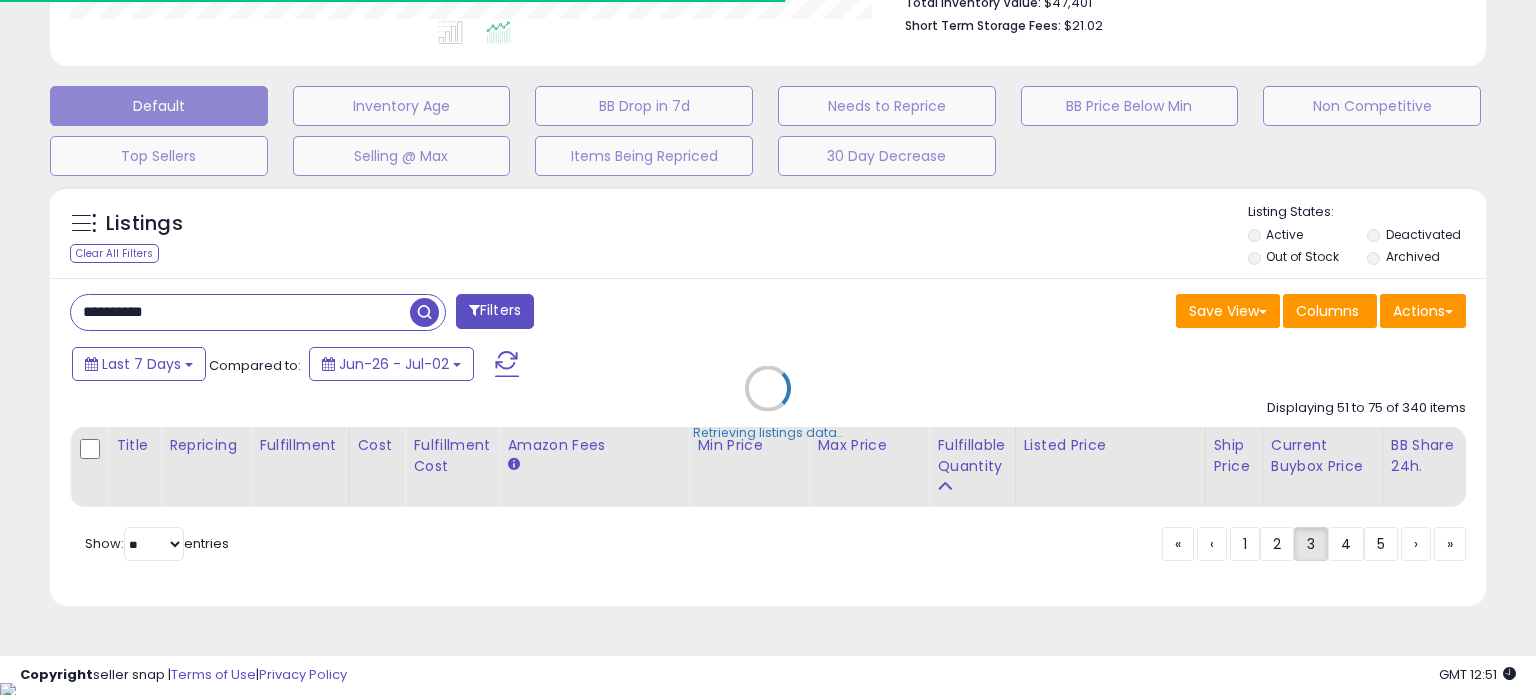 click on "Retrieving listings data.." at bounding box center (768, 403) 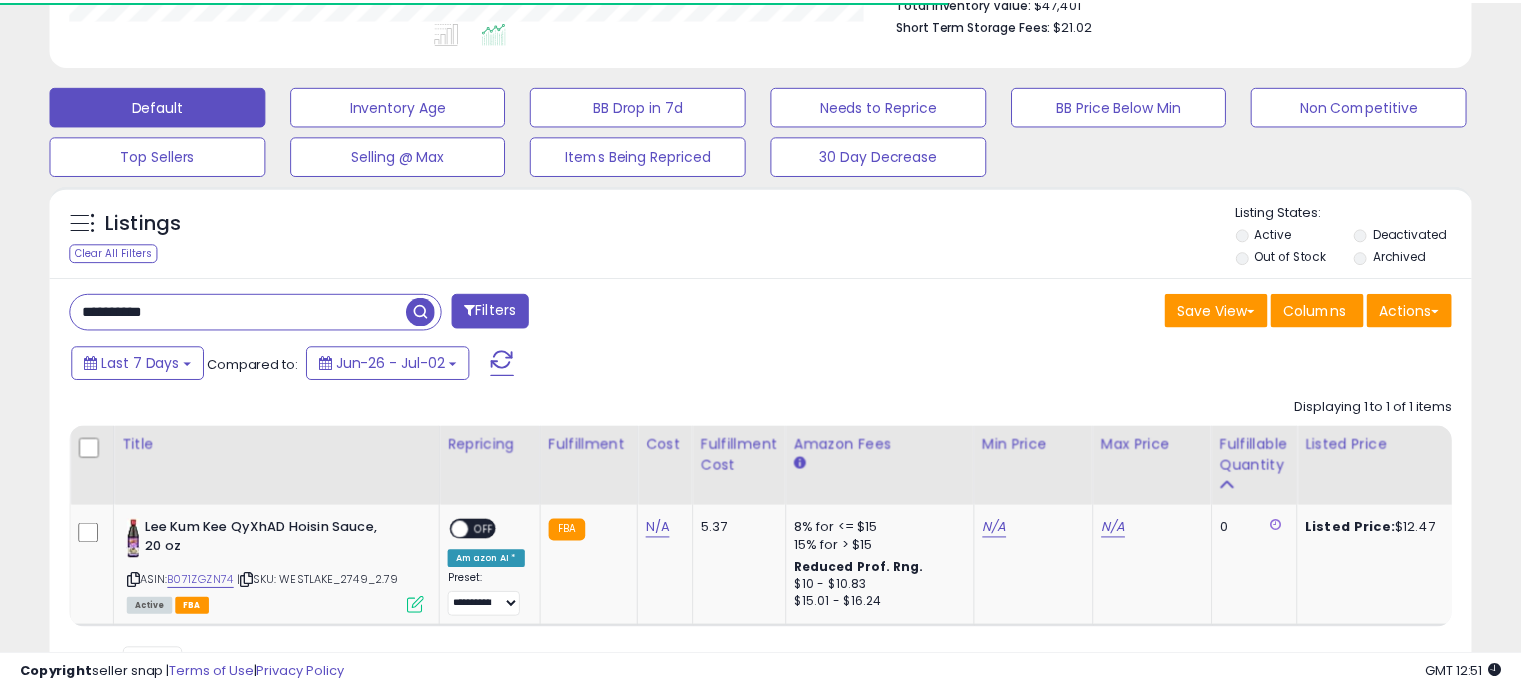 scroll, scrollTop: 409, scrollLeft: 822, axis: both 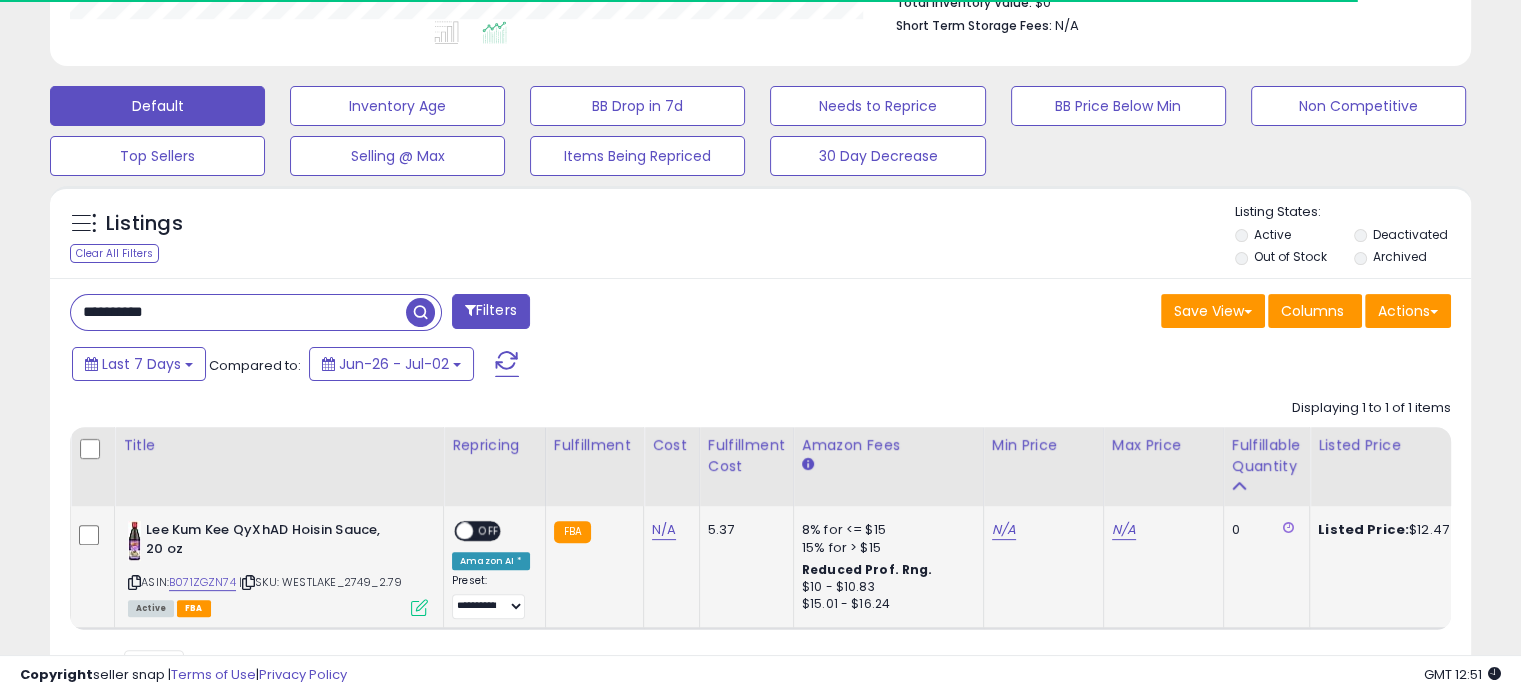 click at bounding box center (419, 607) 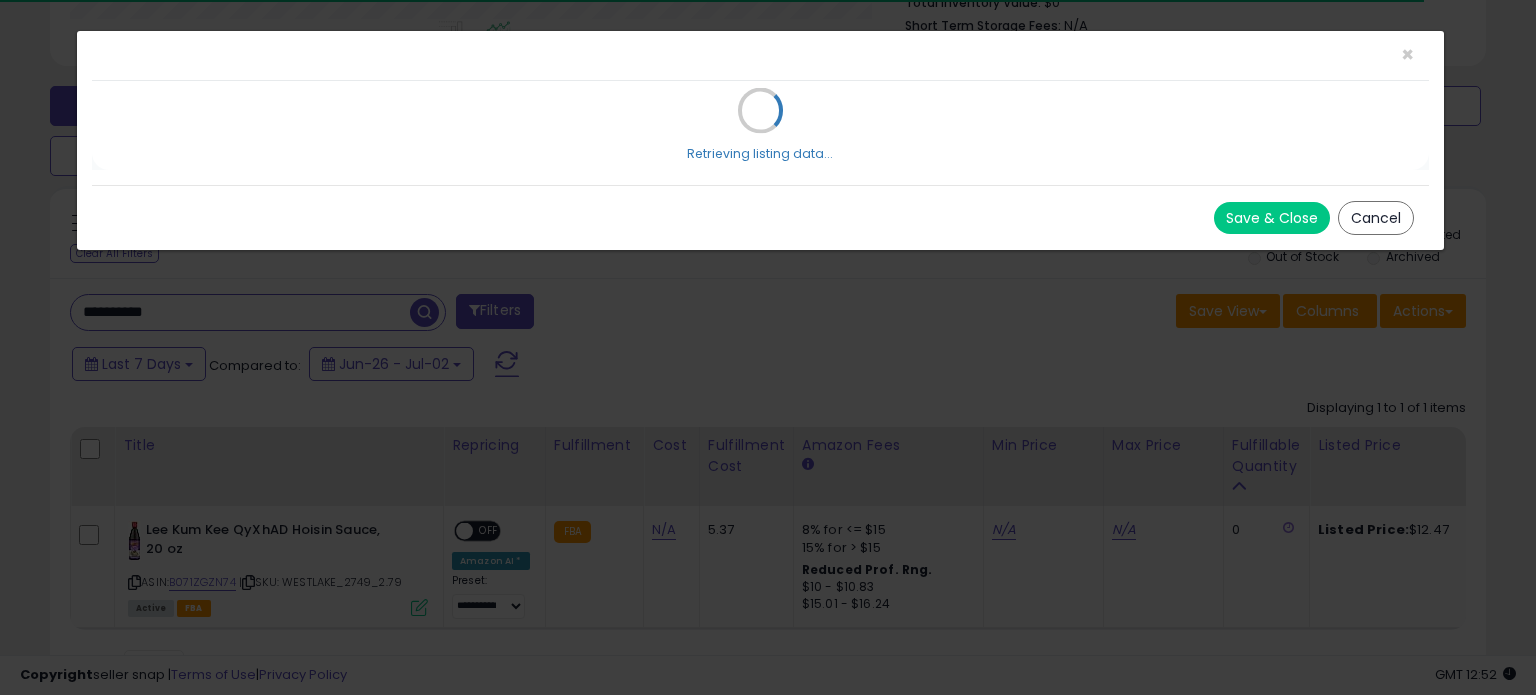 scroll, scrollTop: 999589, scrollLeft: 999168, axis: both 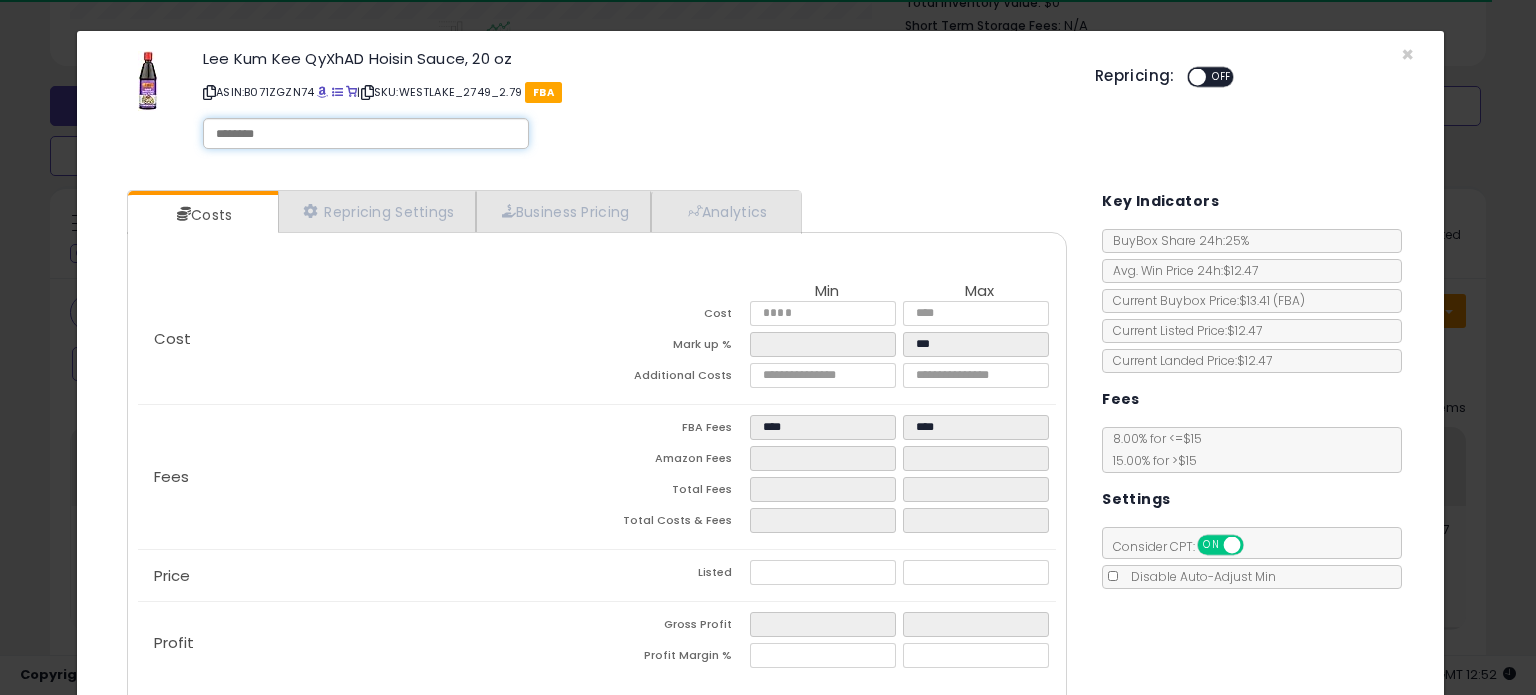 click at bounding box center [366, 134] 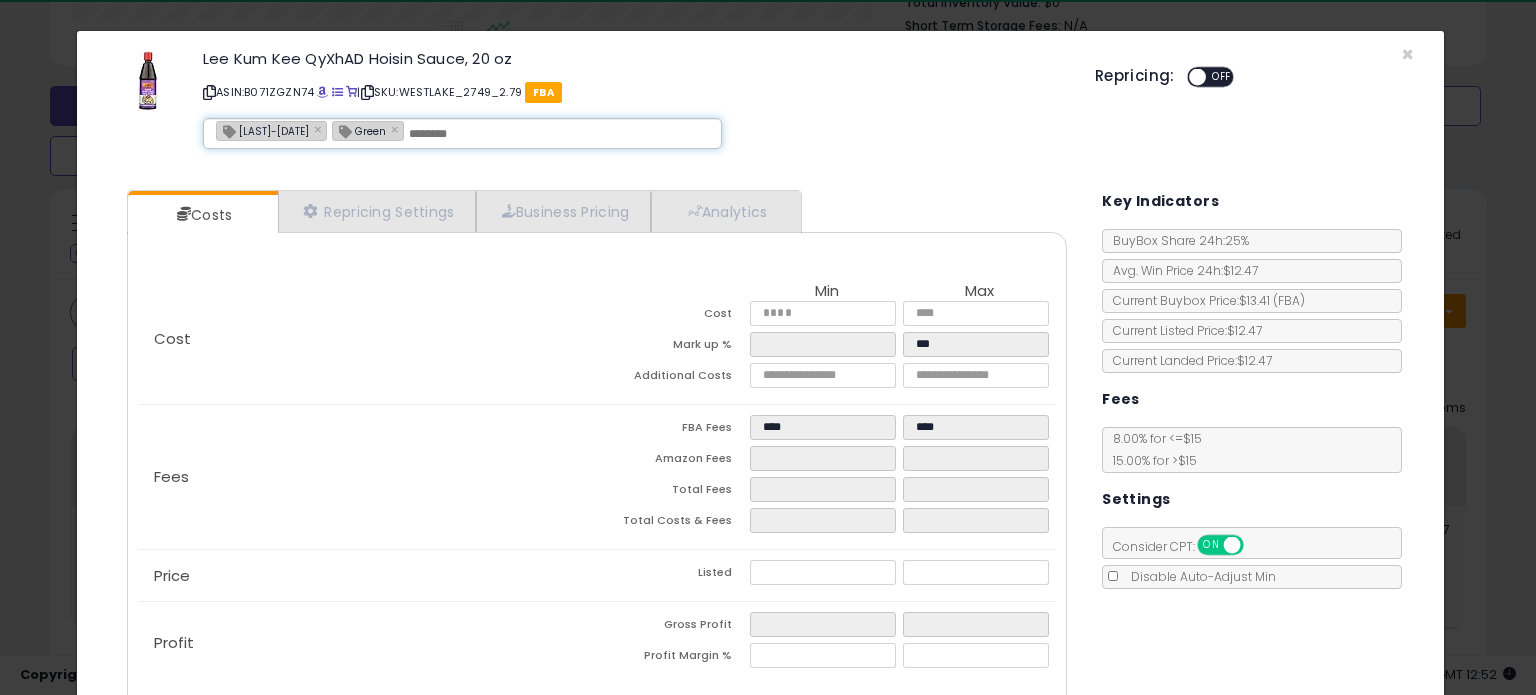 click on "ON   OFF" at bounding box center [1212, 79] 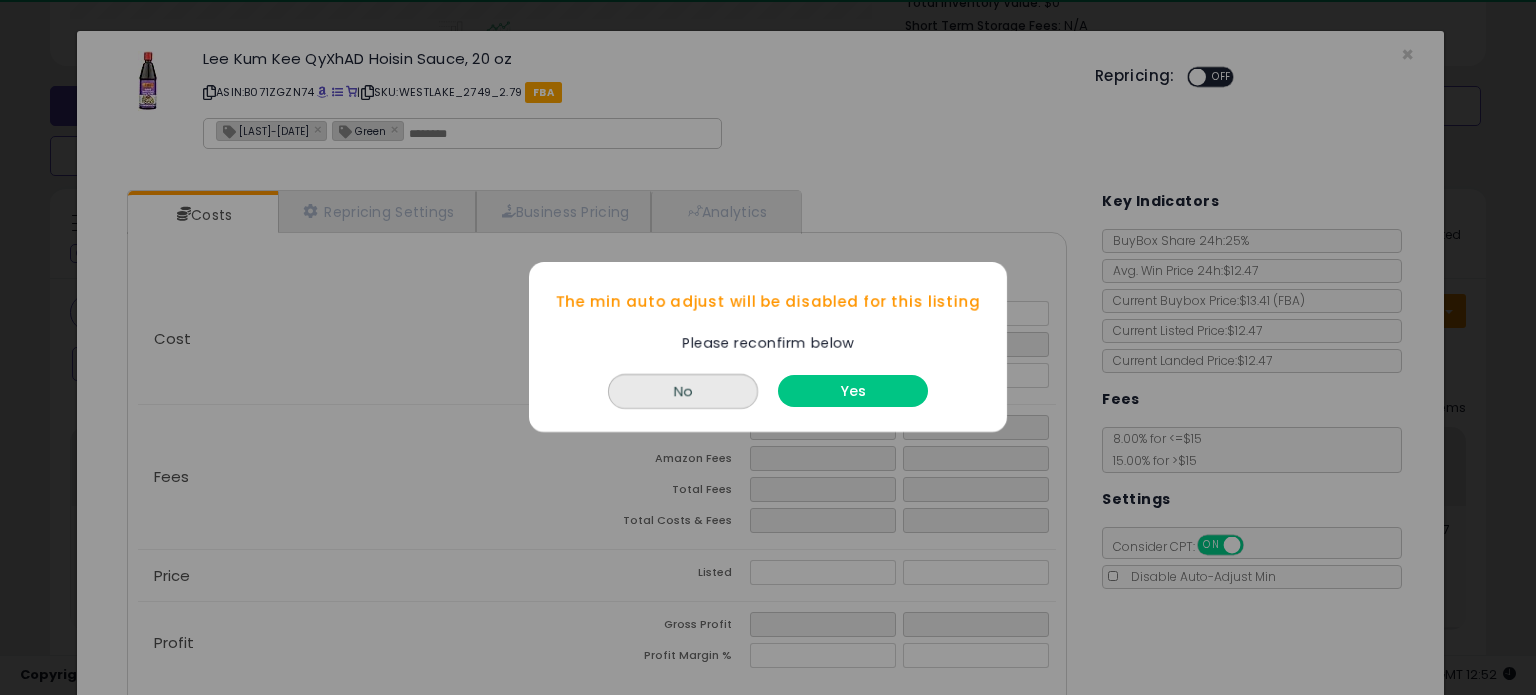 click on "Yes" at bounding box center (853, 392) 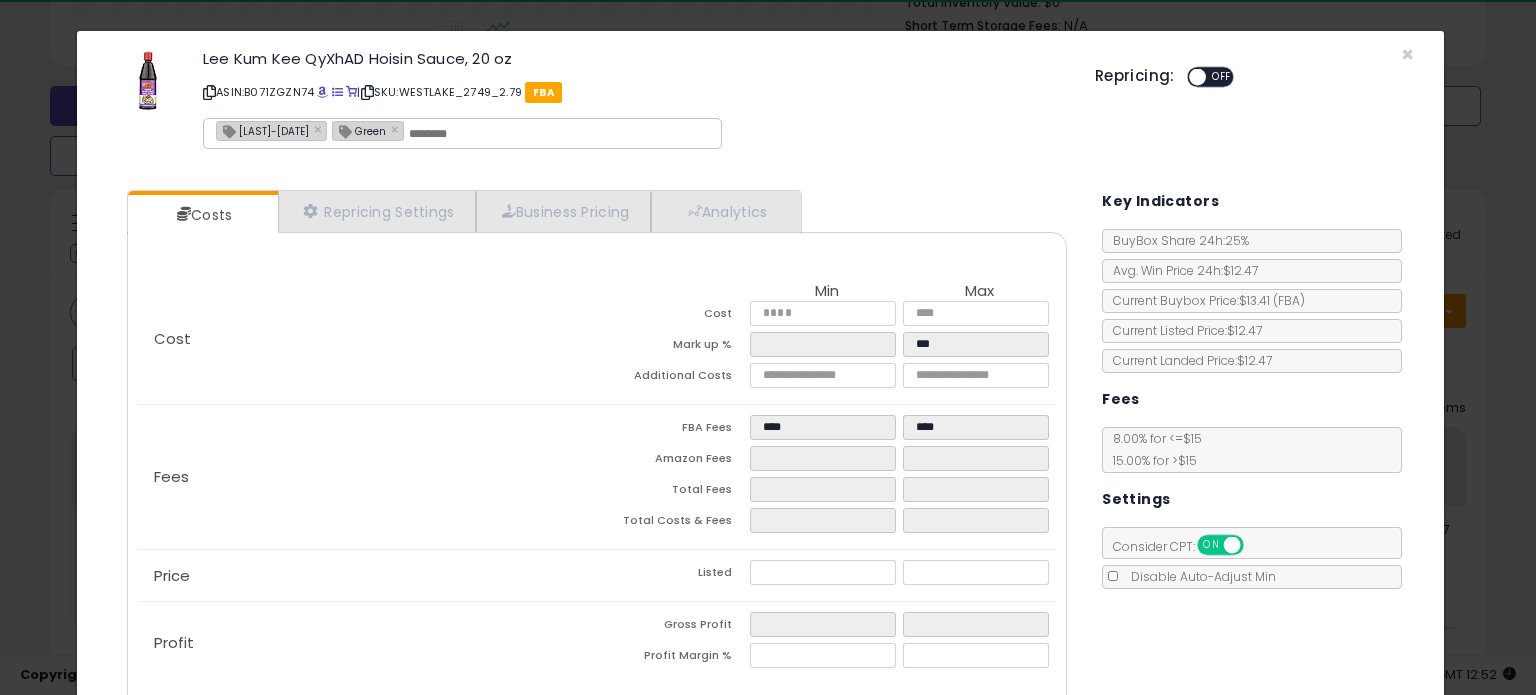 click at bounding box center (209, 92) 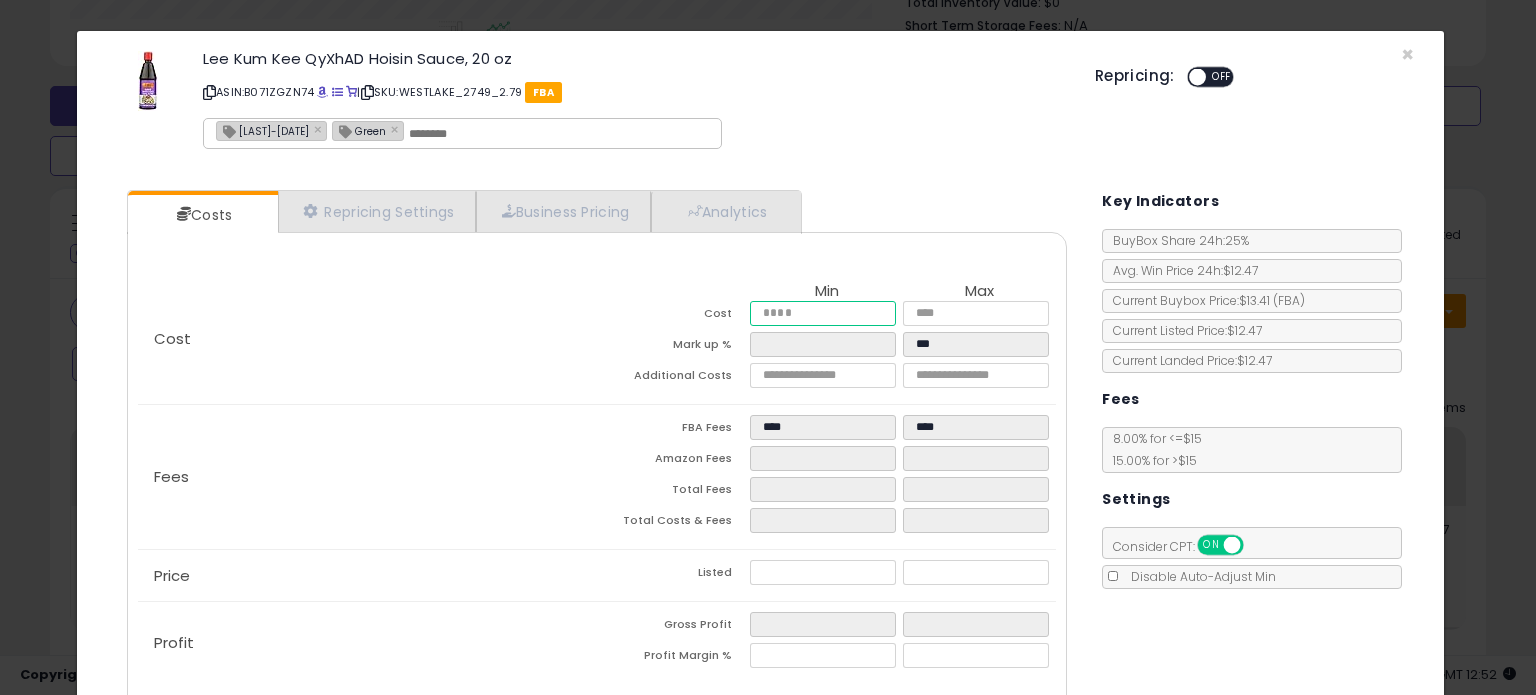 click at bounding box center [822, 313] 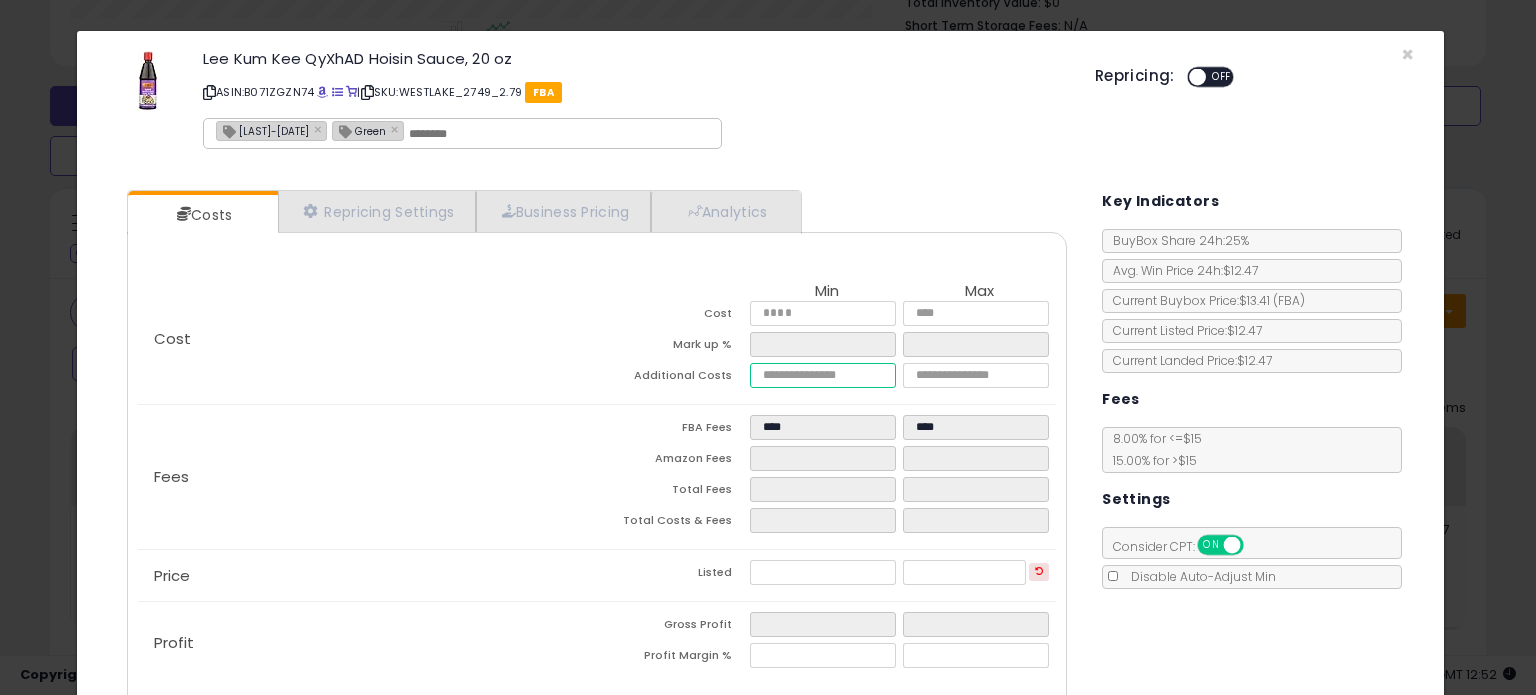 click at bounding box center [822, 375] 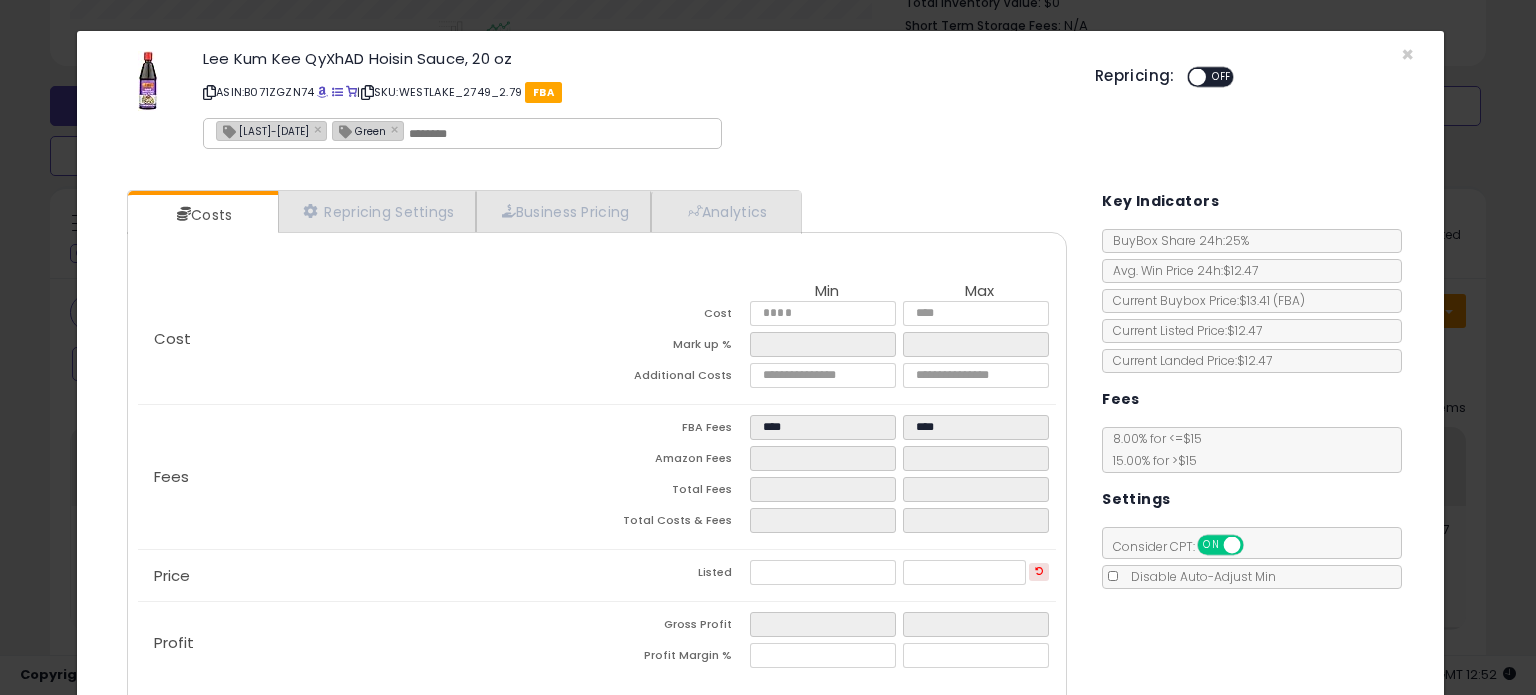 click on "OFF" at bounding box center (1222, 77) 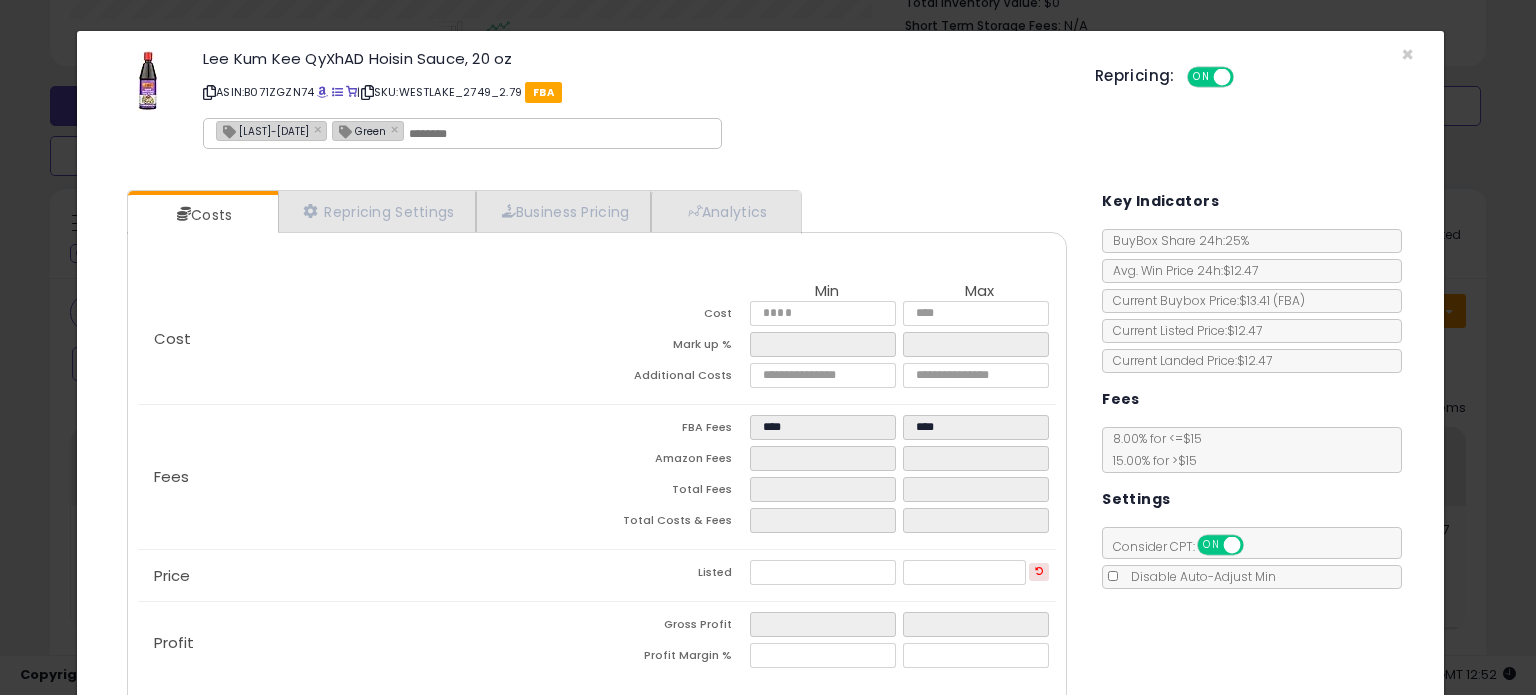 click on "[FIRST]-[MONTH] [DAY] × Green ×" 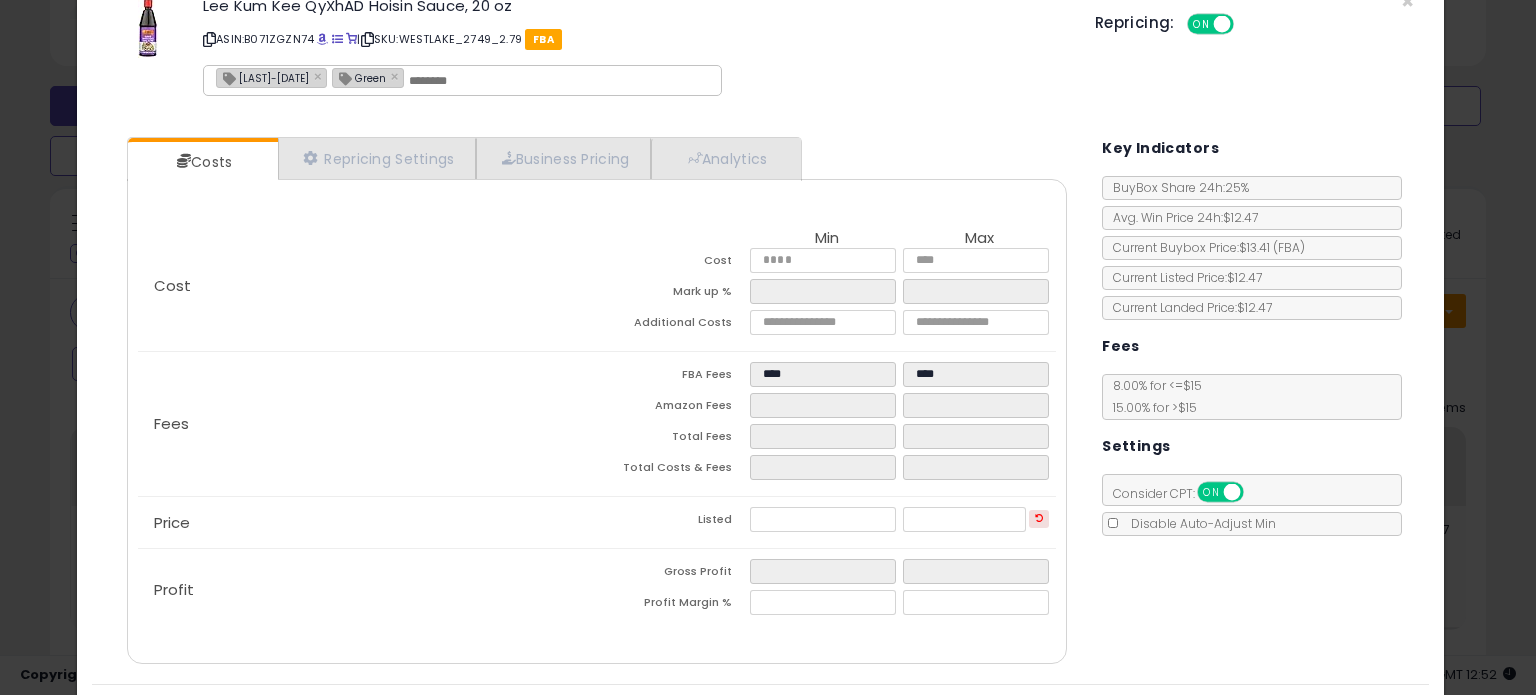 scroll, scrollTop: 0, scrollLeft: 0, axis: both 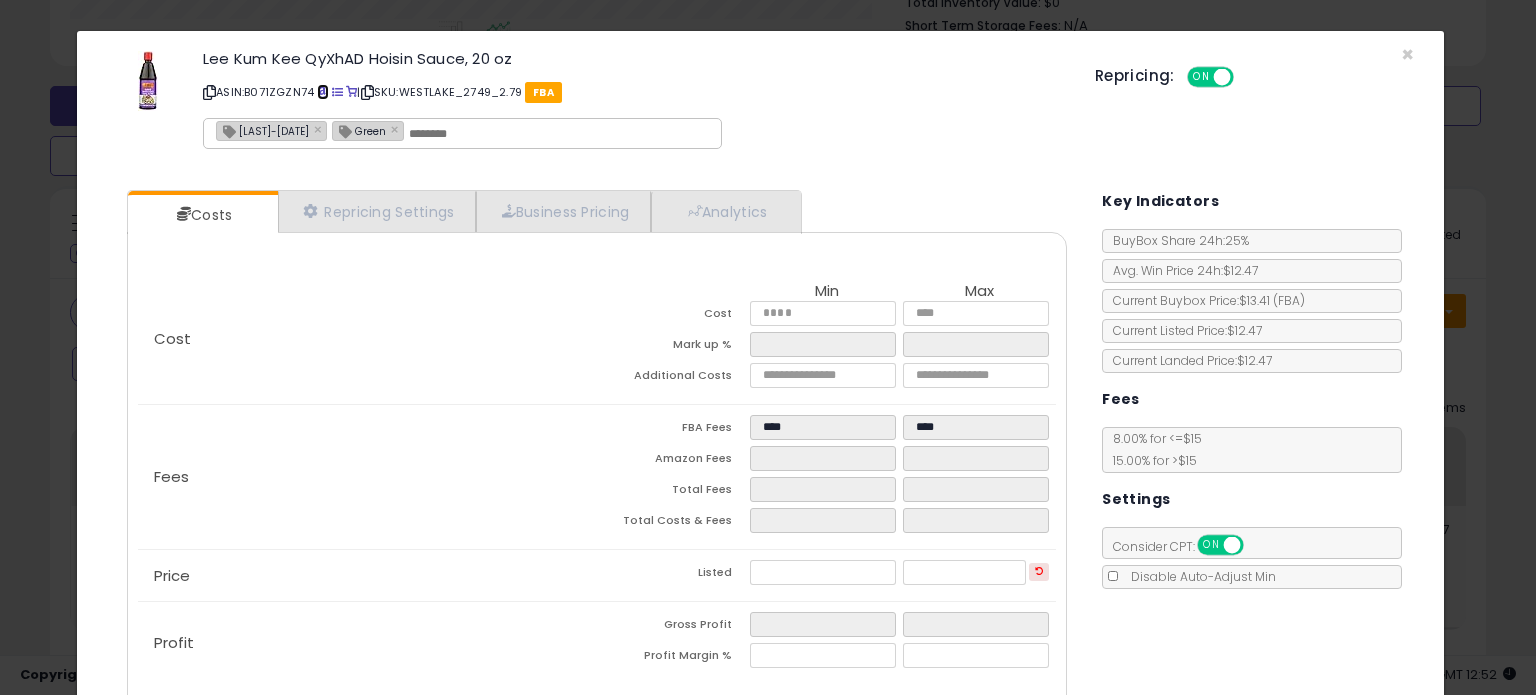 click at bounding box center [322, 92] 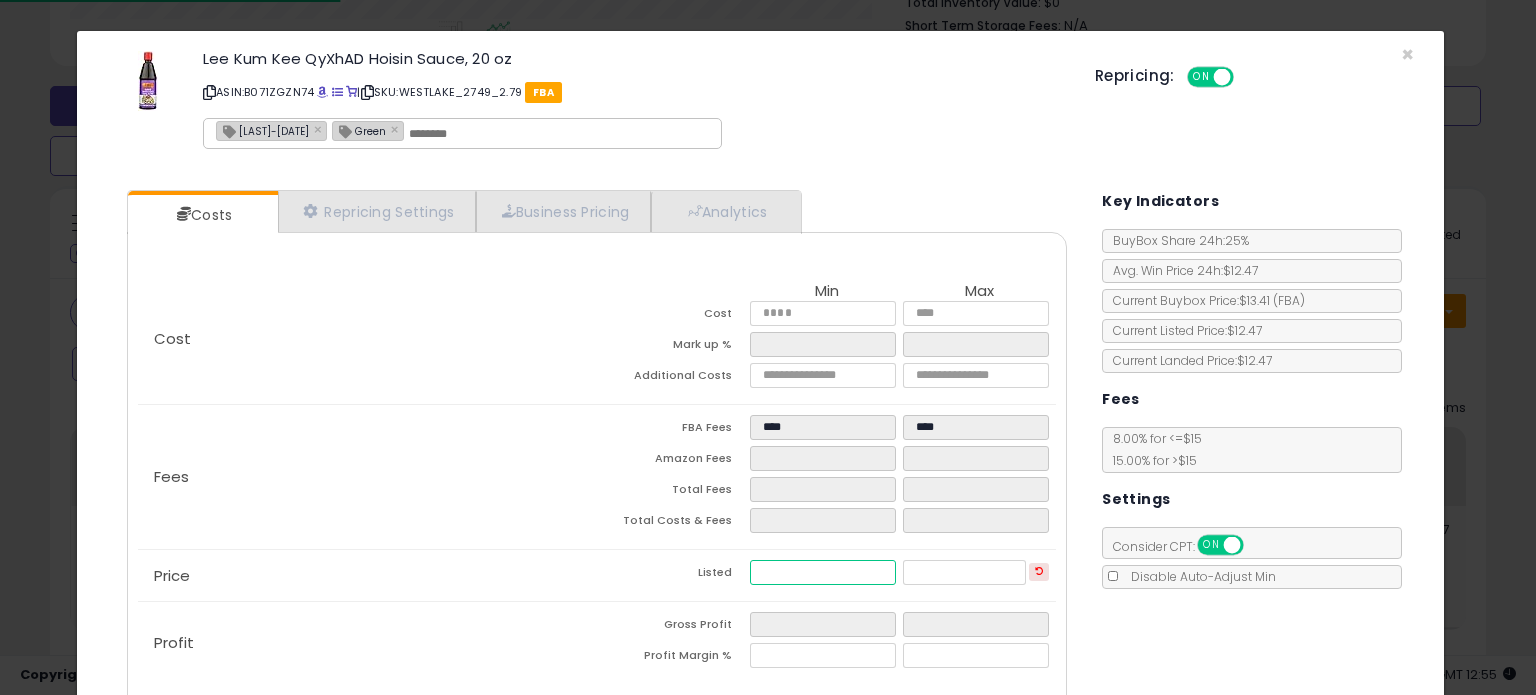 click at bounding box center [822, 572] 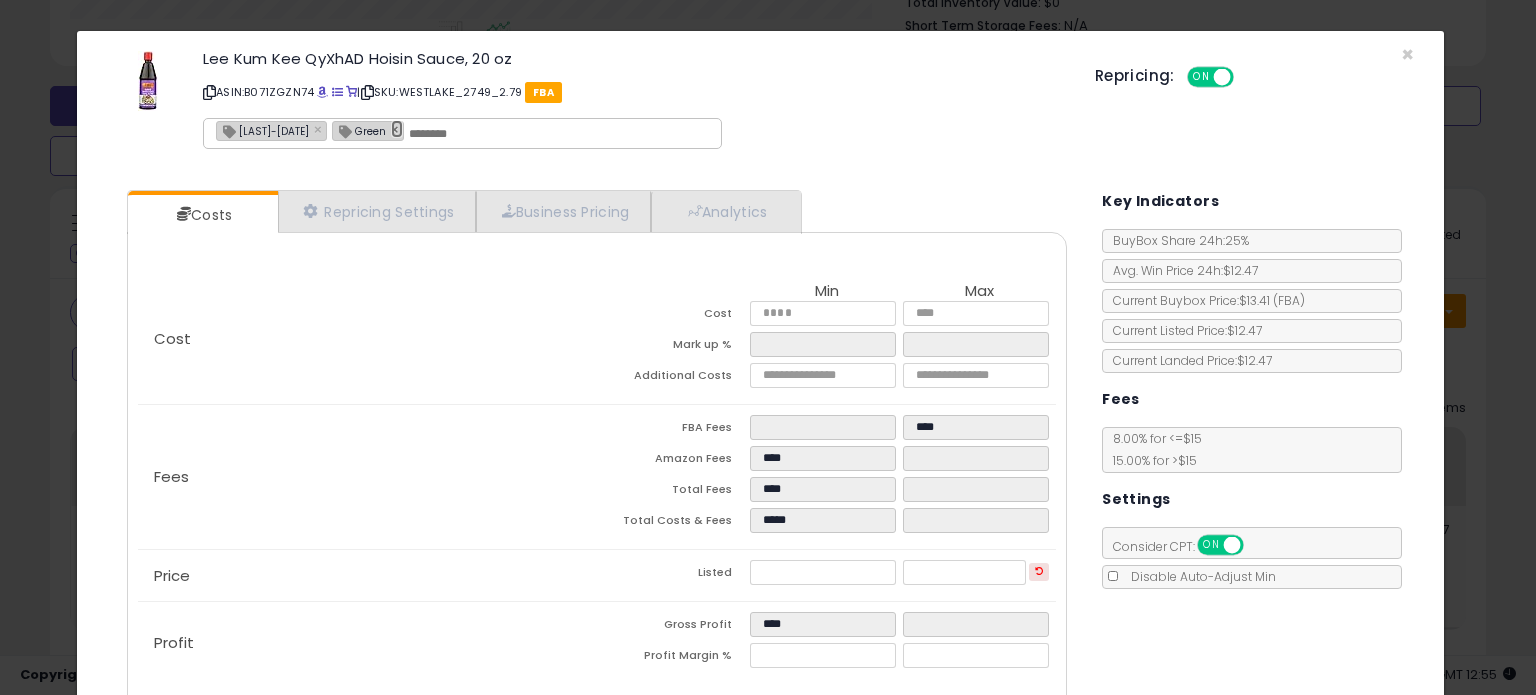 click on "×" at bounding box center (397, 129) 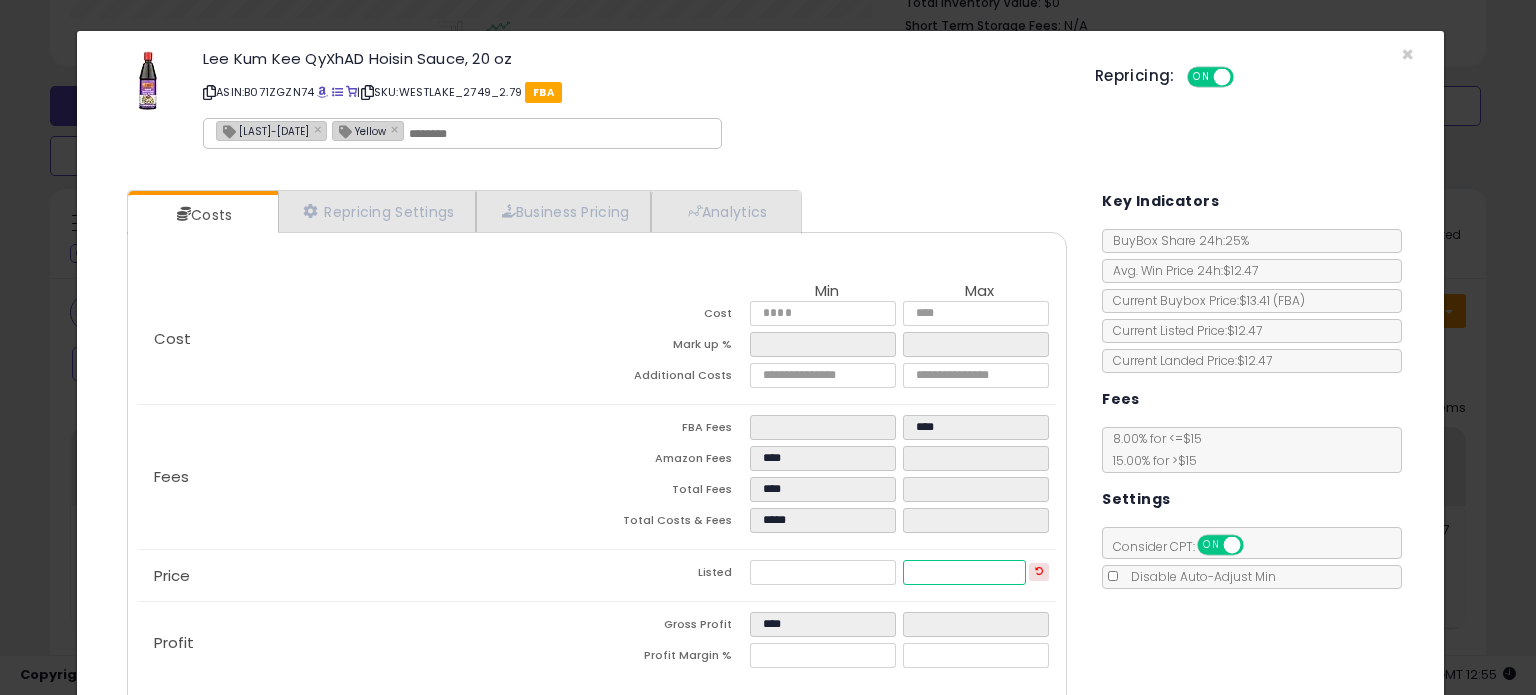 click at bounding box center [964, 572] 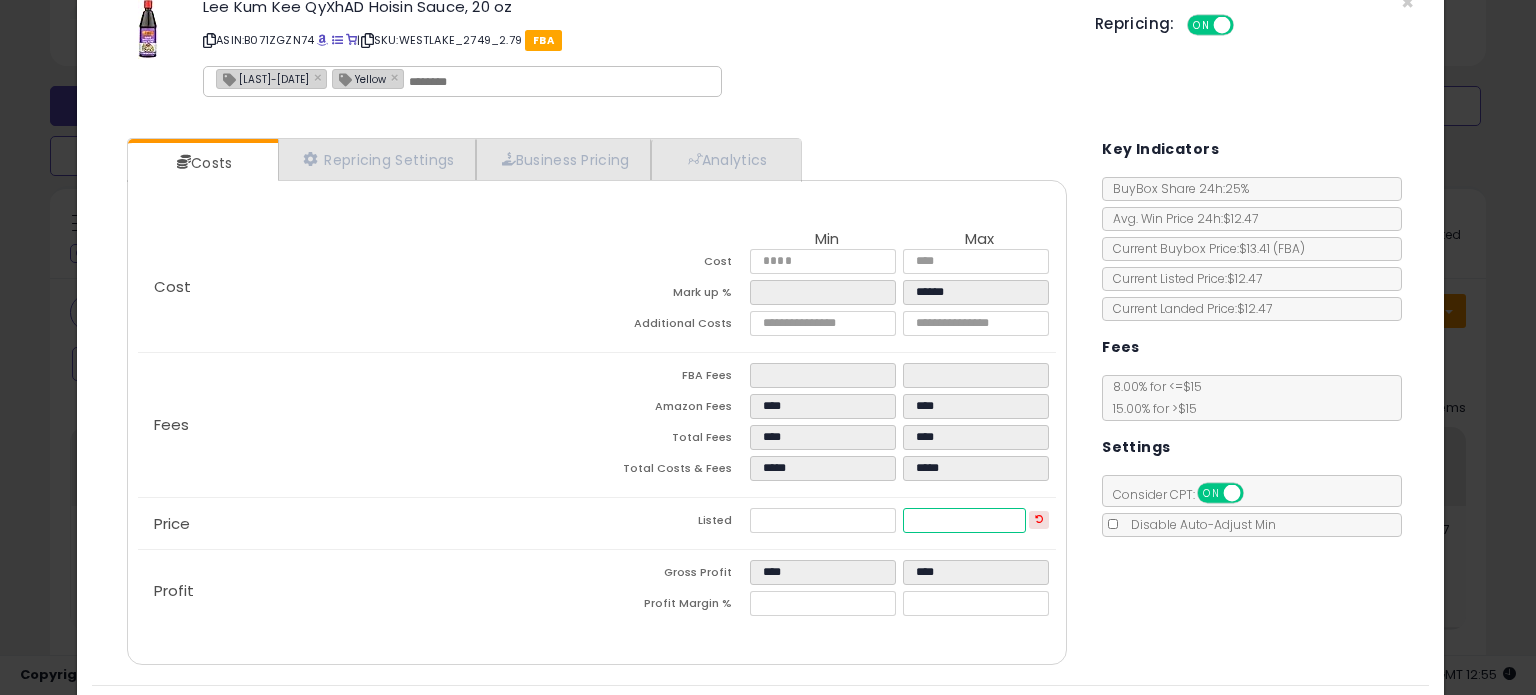 scroll, scrollTop: 105, scrollLeft: 0, axis: vertical 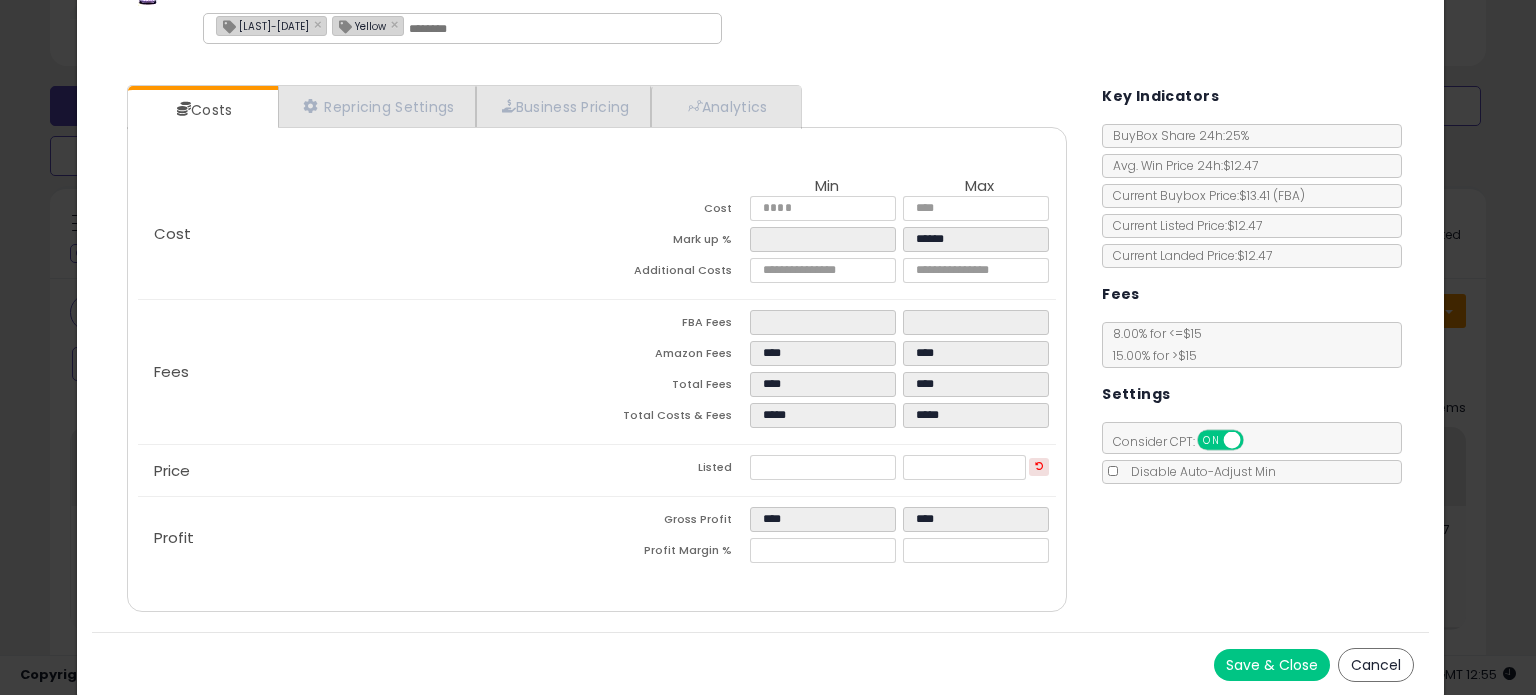 click on "Save & Close" at bounding box center [1272, 665] 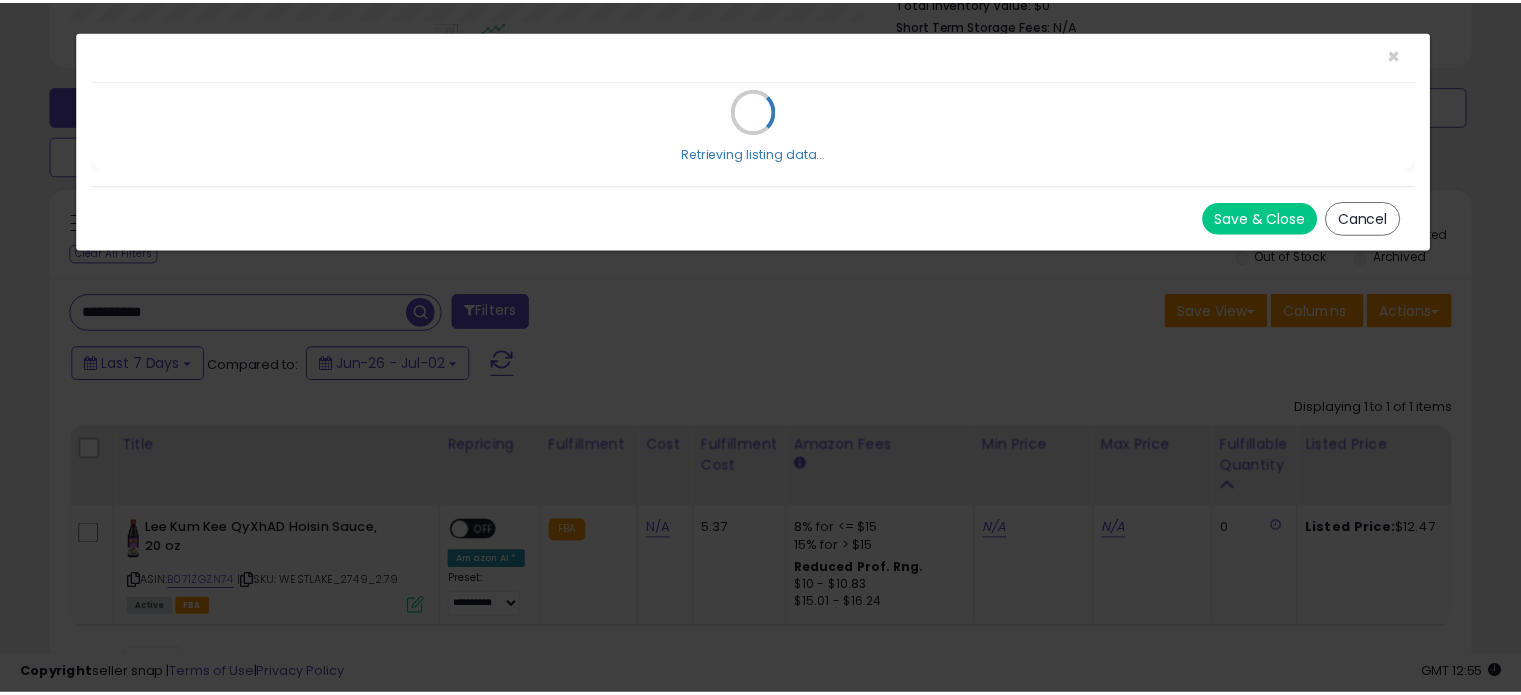 scroll, scrollTop: 0, scrollLeft: 0, axis: both 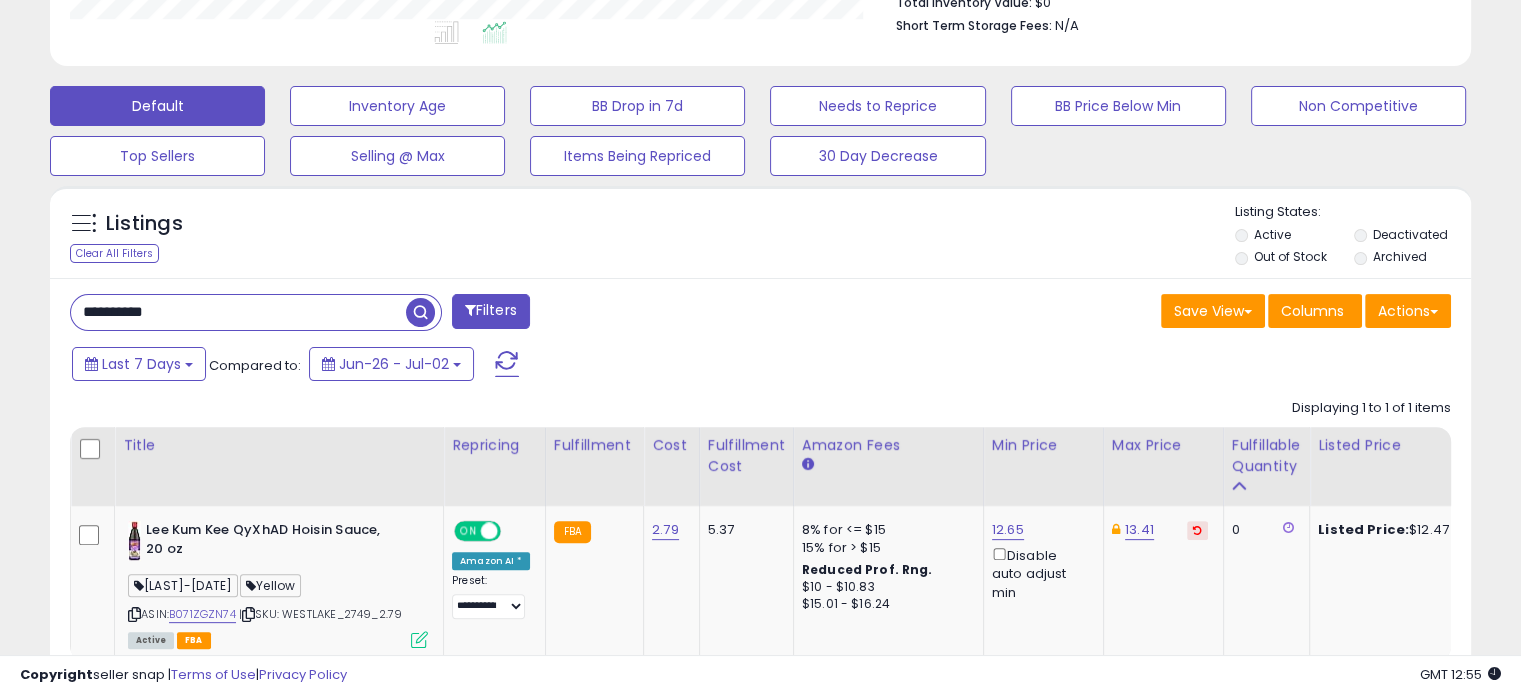 click on "**********" at bounding box center [238, 312] 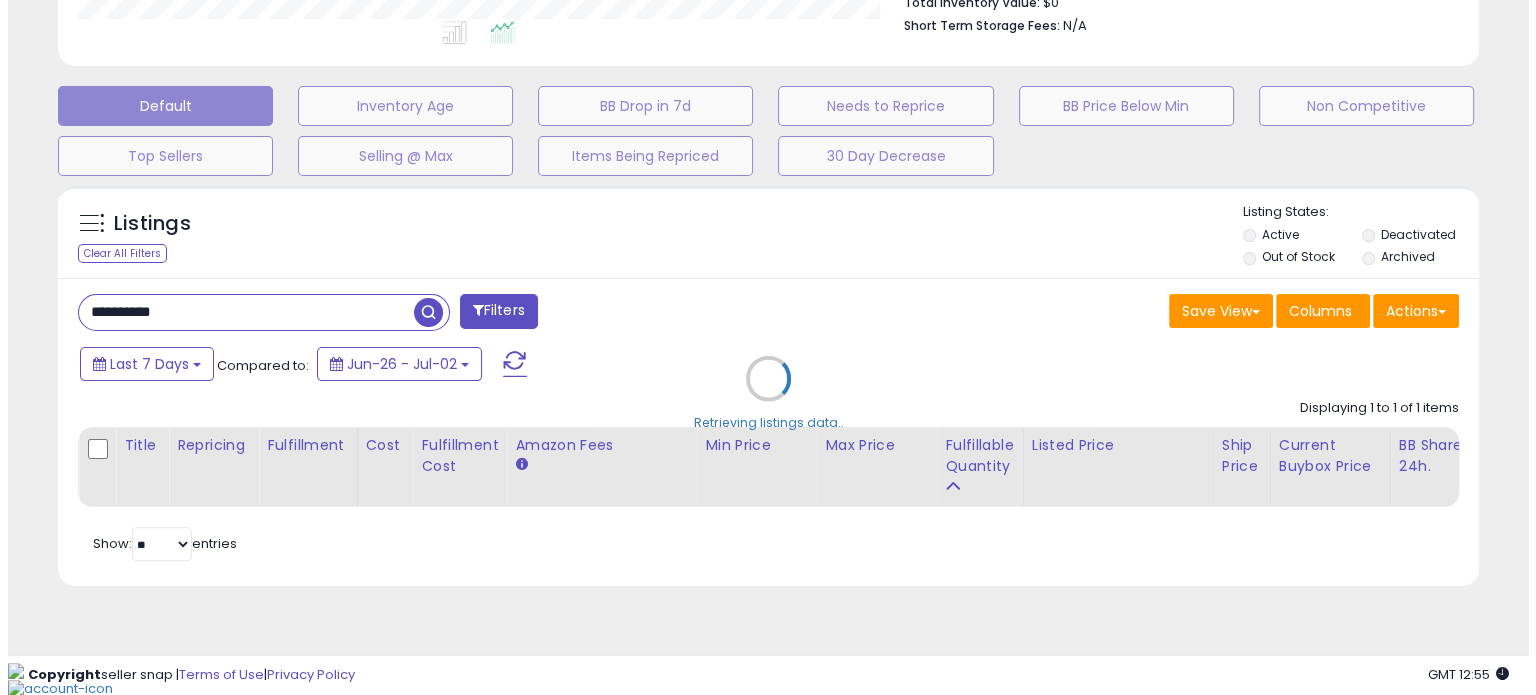 scroll, scrollTop: 524, scrollLeft: 0, axis: vertical 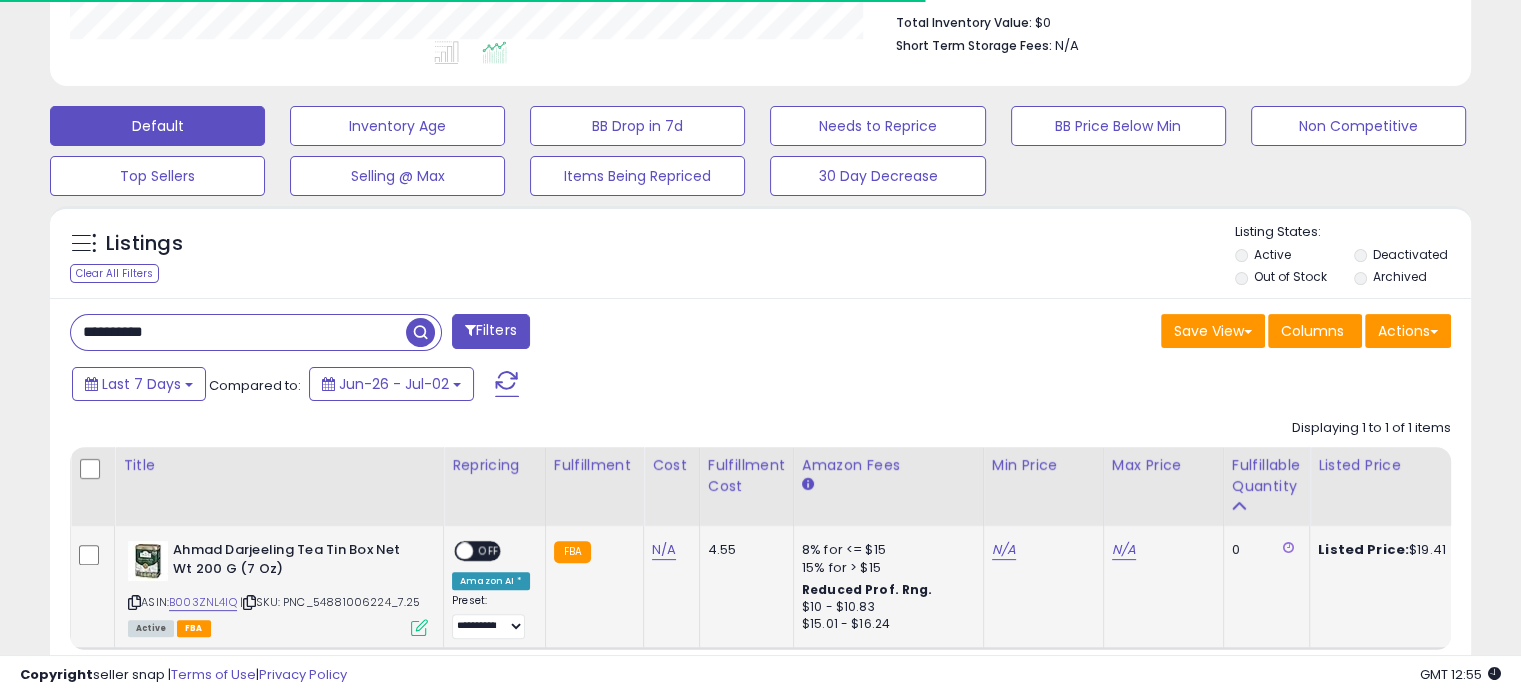 click at bounding box center [419, 627] 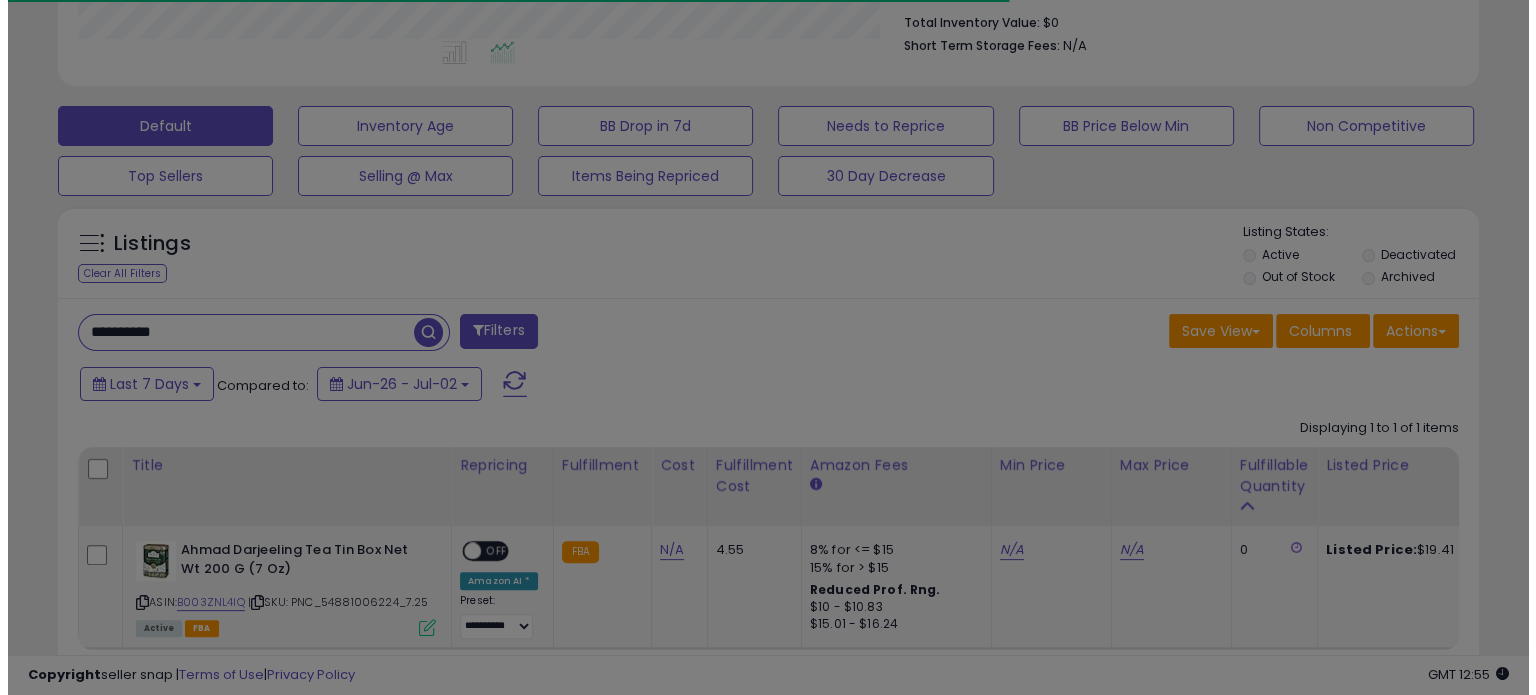 scroll, scrollTop: 999589, scrollLeft: 999168, axis: both 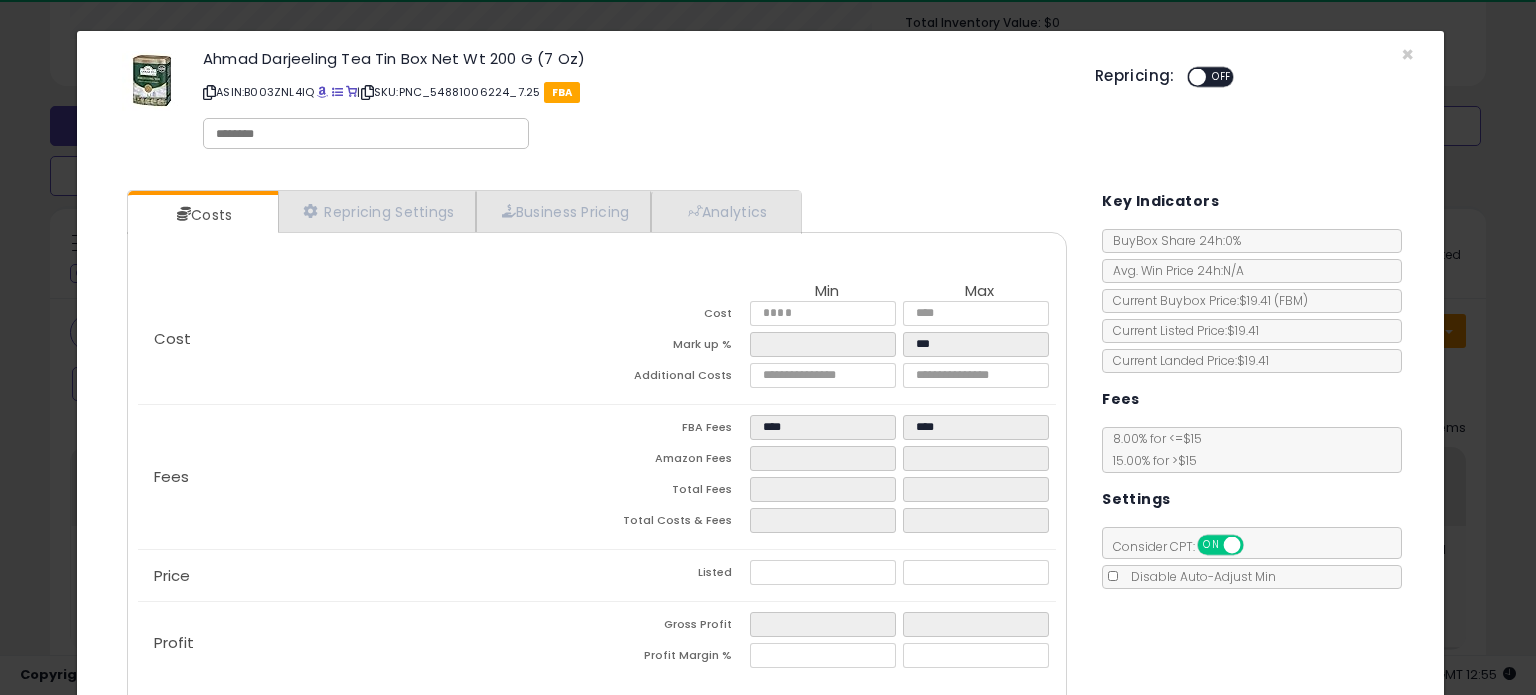 click on "ON   OFF" 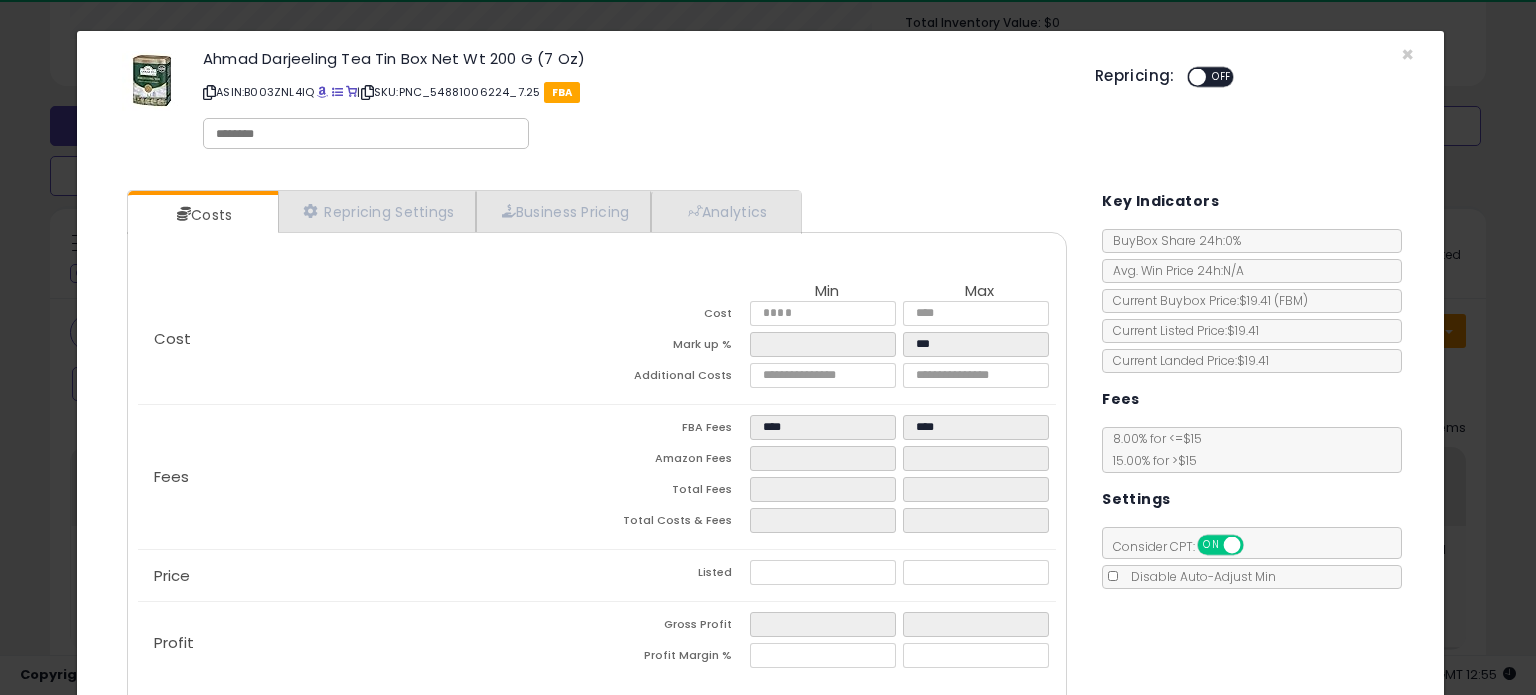 click at bounding box center [366, 134] 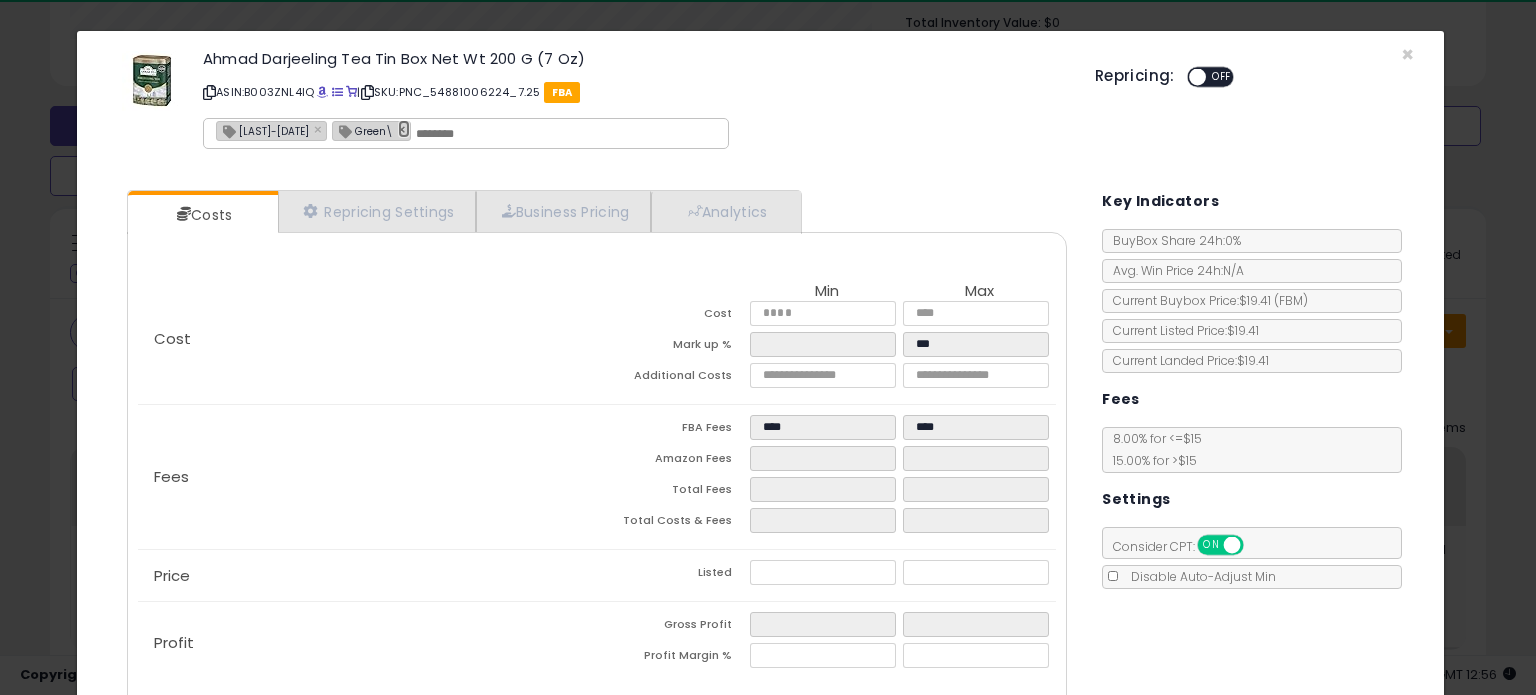 drag, startPoint x: 406, startPoint y: 120, endPoint x: 449, endPoint y: 118, distance: 43.046486 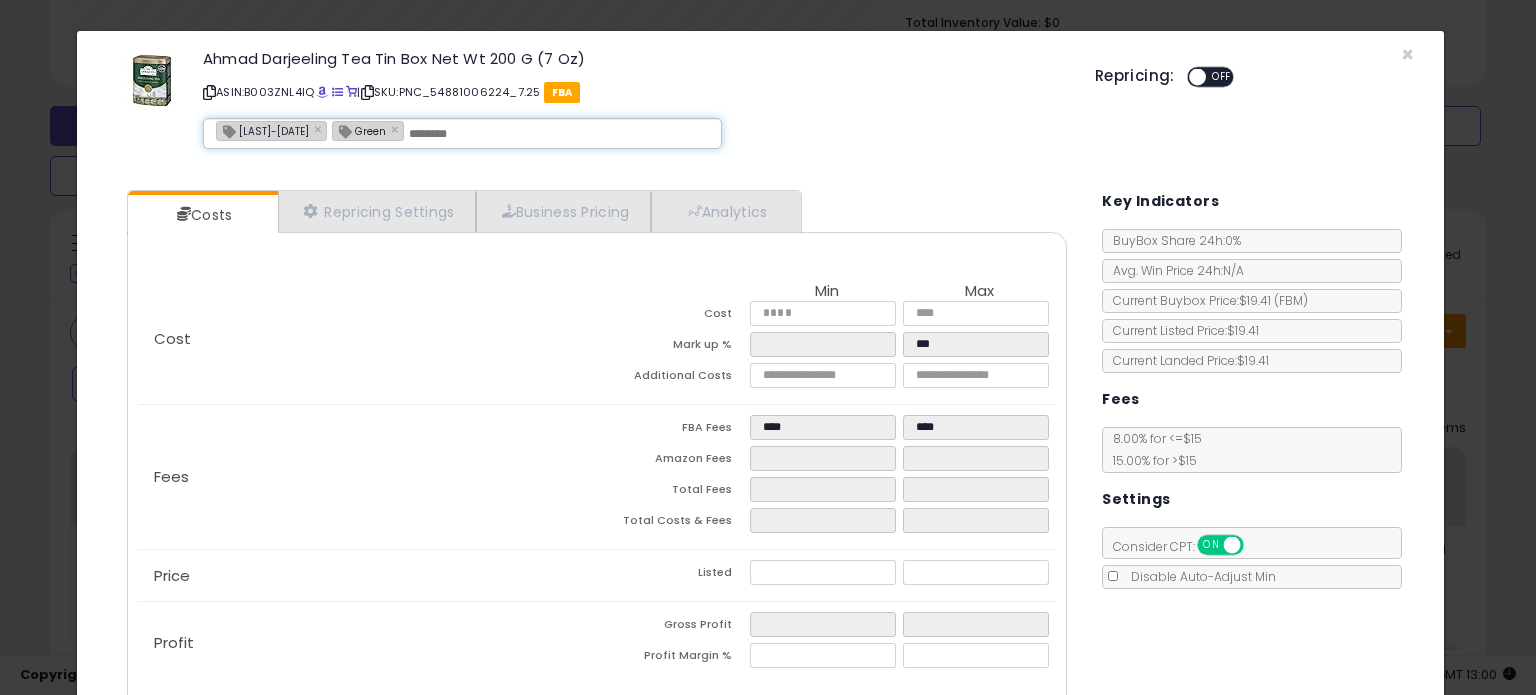 click at bounding box center [209, 92] 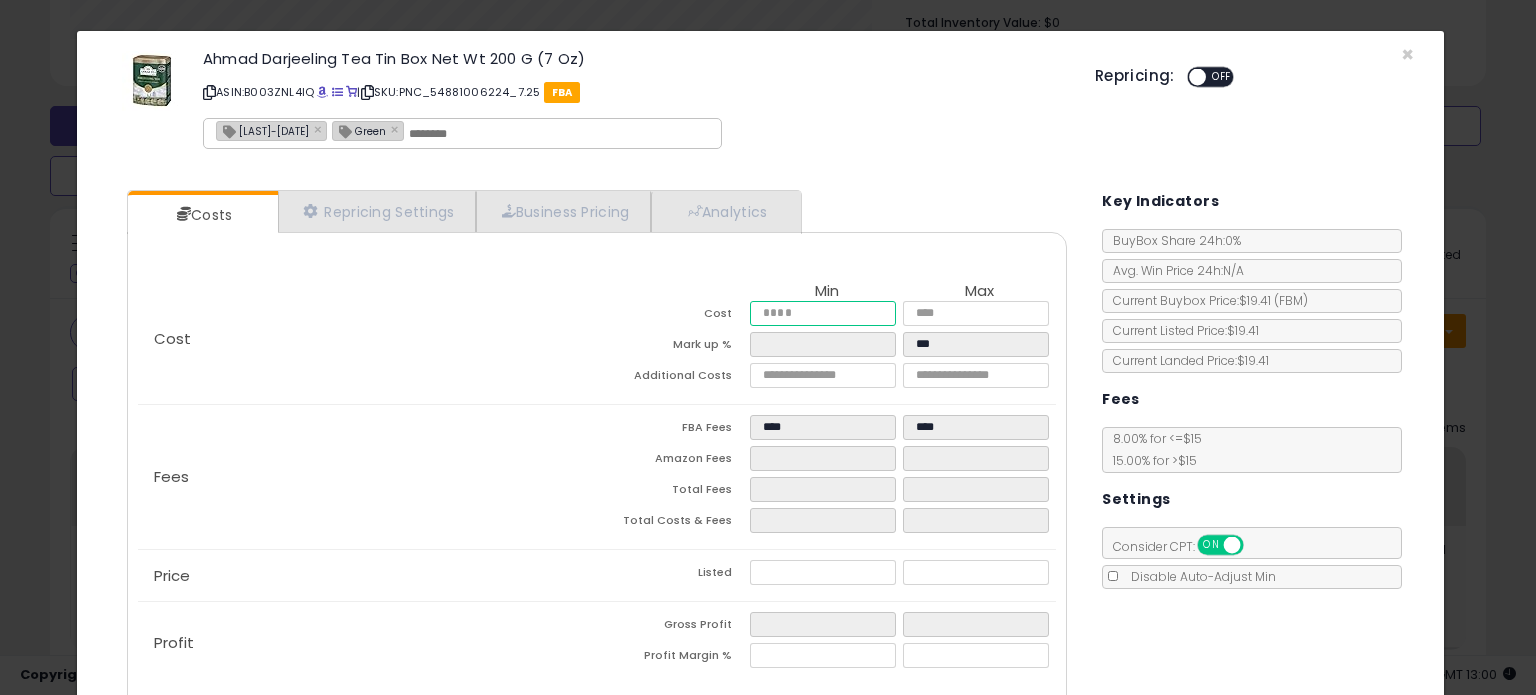 click at bounding box center (822, 313) 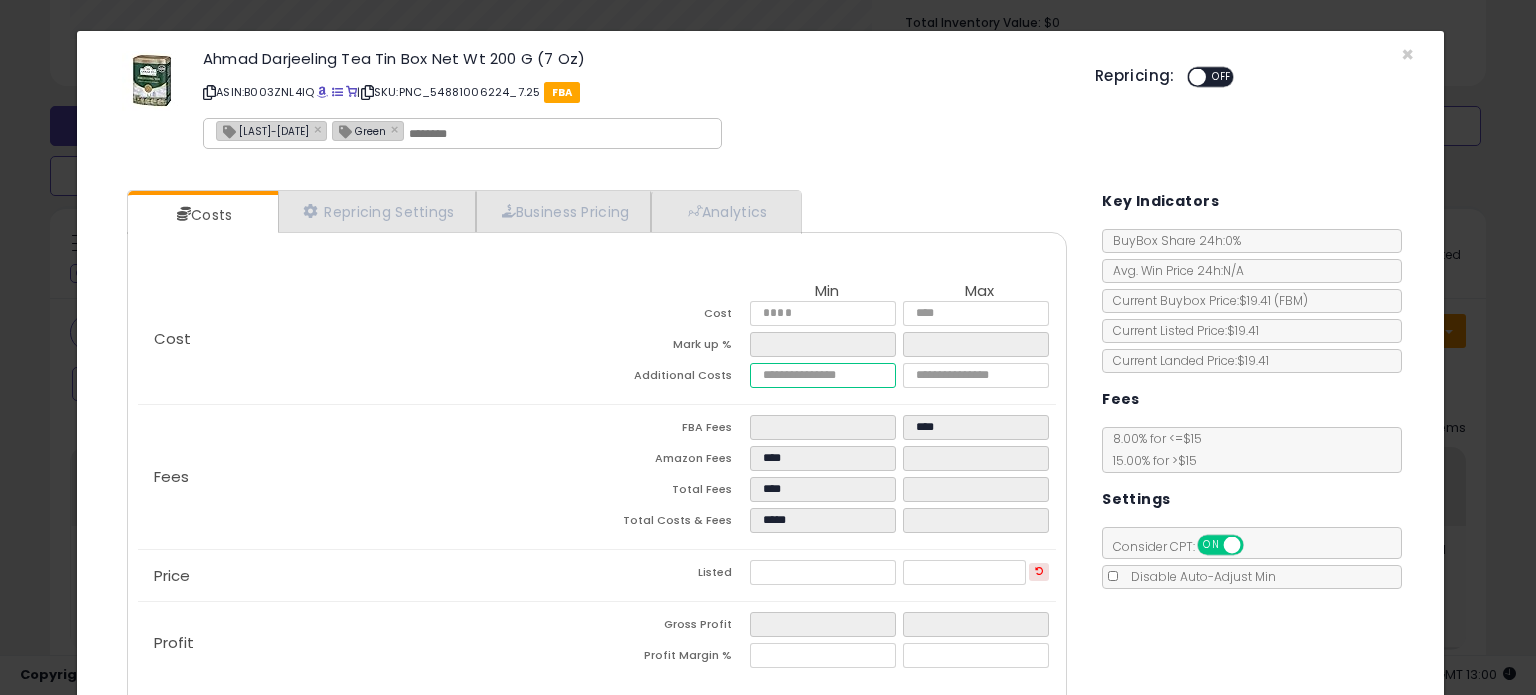 click at bounding box center [822, 375] 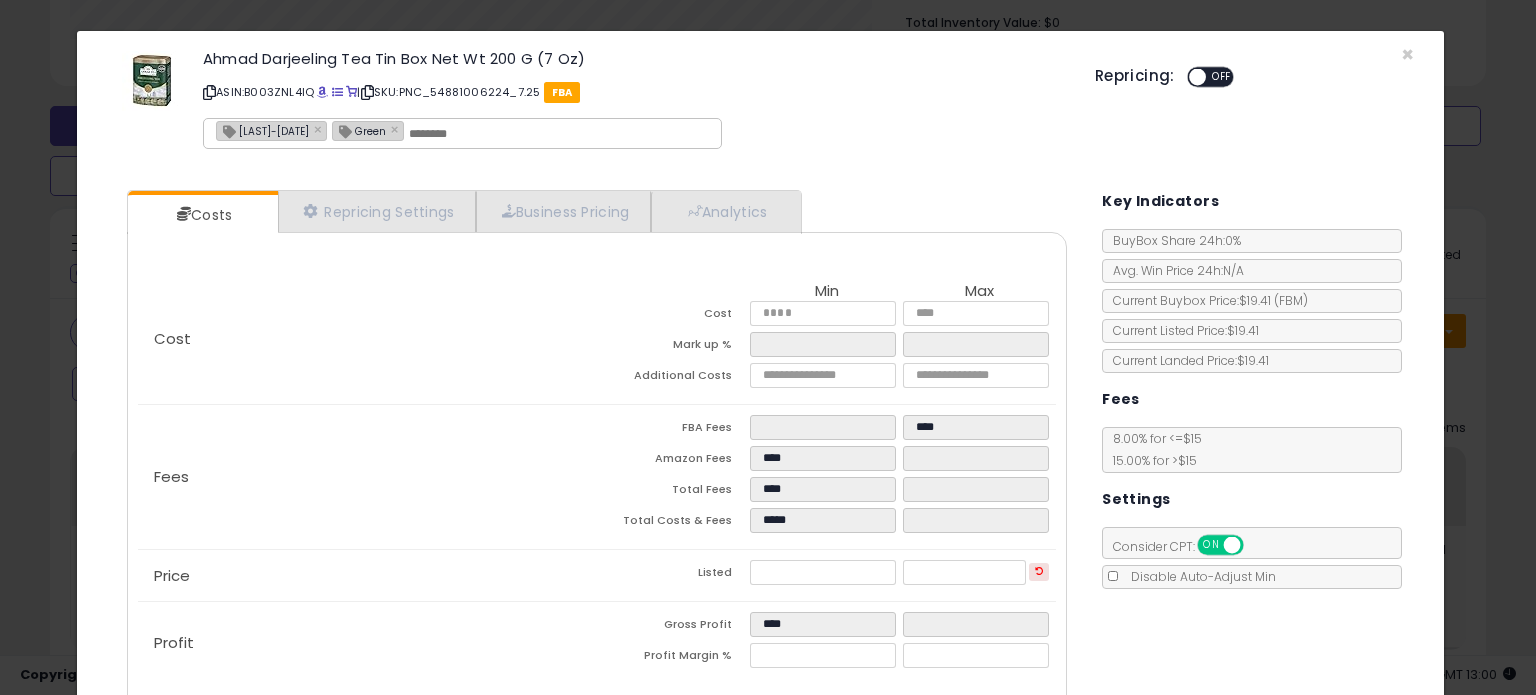 click on "ON   OFF" at bounding box center [1188, 77] 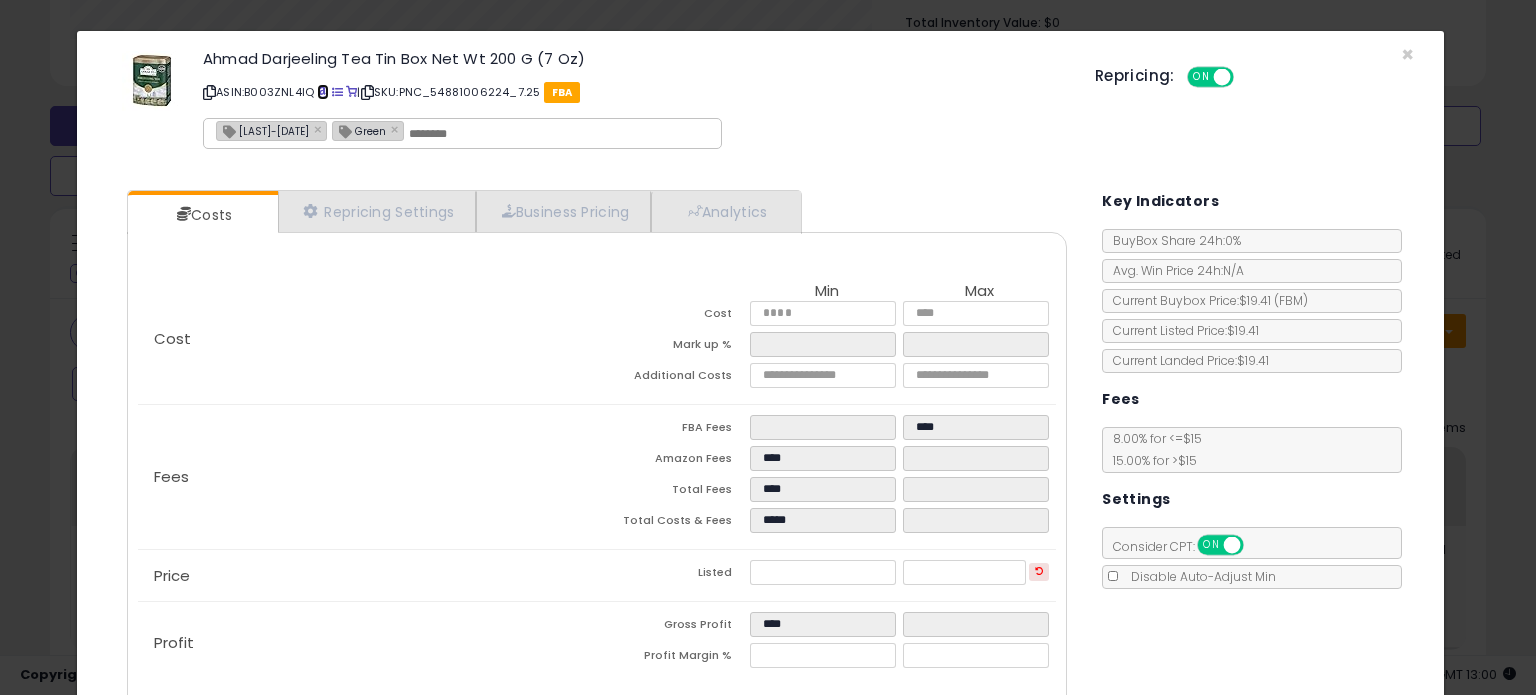 click at bounding box center [322, 92] 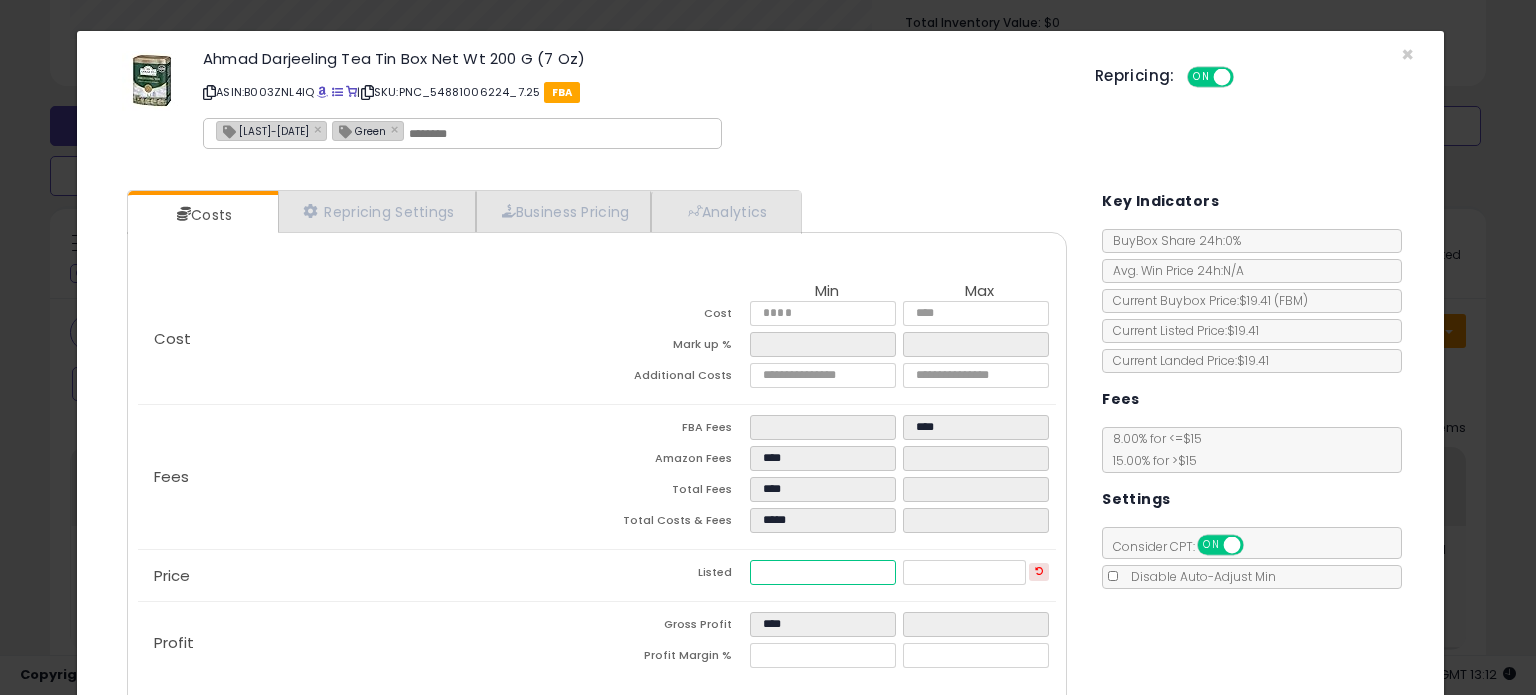 drag, startPoint x: 794, startPoint y: 571, endPoint x: 672, endPoint y: 570, distance: 122.0041 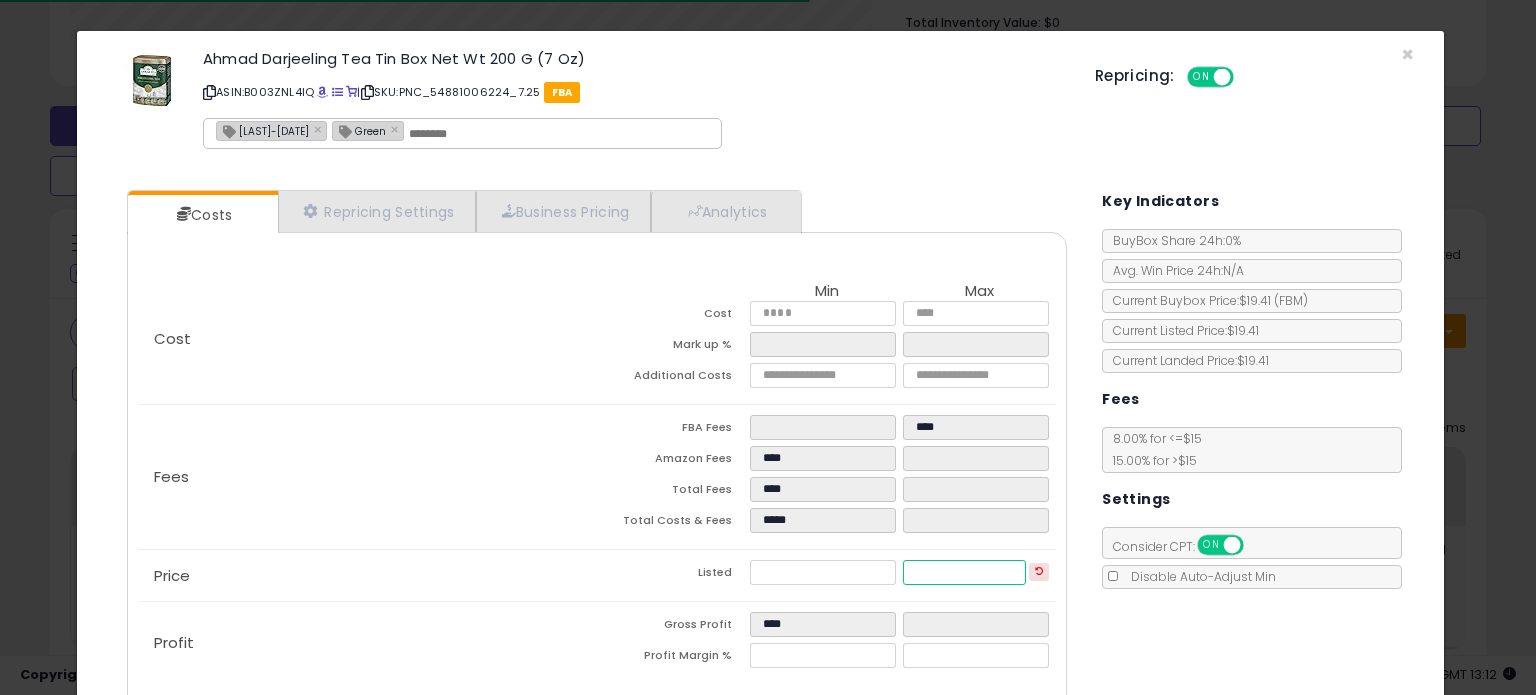 click at bounding box center (964, 572) 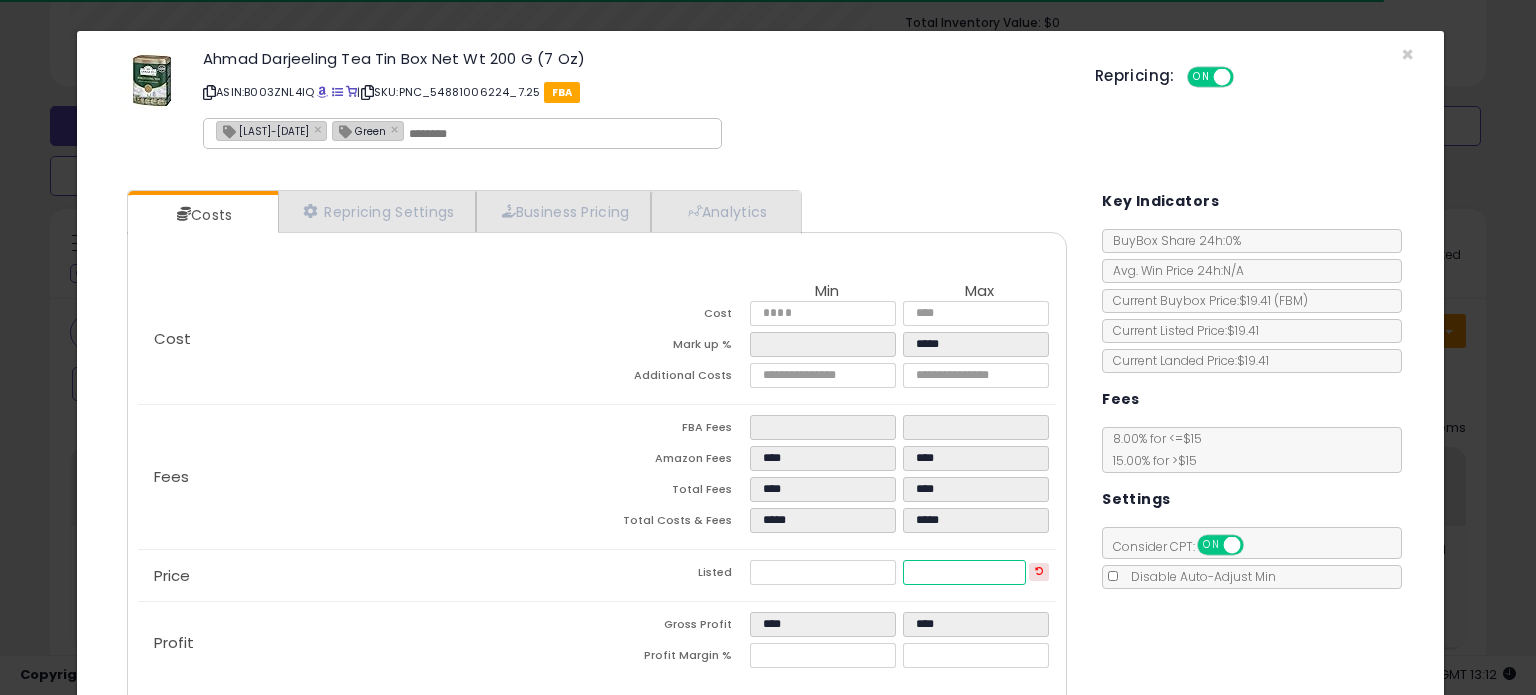scroll, scrollTop: 105, scrollLeft: 0, axis: vertical 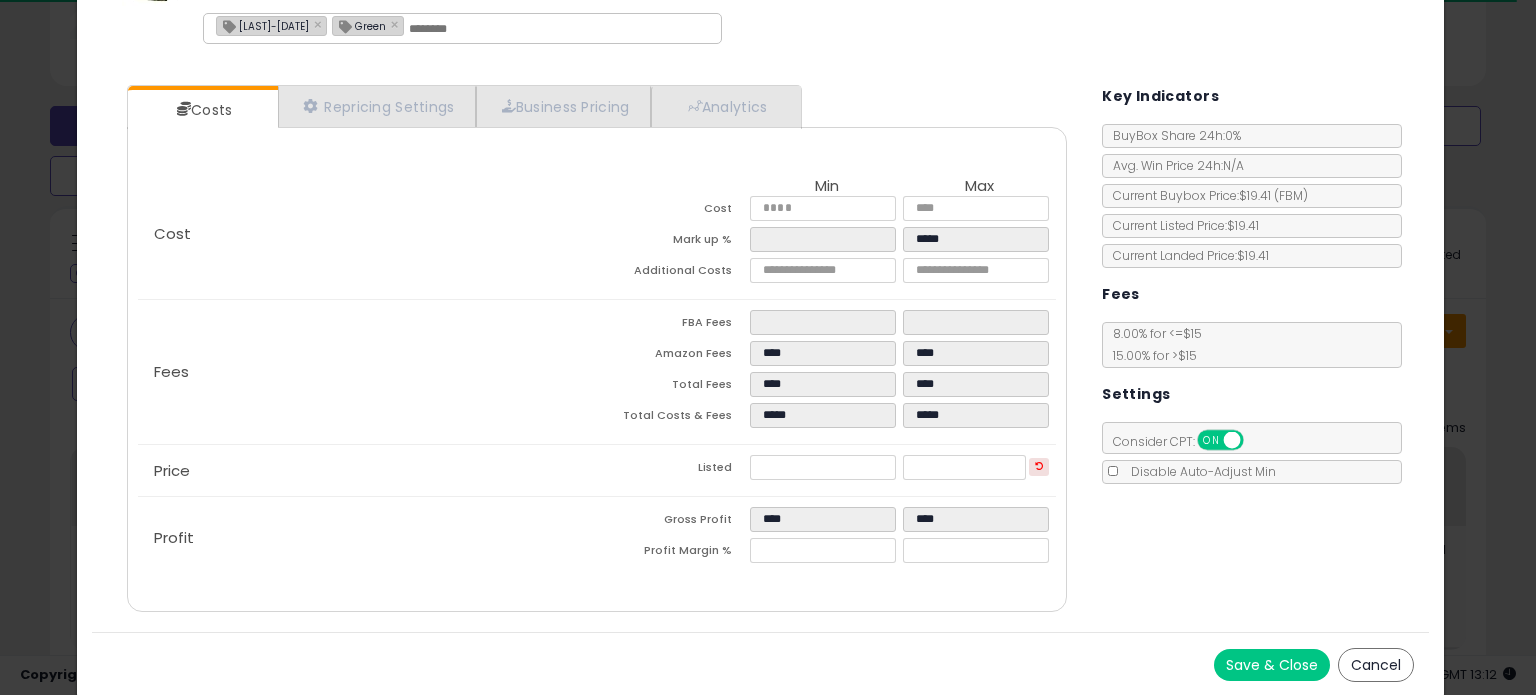 click on "Save & Close" at bounding box center (1272, 665) 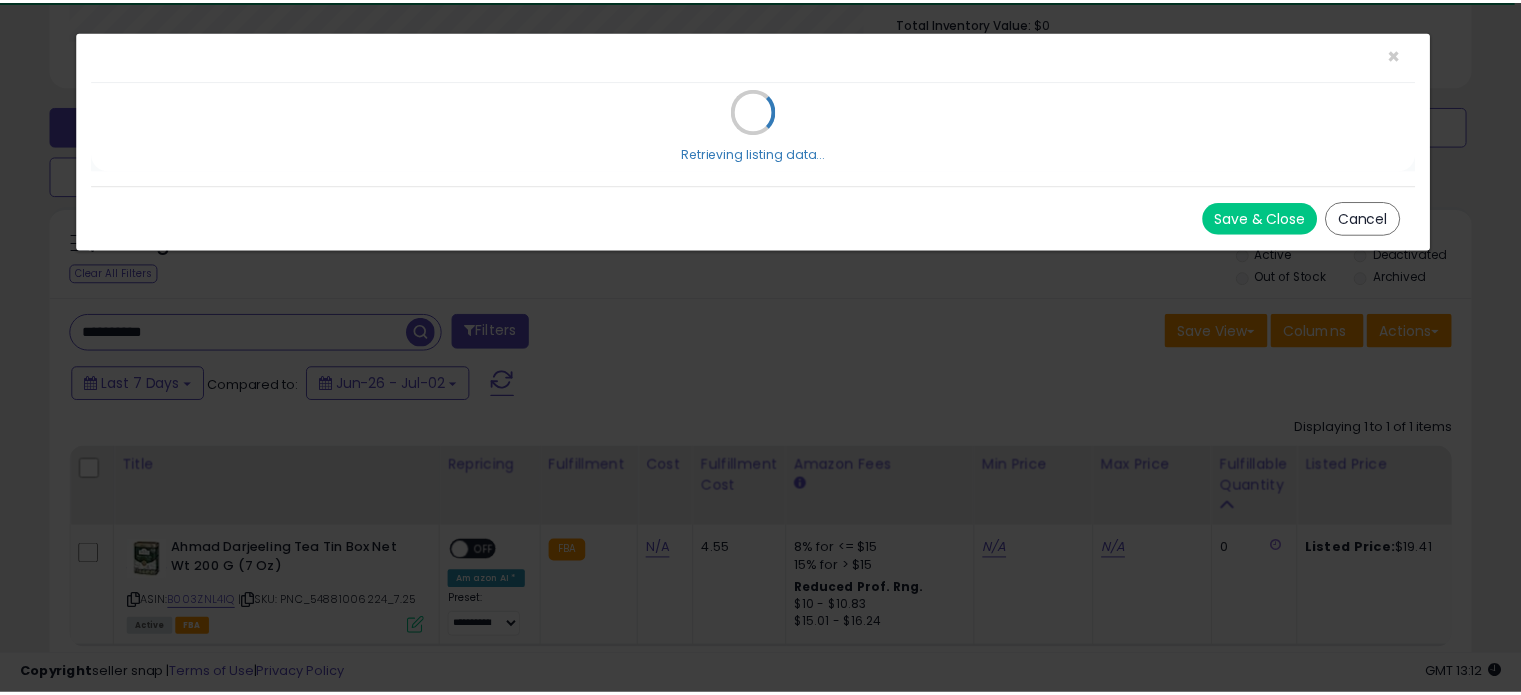scroll, scrollTop: 0, scrollLeft: 0, axis: both 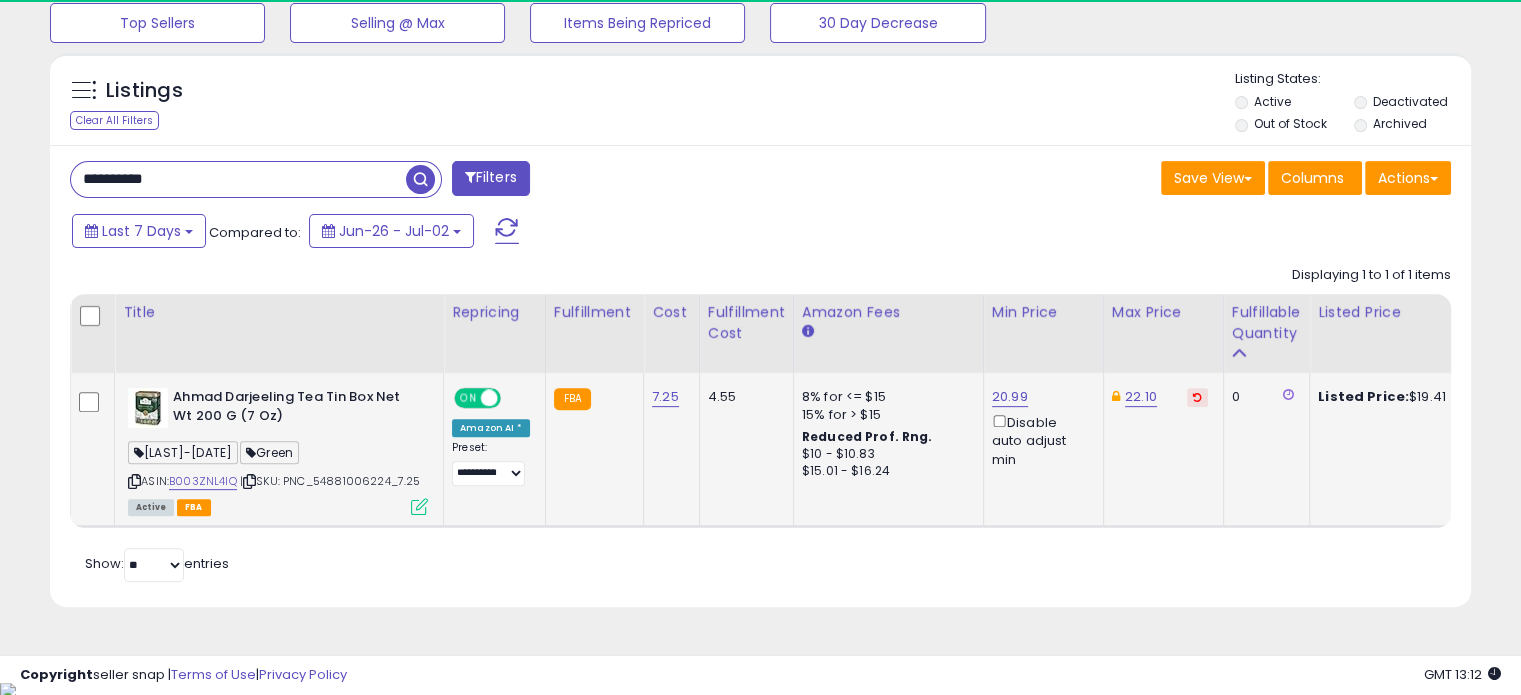 click at bounding box center (419, 506) 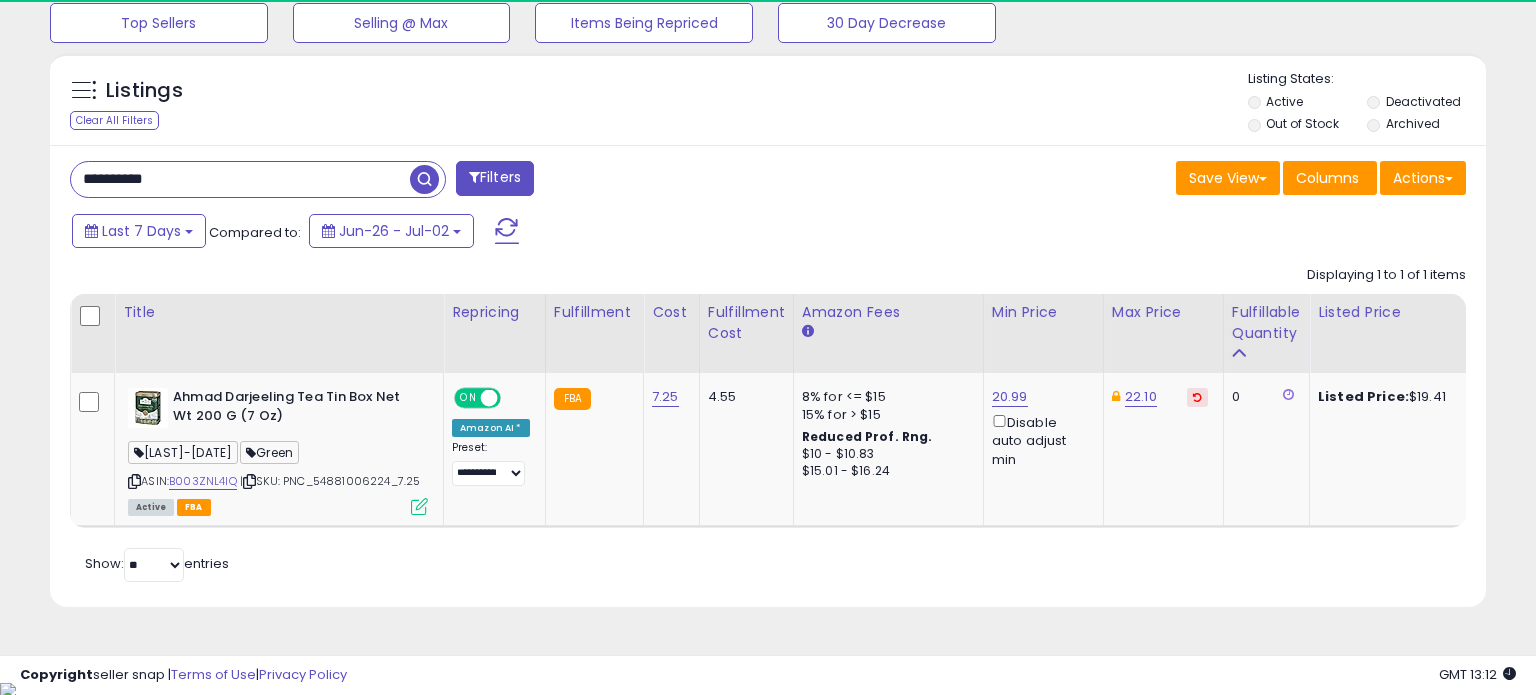scroll, scrollTop: 999589, scrollLeft: 999168, axis: both 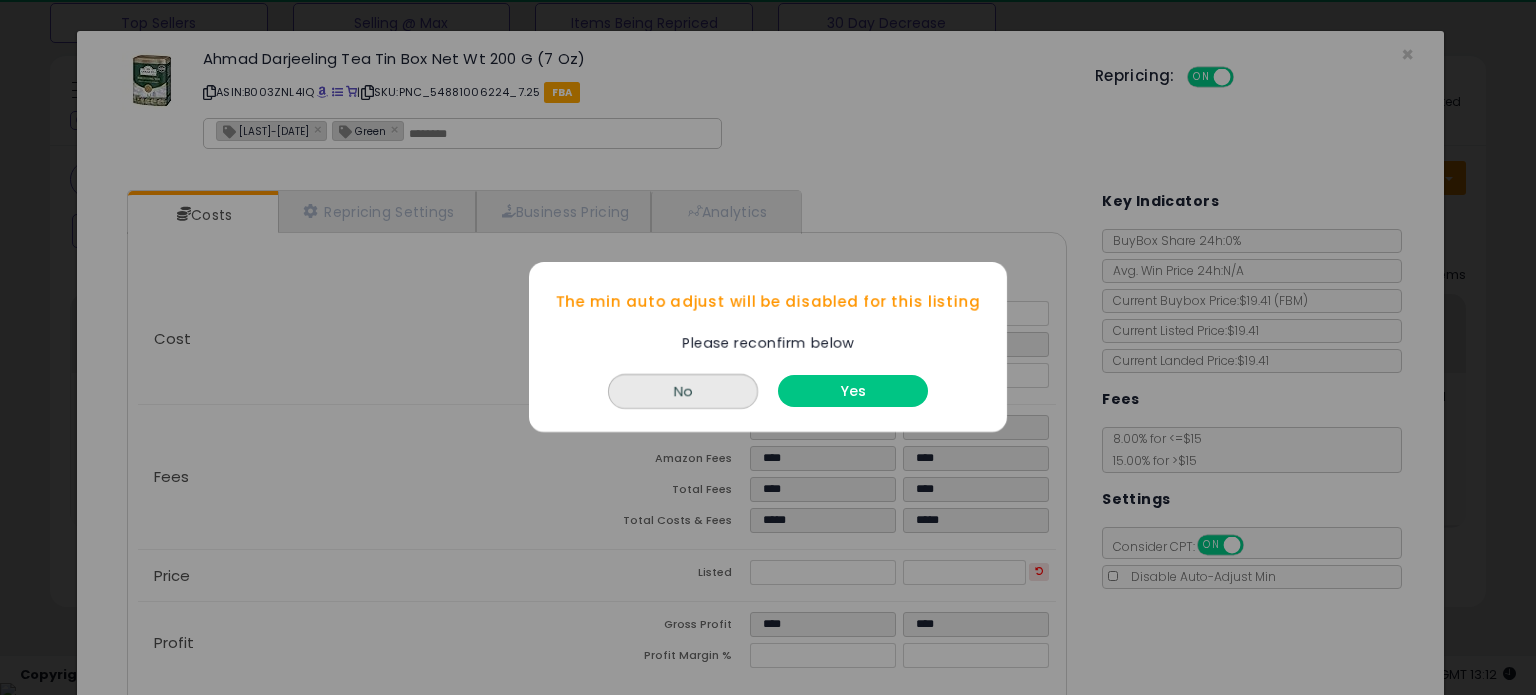 click on "Yes" at bounding box center (853, 392) 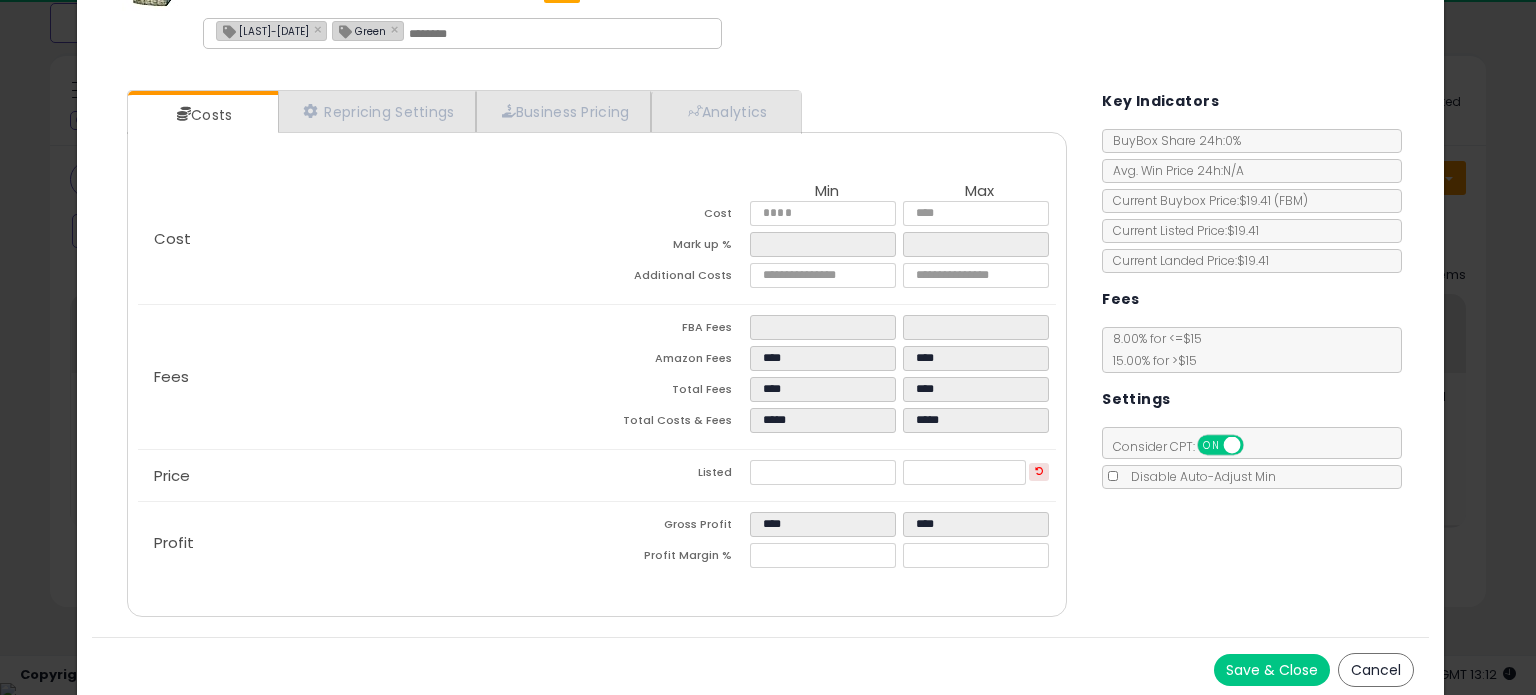 scroll, scrollTop: 105, scrollLeft: 0, axis: vertical 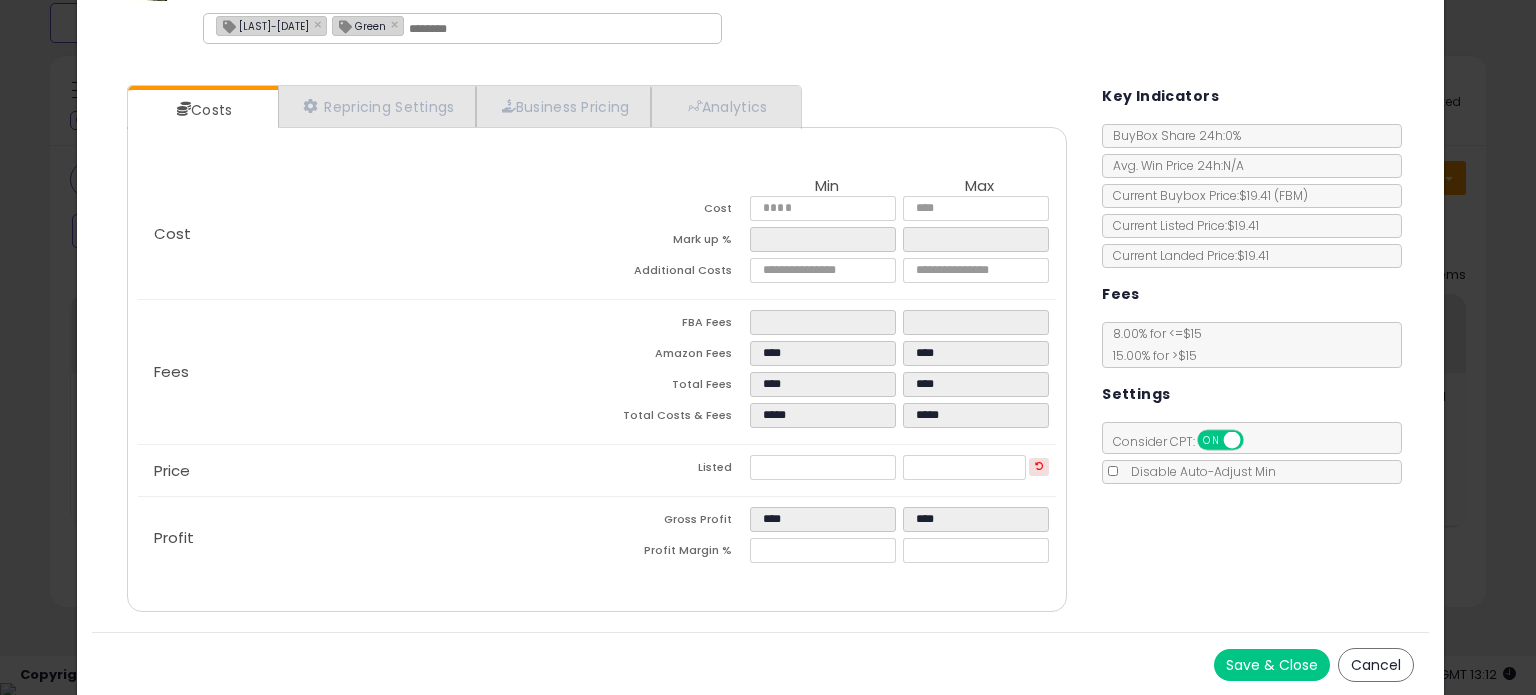 click on "Save & Close" at bounding box center (1272, 665) 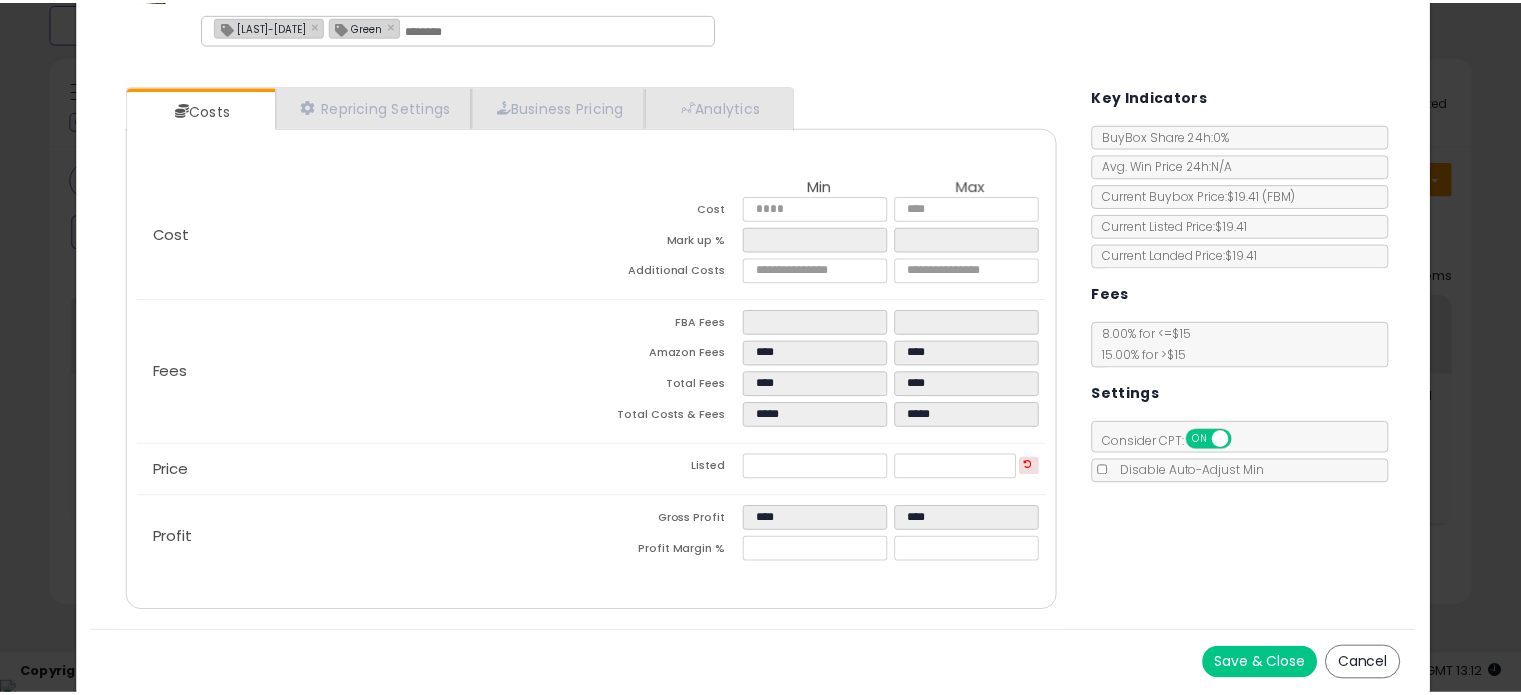 scroll, scrollTop: 0, scrollLeft: 0, axis: both 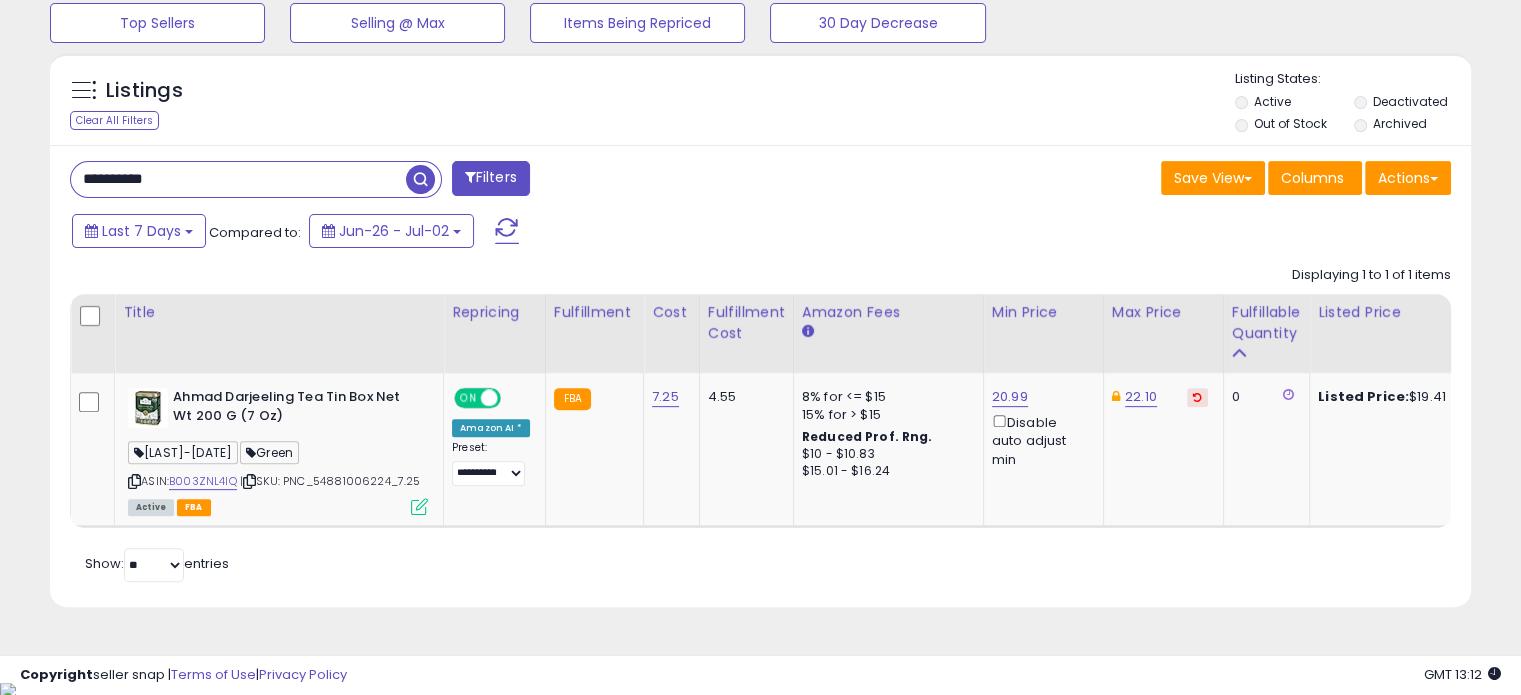click on "**********" at bounding box center (238, 179) 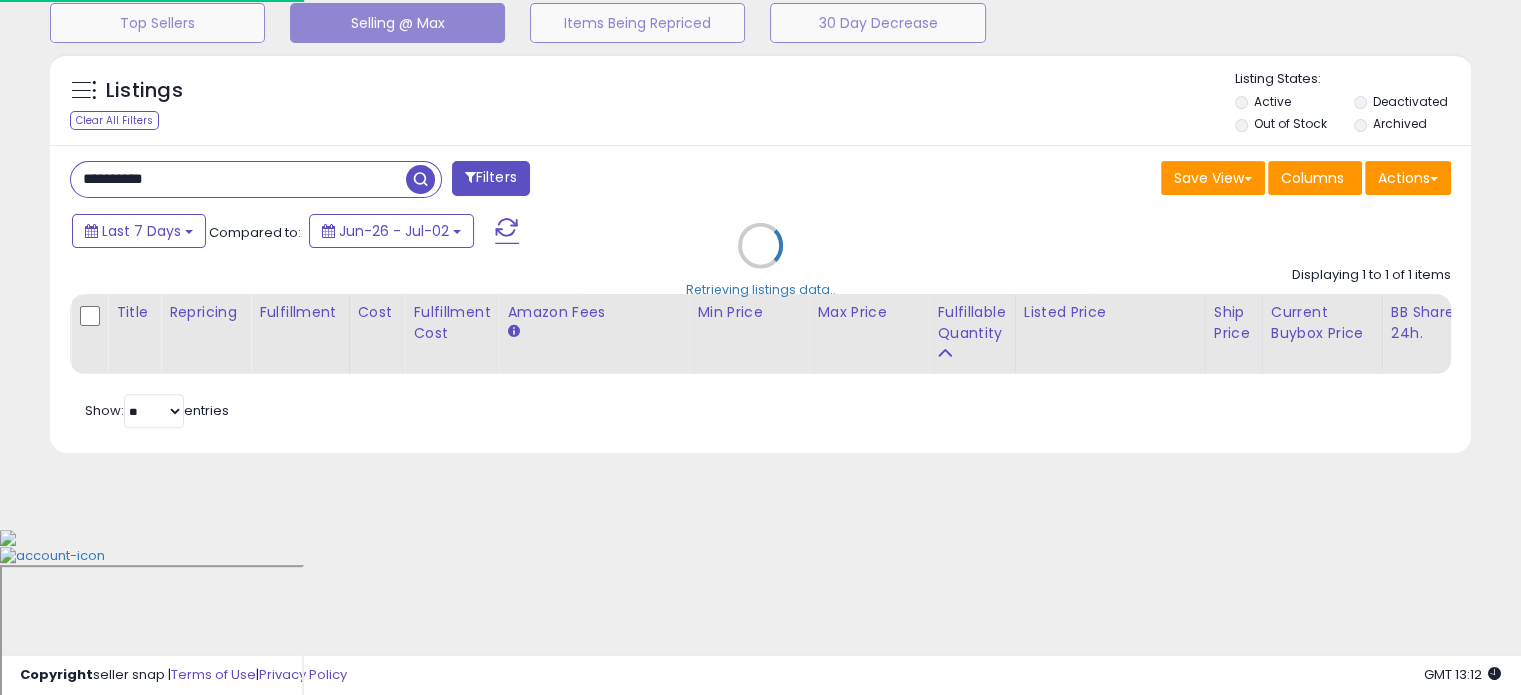 scroll, scrollTop: 999589, scrollLeft: 999168, axis: both 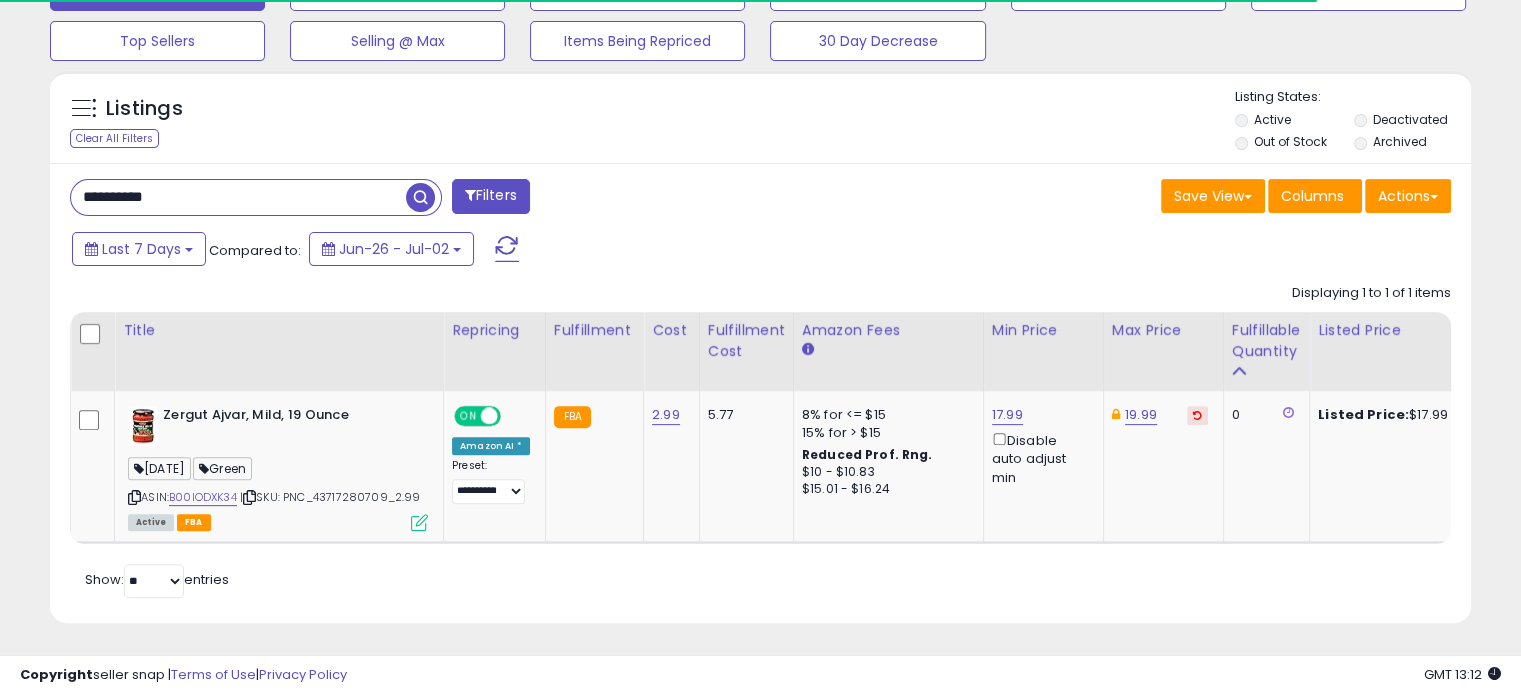 click on "**********" at bounding box center (238, 197) 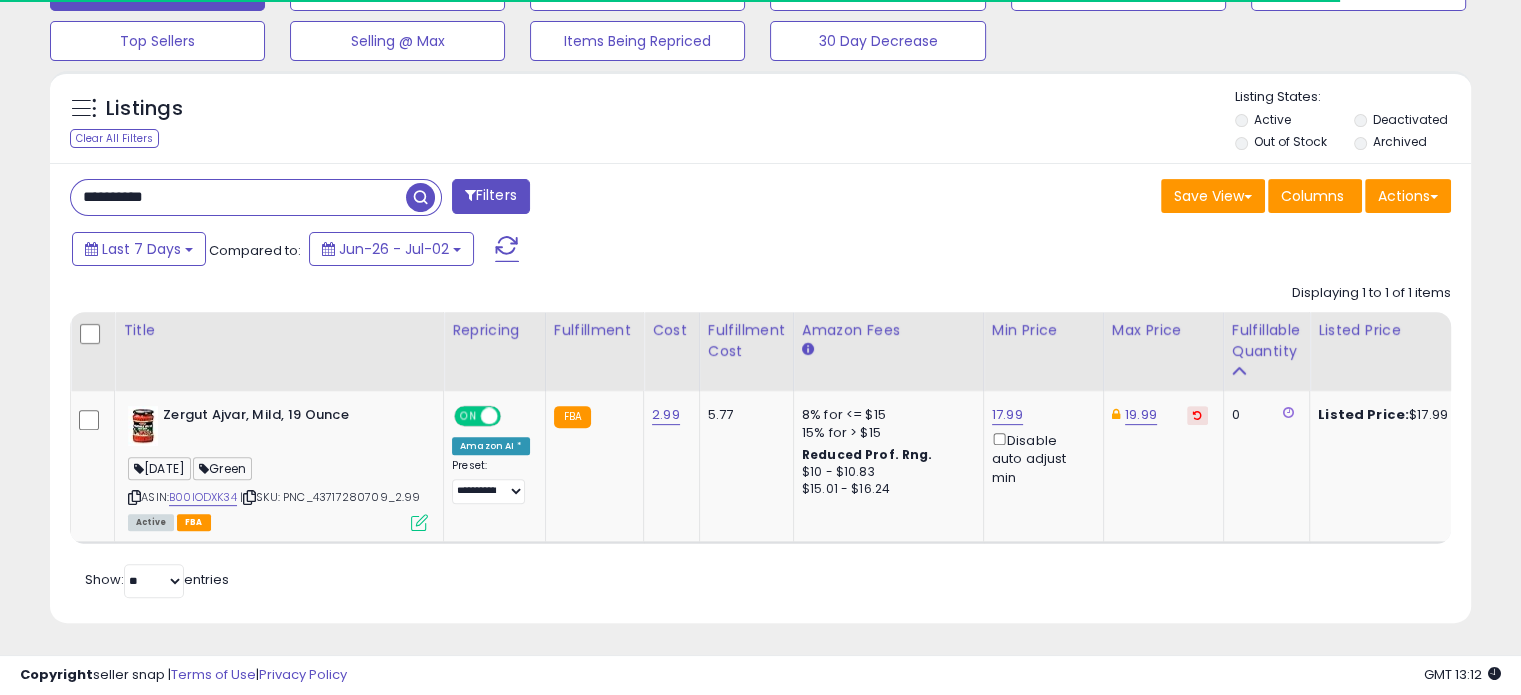 paste 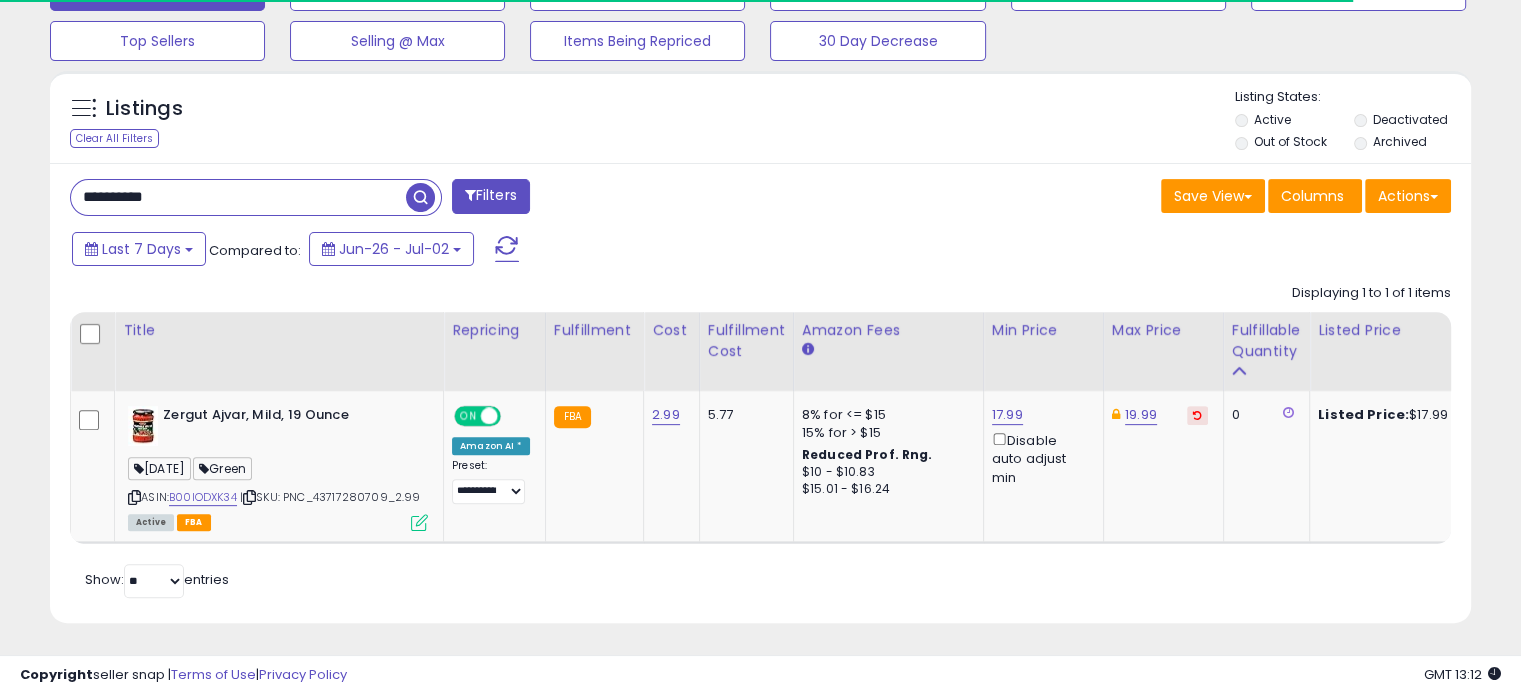 click at bounding box center (420, 197) 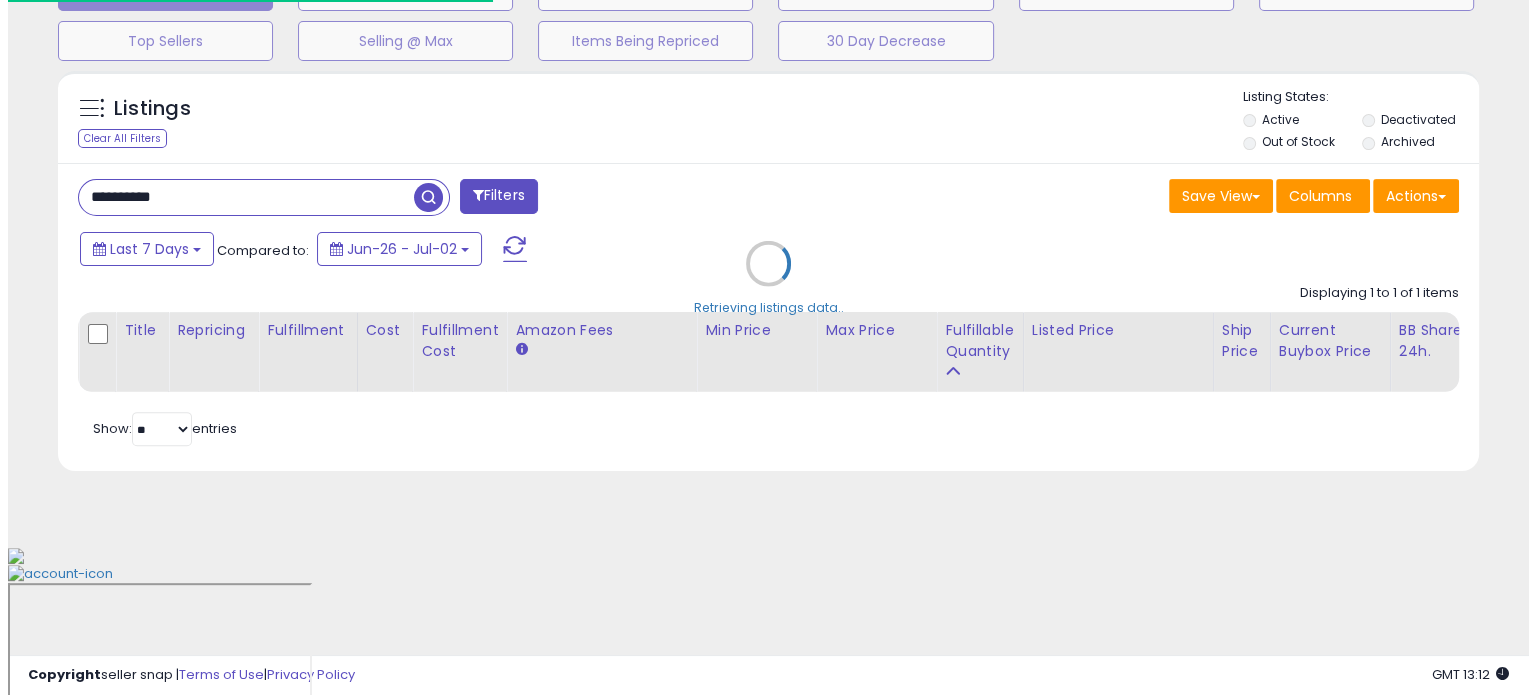 scroll, scrollTop: 524, scrollLeft: 0, axis: vertical 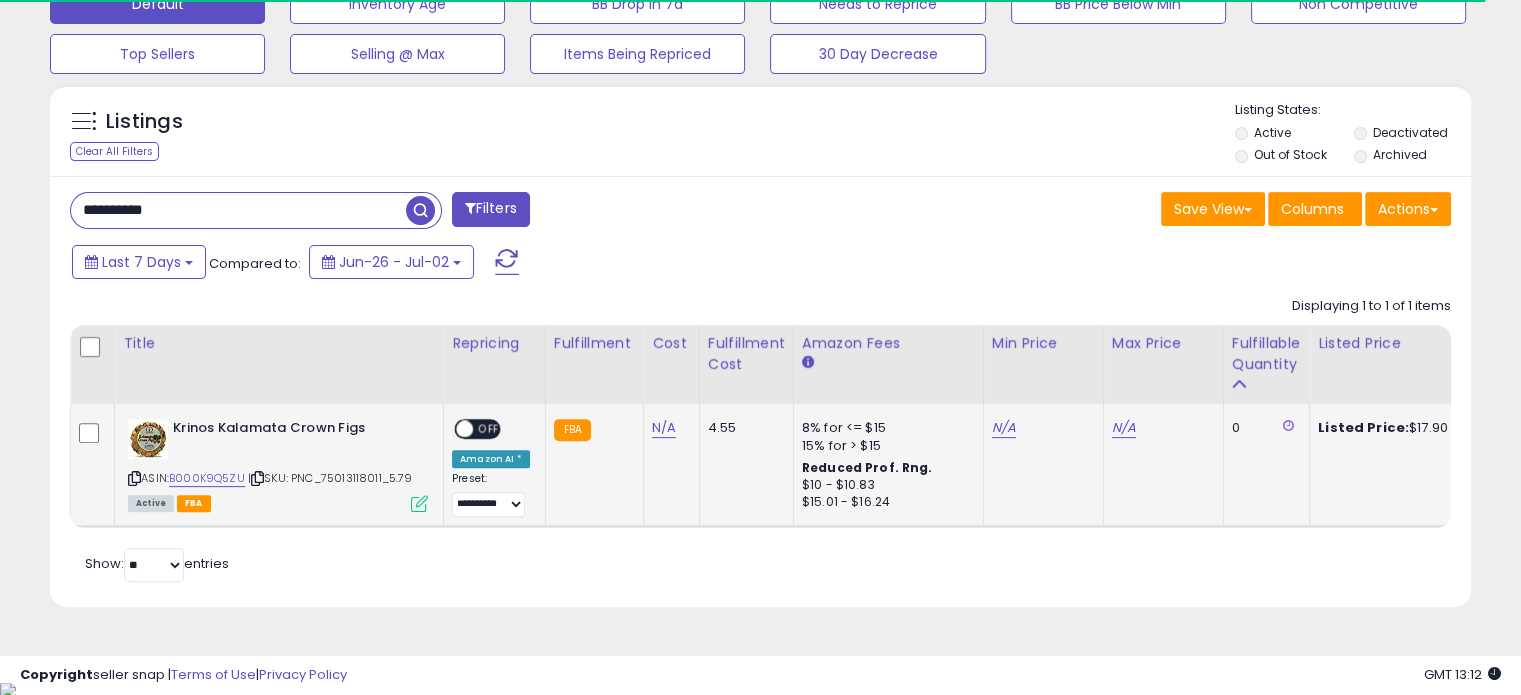 click on "ASIN:  B000K9Q5ZU    |   SKU: PNC_75013118011_5.79 Active FBA" at bounding box center (278, 464) 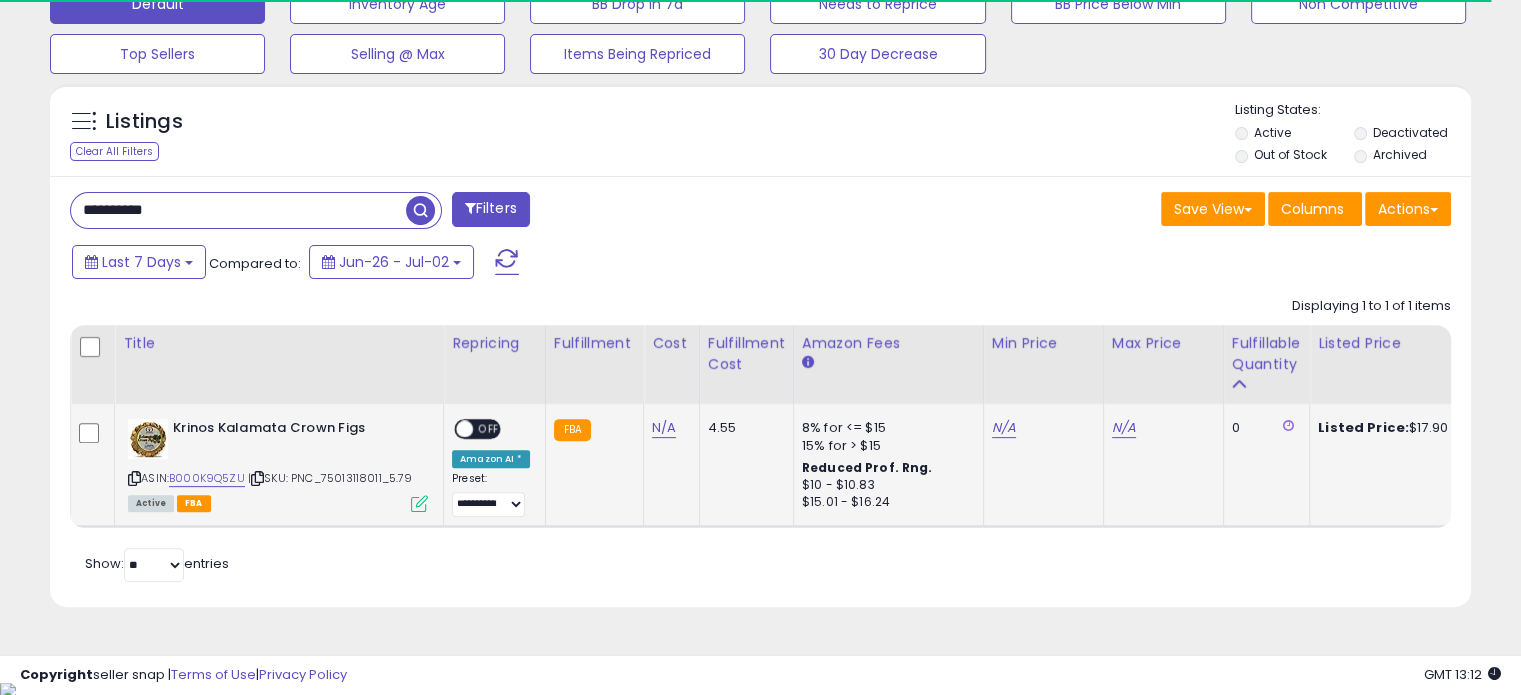 scroll, scrollTop: 999589, scrollLeft: 999176, axis: both 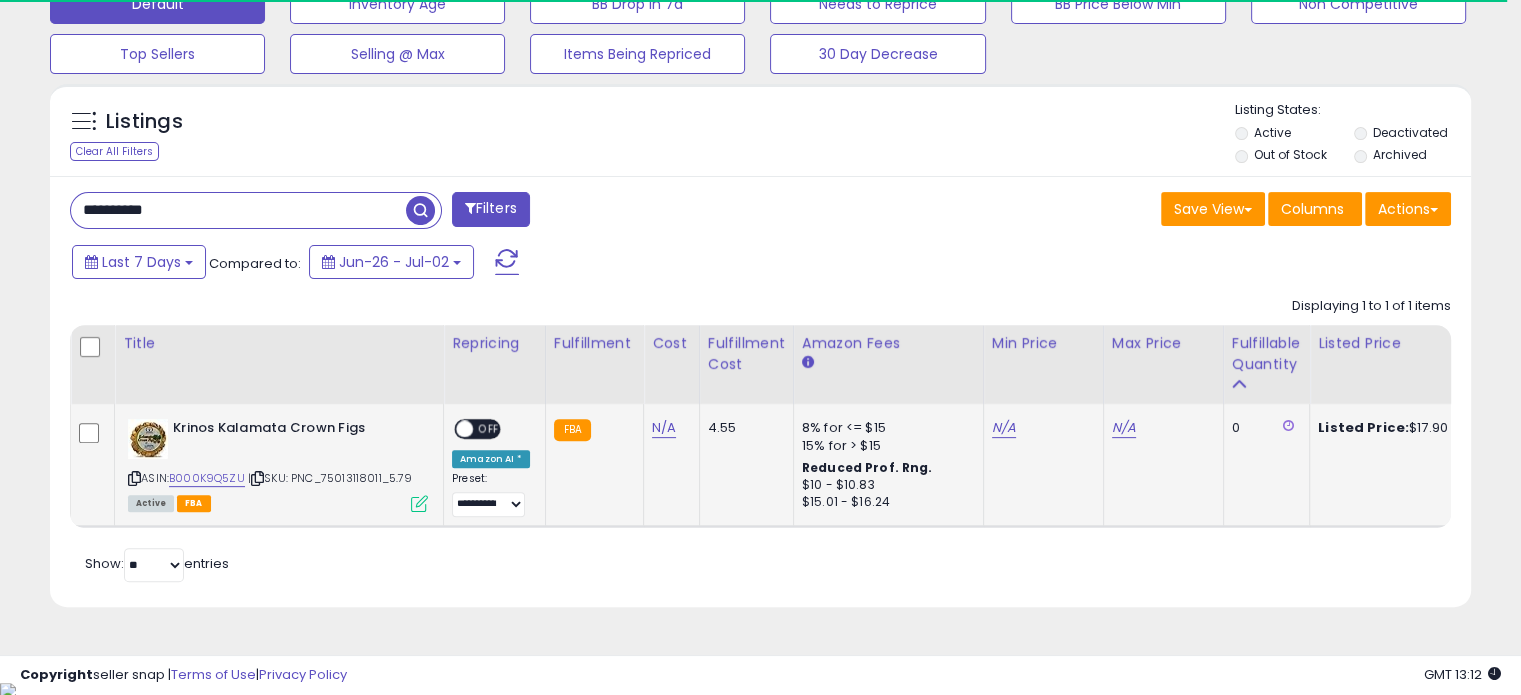 click at bounding box center (419, 503) 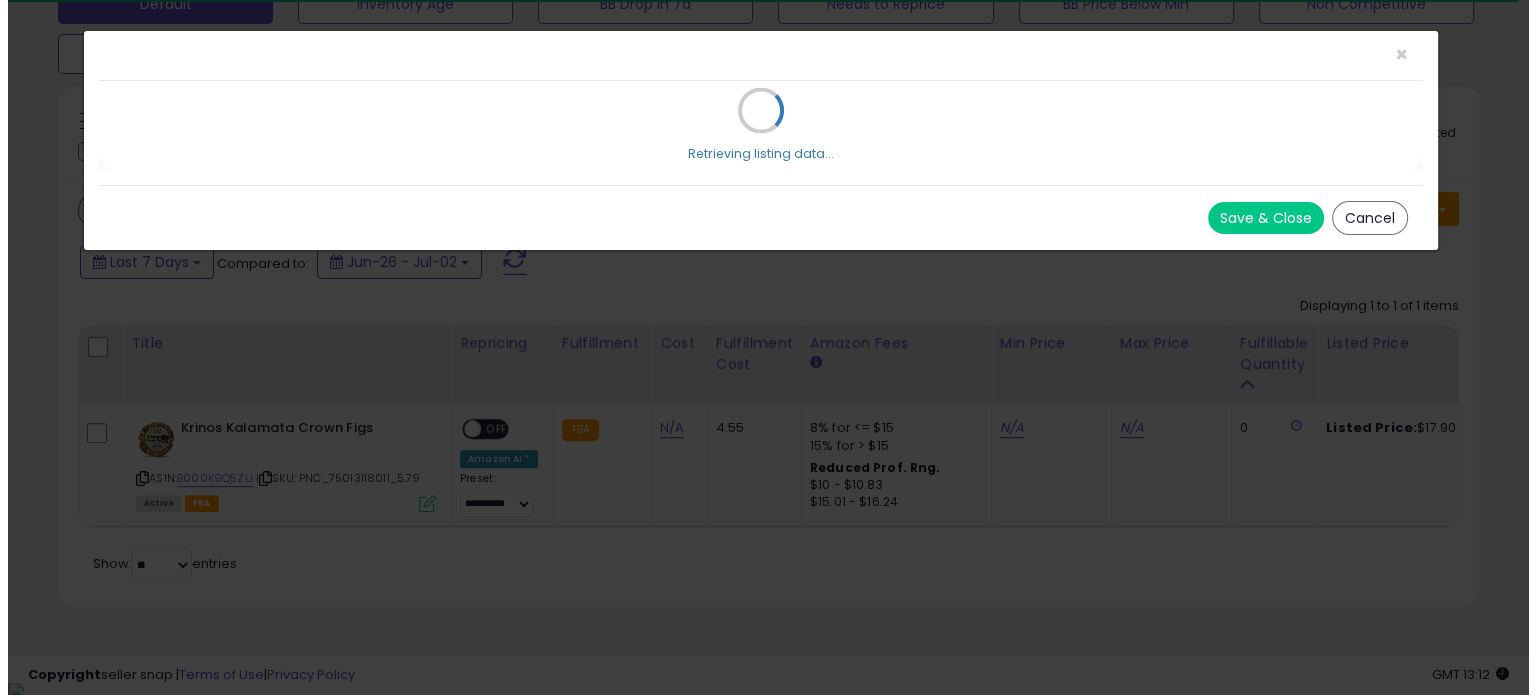 scroll, scrollTop: 999589, scrollLeft: 999168, axis: both 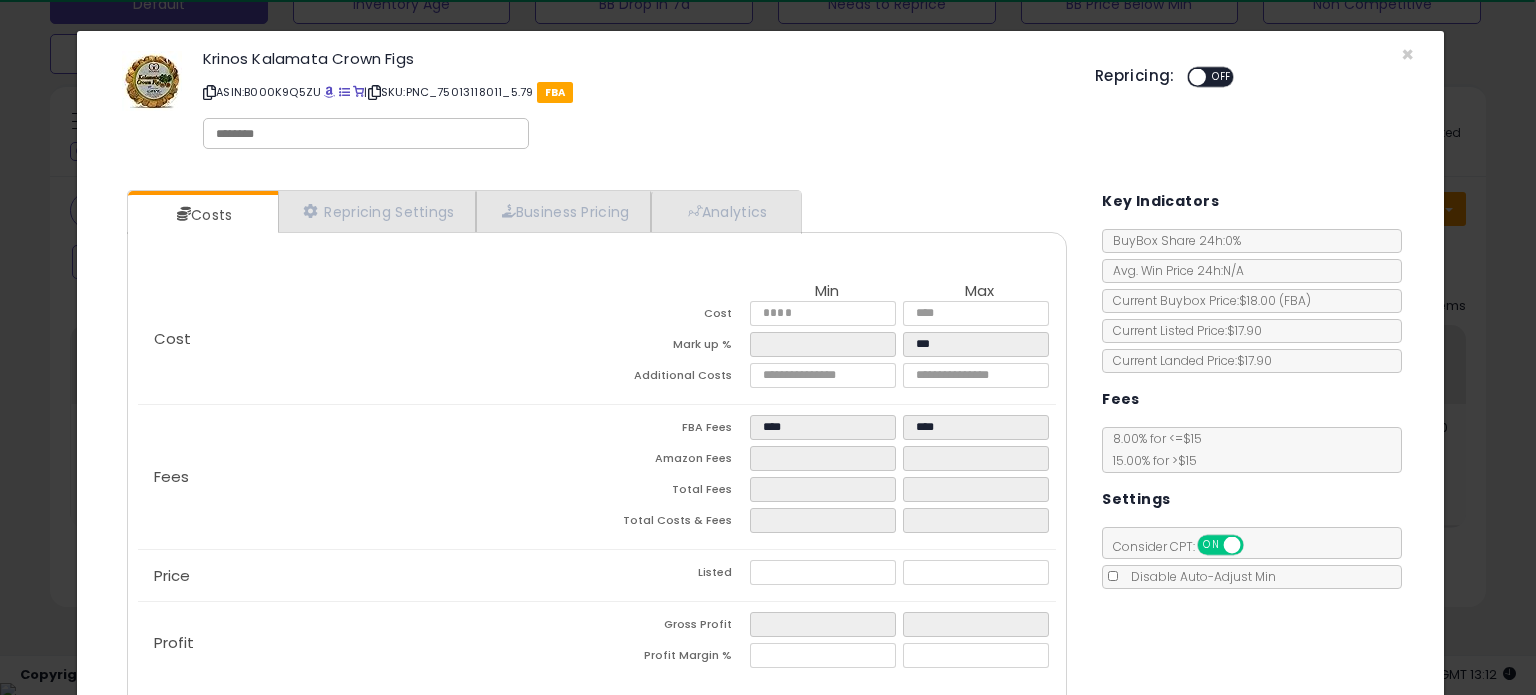 click at bounding box center (366, 134) 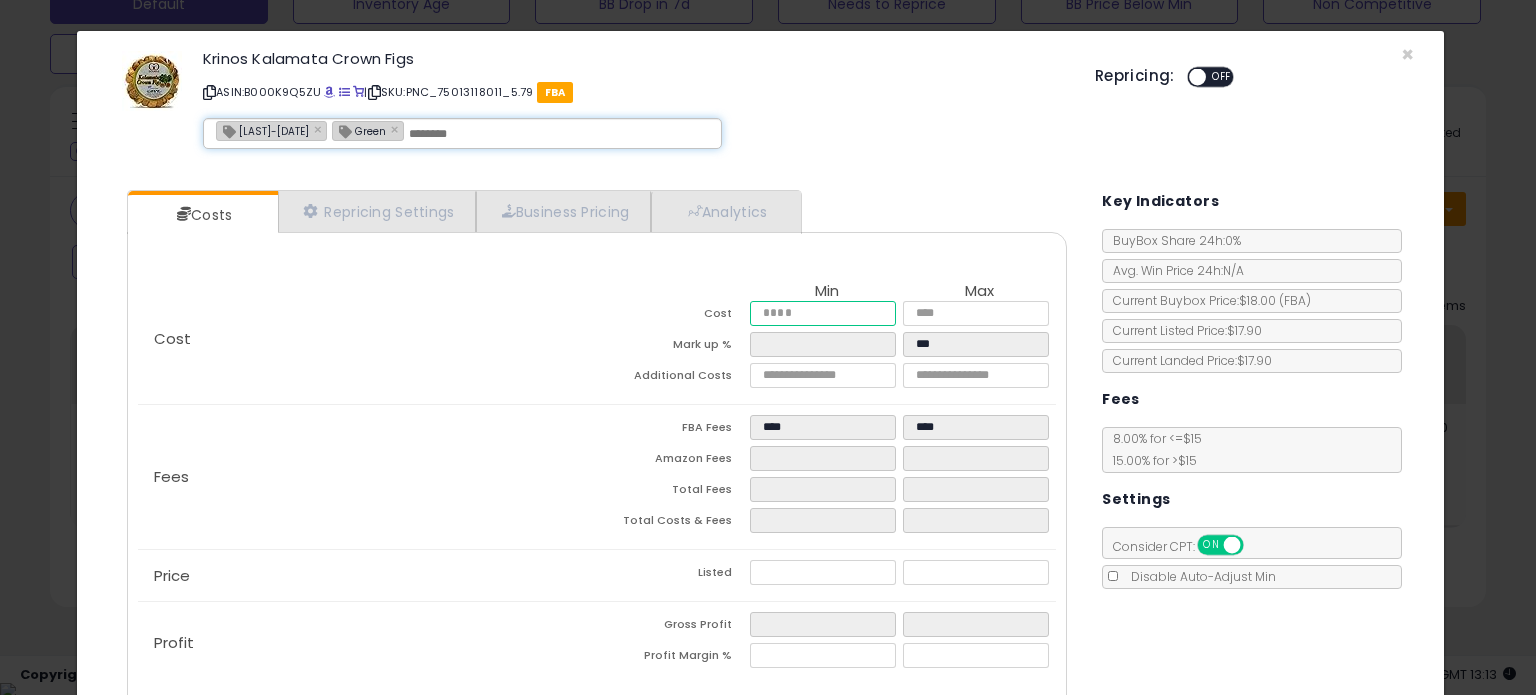 click at bounding box center [822, 313] 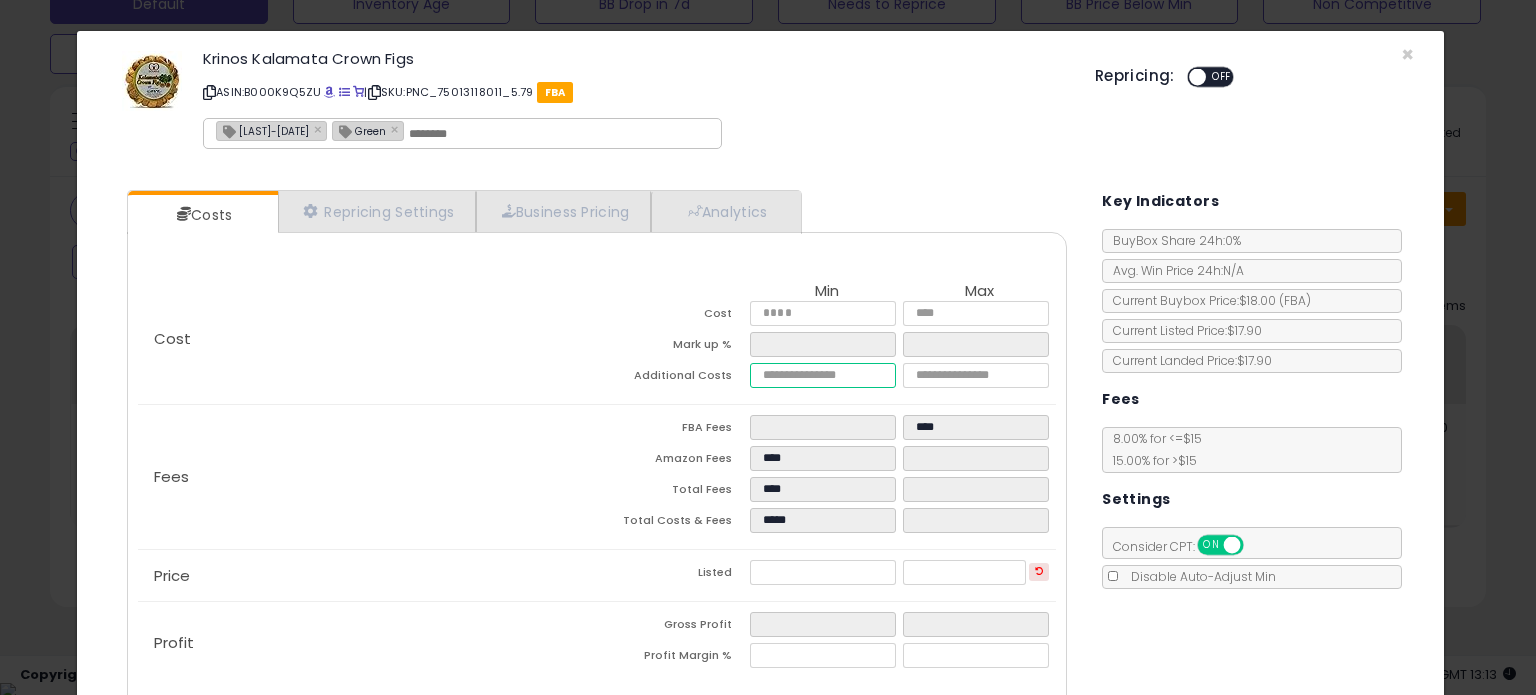click at bounding box center (822, 375) 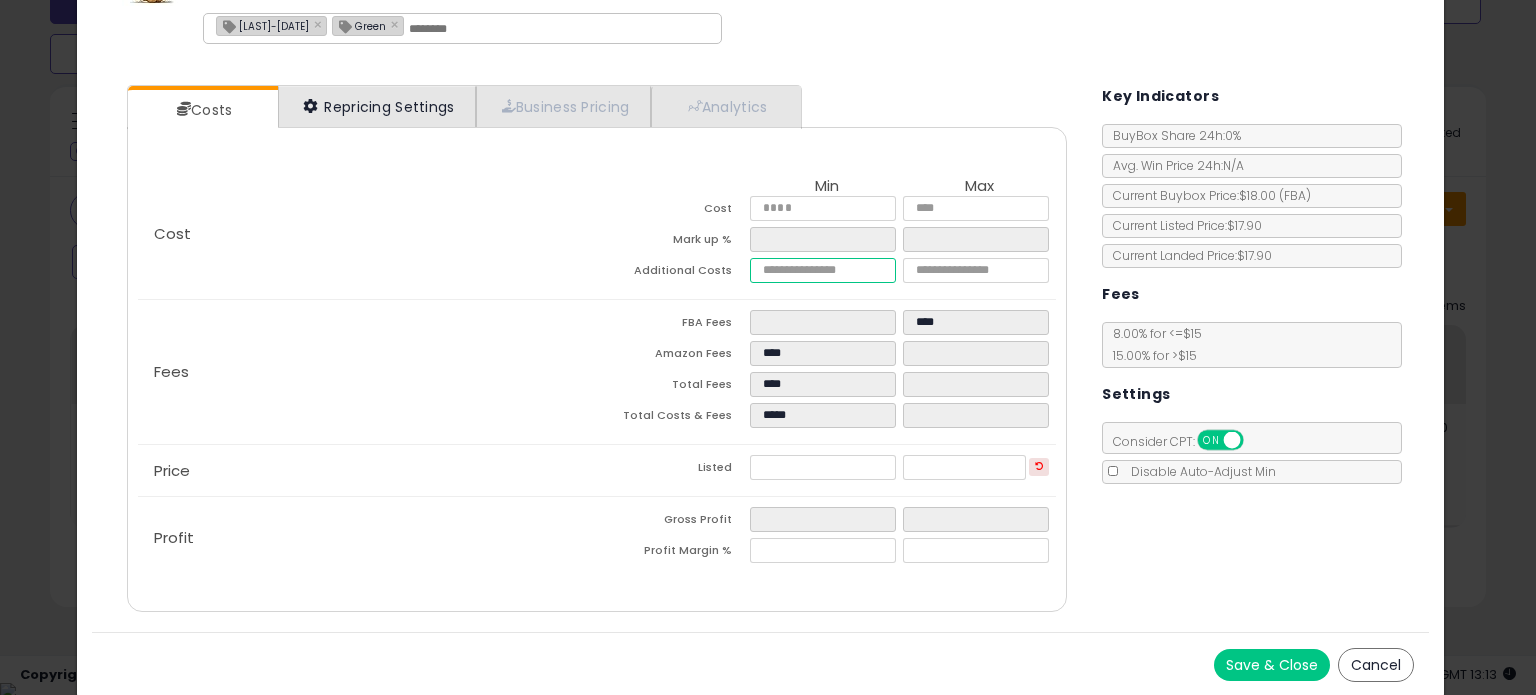 scroll, scrollTop: 18, scrollLeft: 0, axis: vertical 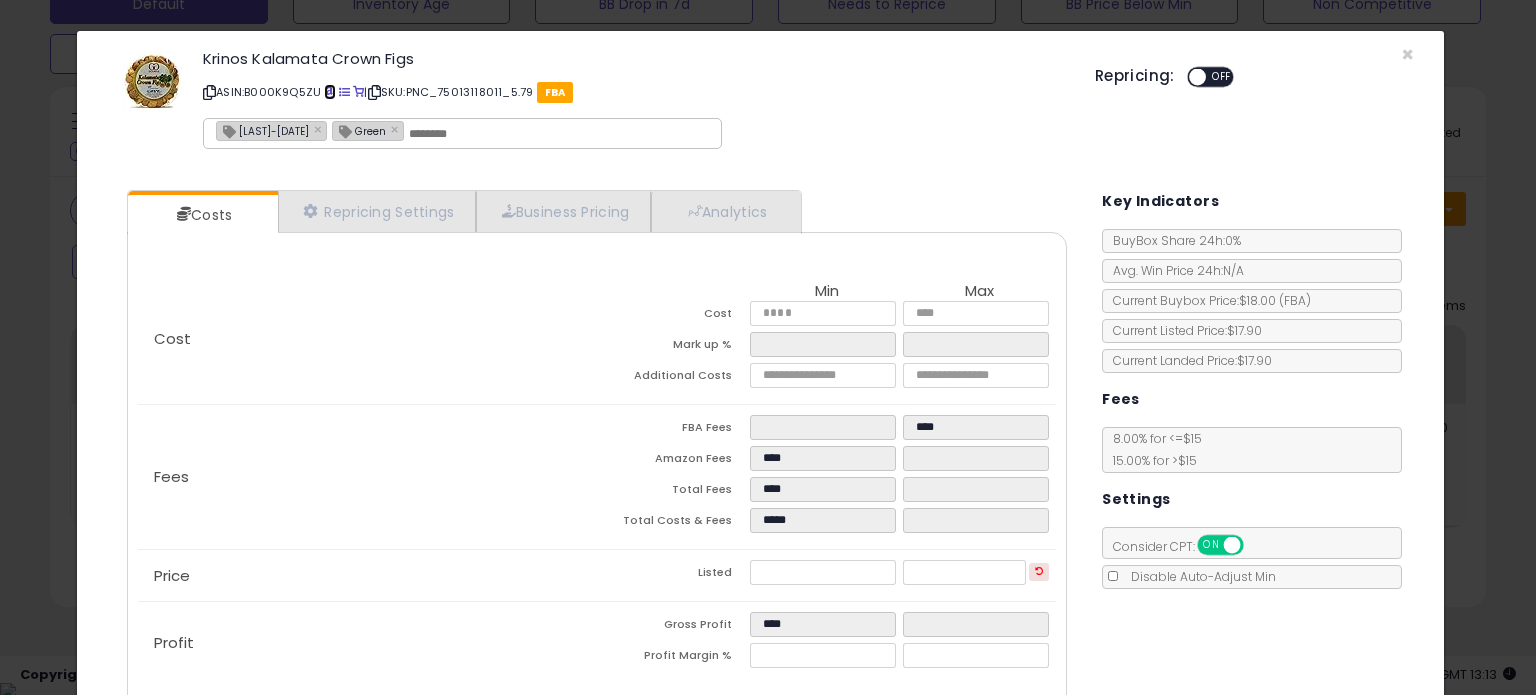 click at bounding box center [329, 92] 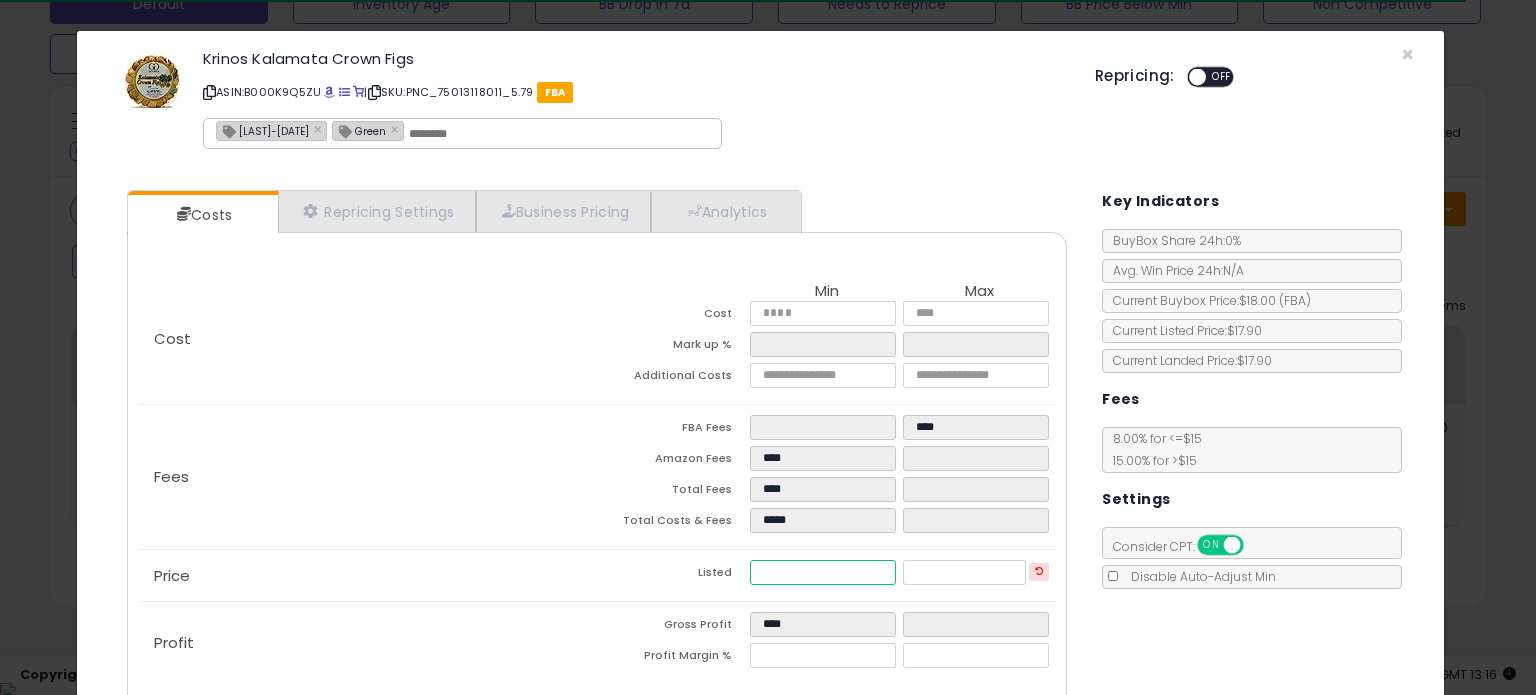 drag, startPoint x: 788, startPoint y: 577, endPoint x: 566, endPoint y: 611, distance: 224.58852 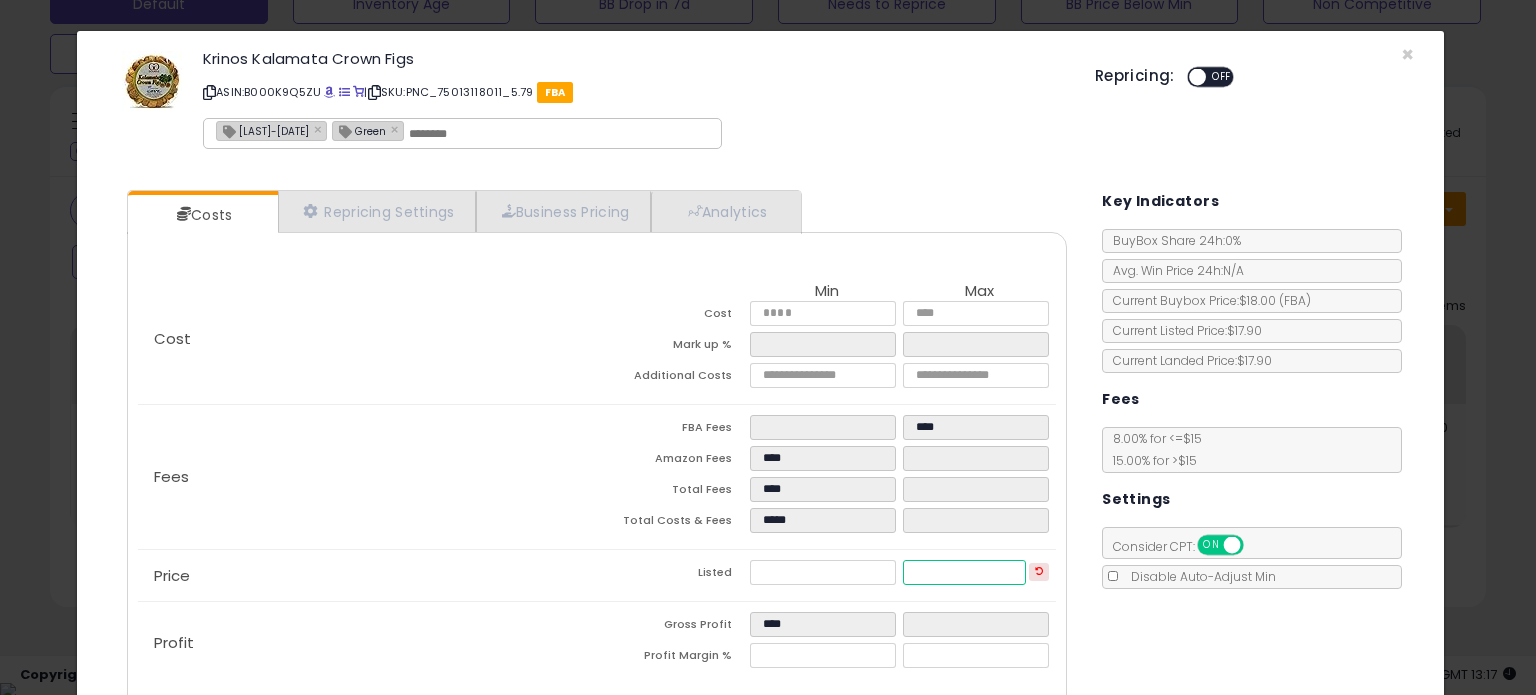 click at bounding box center (964, 572) 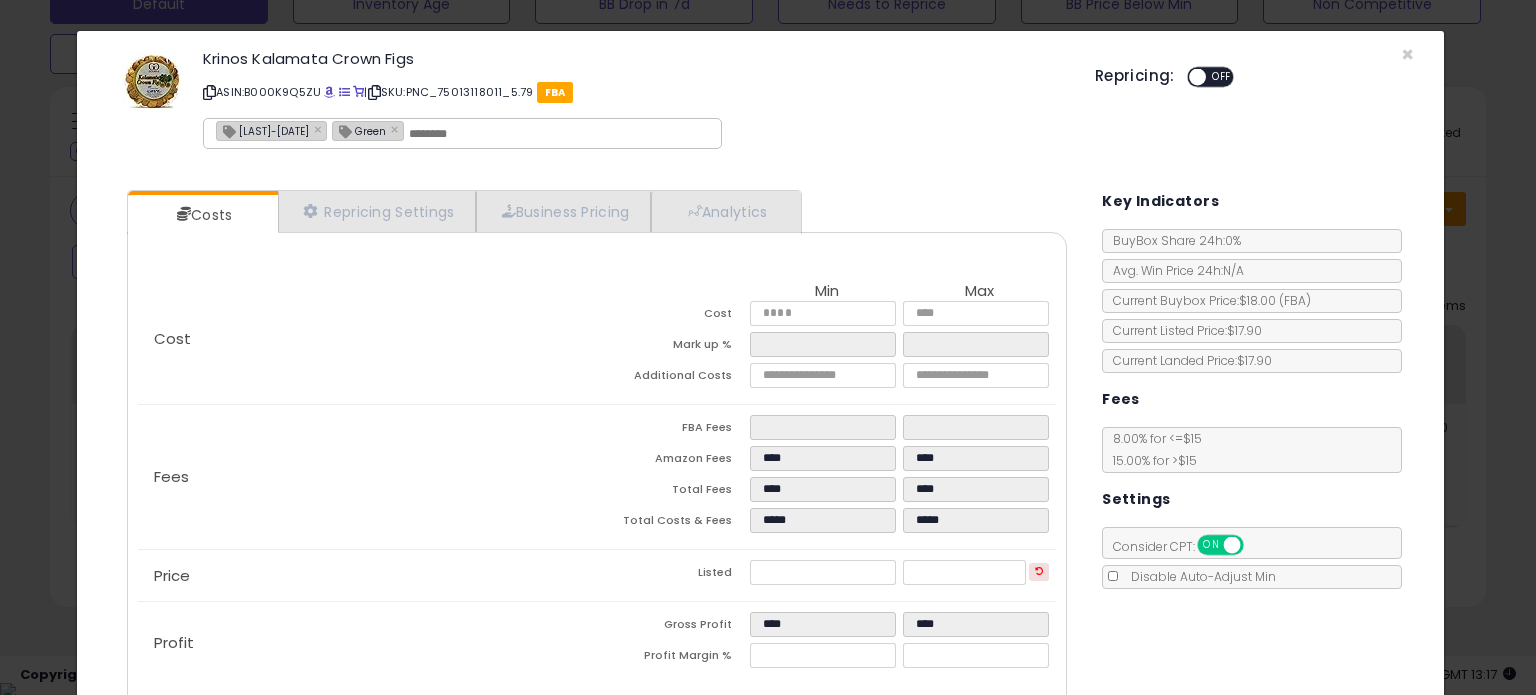 click on "OFF" at bounding box center (1222, 77) 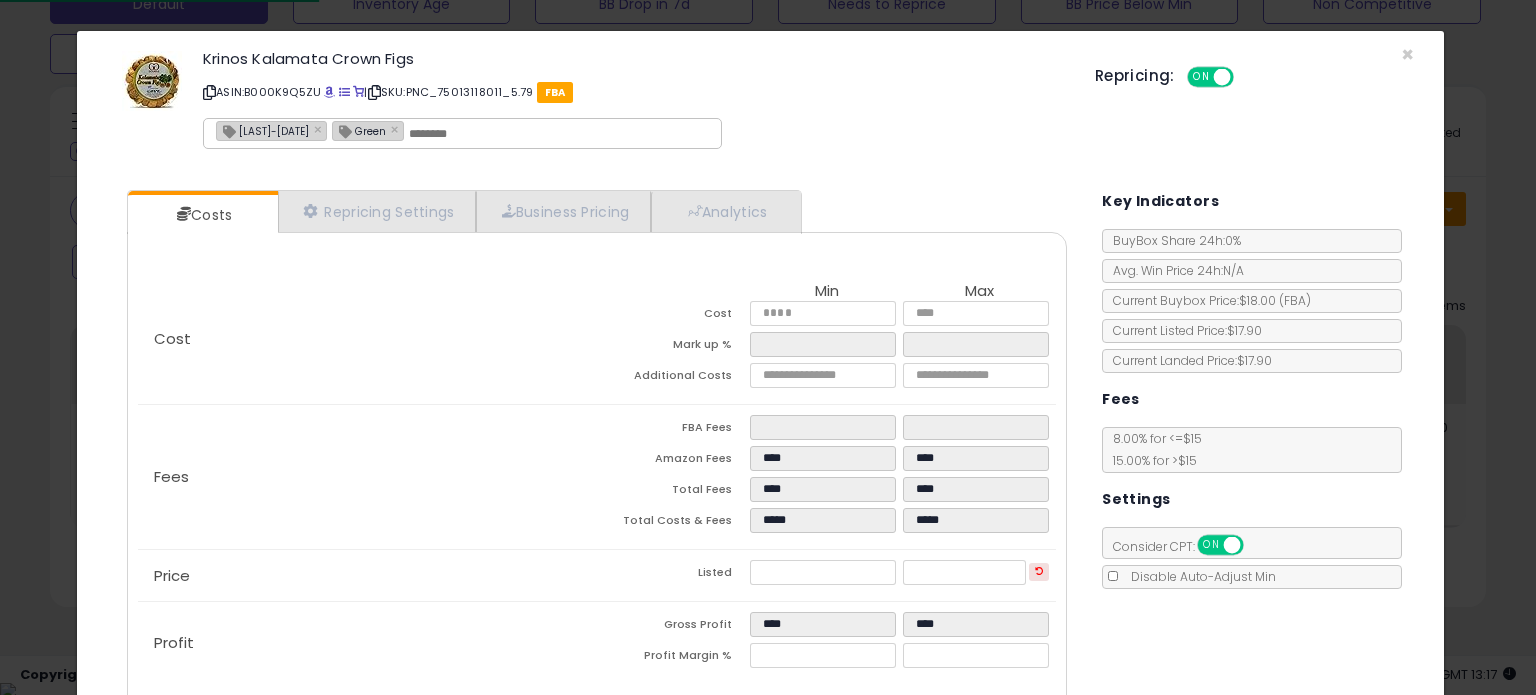 click on "Disable Auto-Adjust Min" 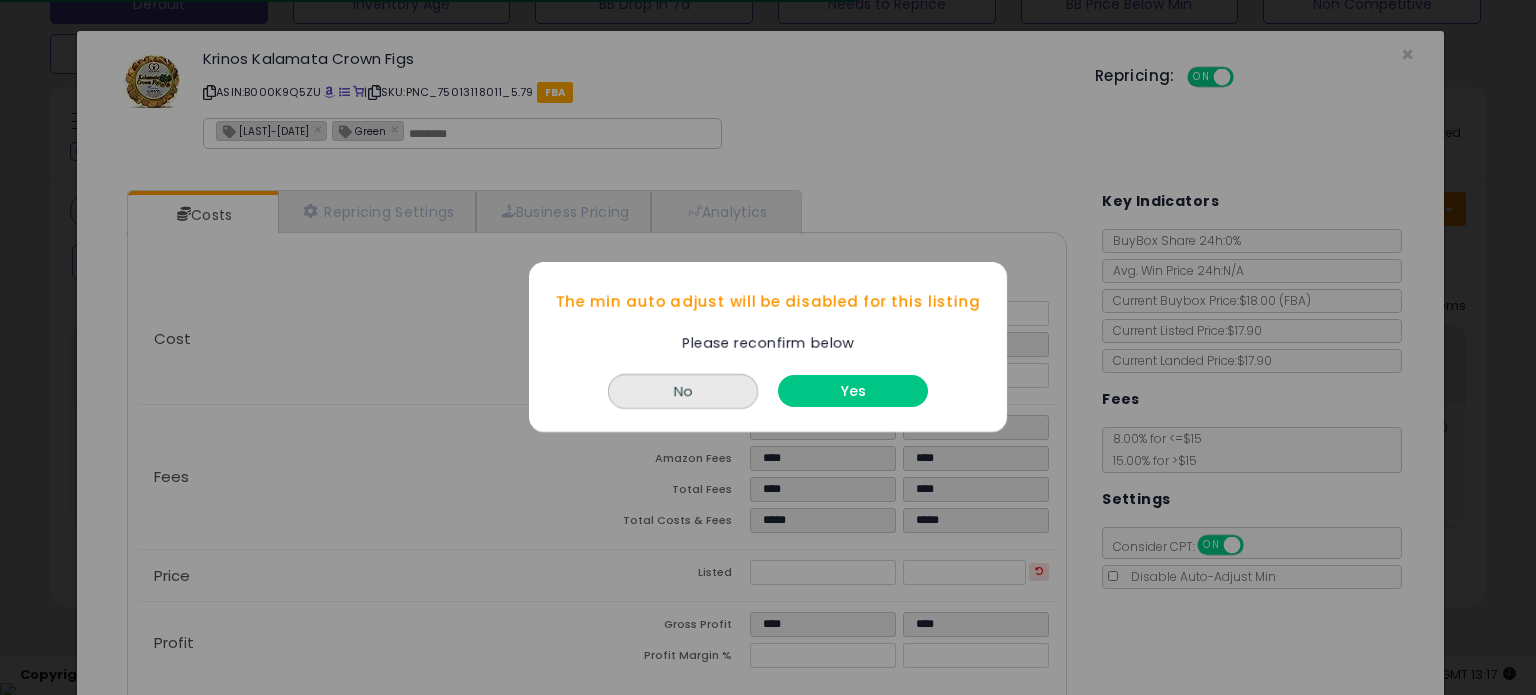 click on "Yes" at bounding box center (853, 392) 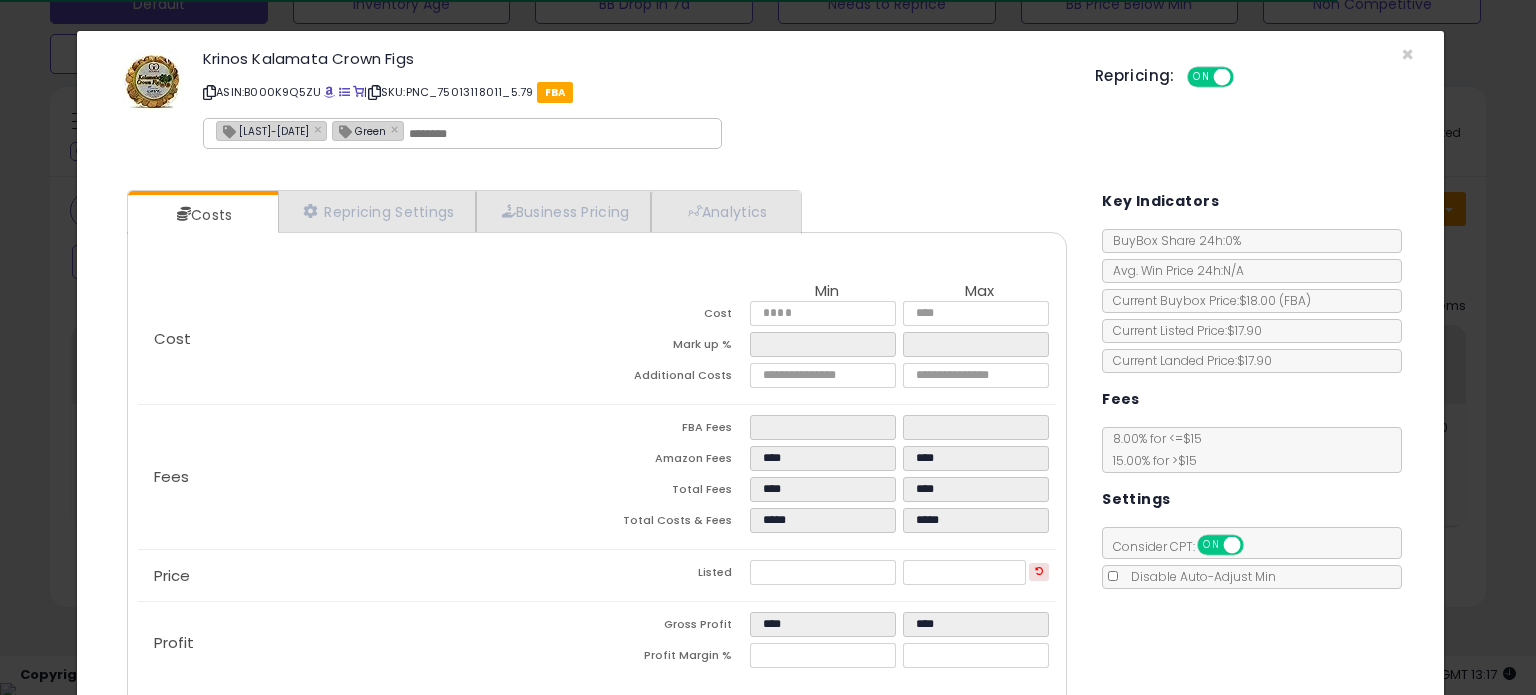 scroll, scrollTop: 105, scrollLeft: 0, axis: vertical 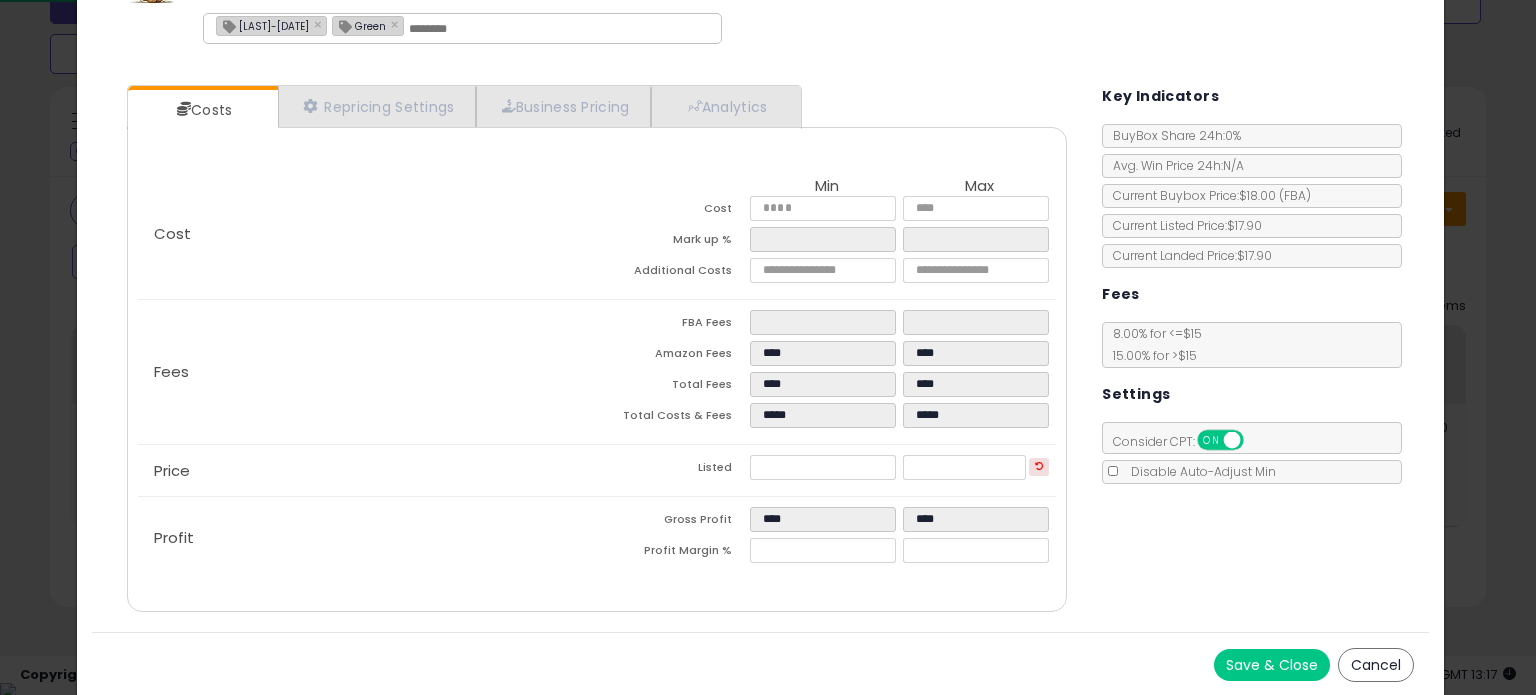 click on "Save & Close" at bounding box center (1272, 665) 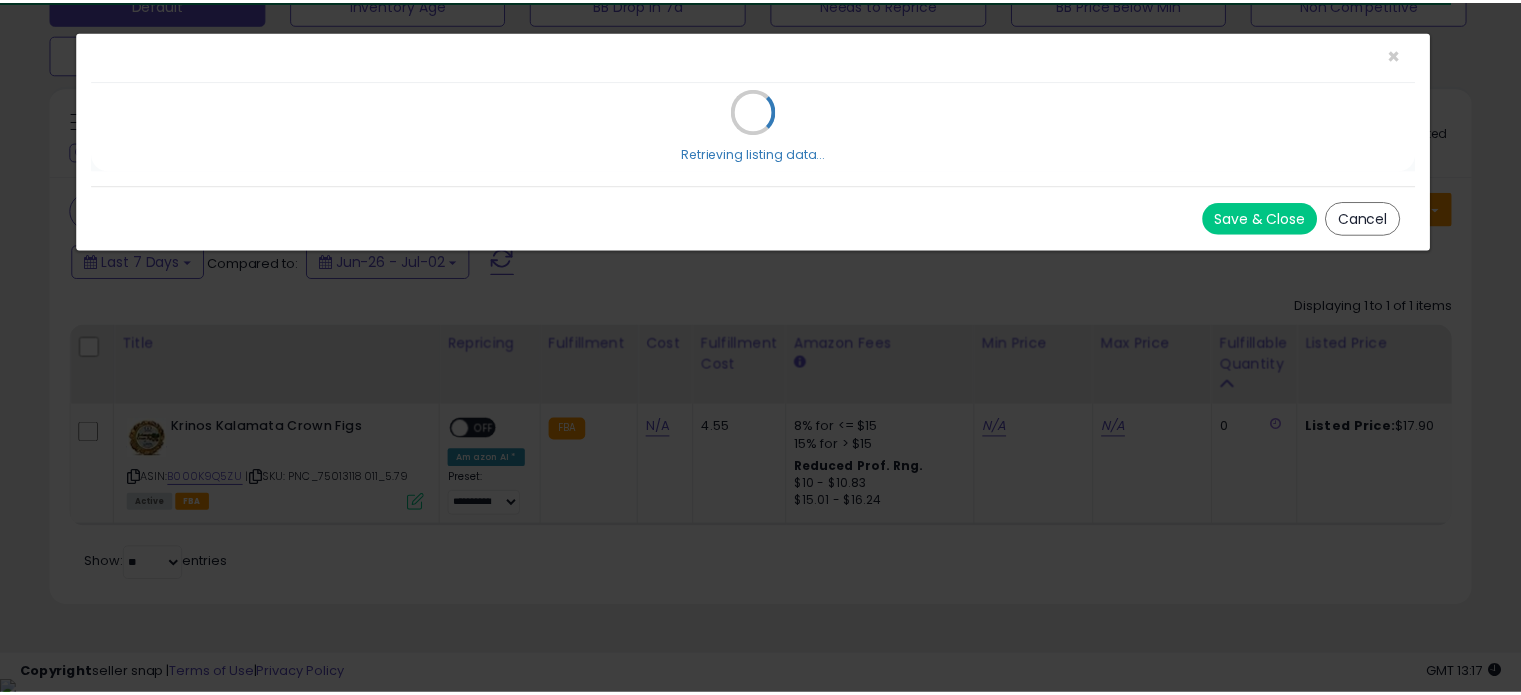 scroll, scrollTop: 0, scrollLeft: 0, axis: both 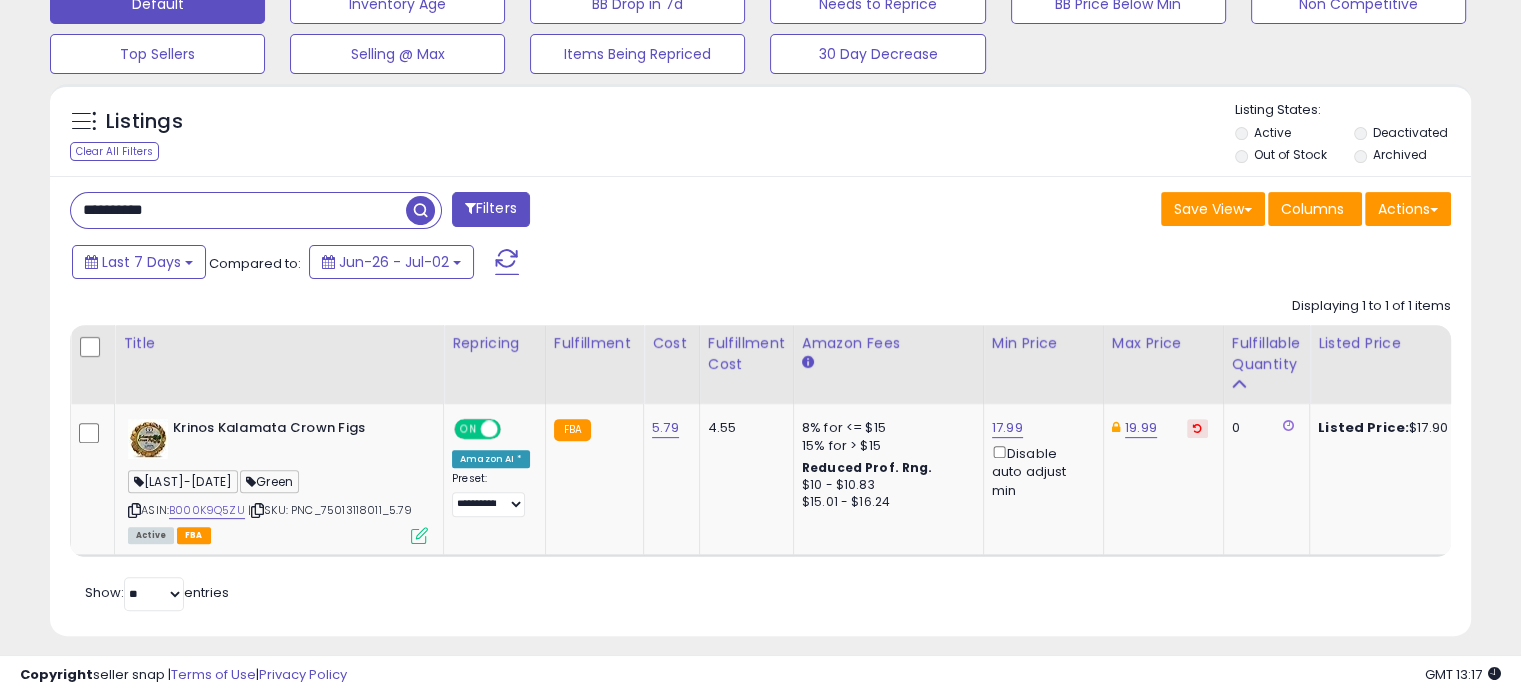 click on "**********" at bounding box center [238, 210] 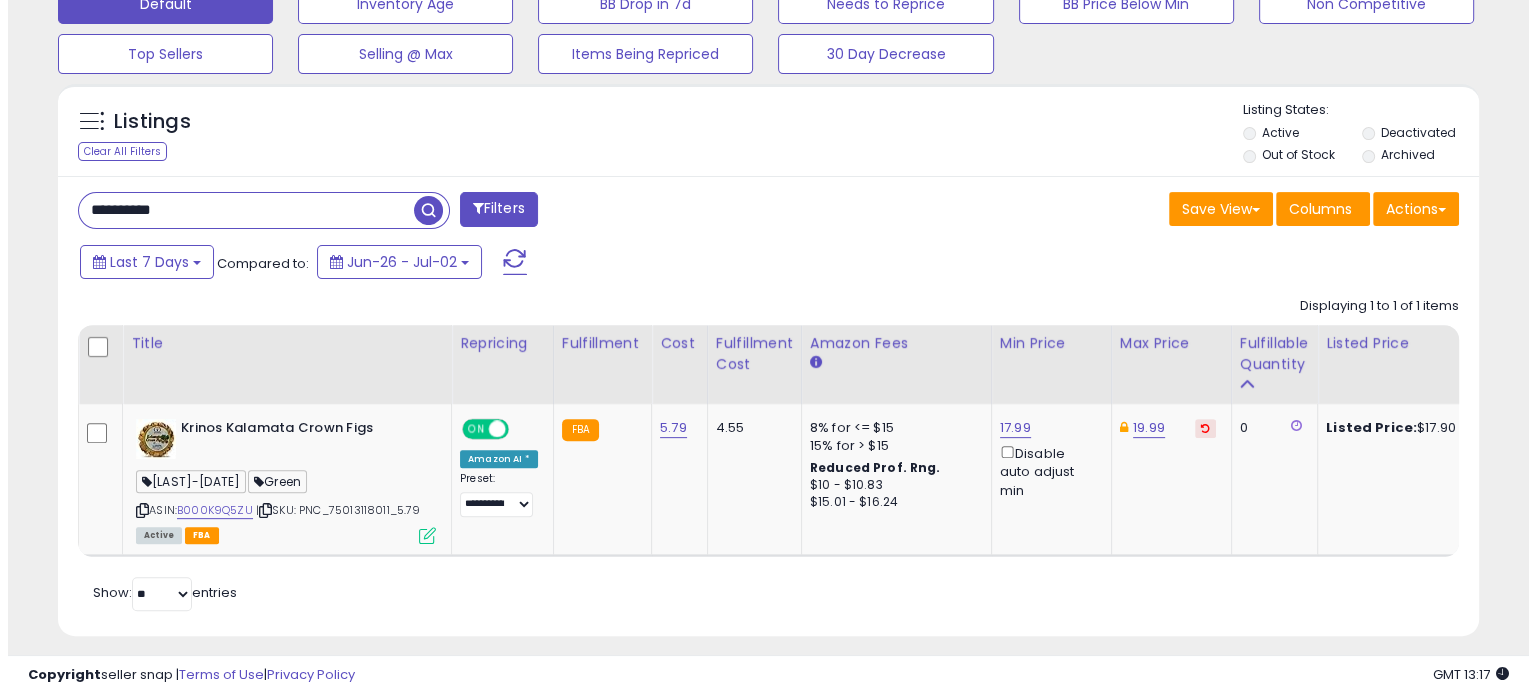 scroll, scrollTop: 524, scrollLeft: 0, axis: vertical 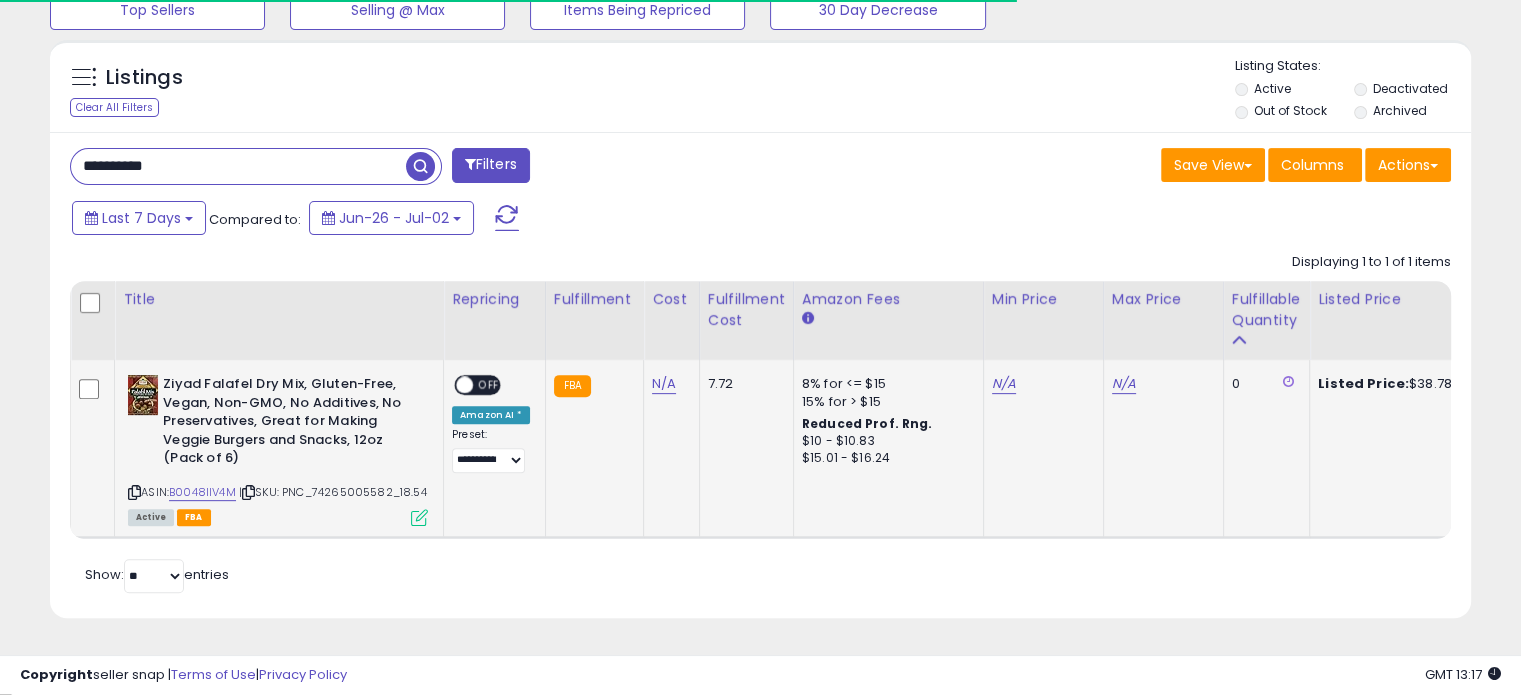 click on "Ziyad Falafel Dry Mix, Gluten-Free, Vegan, Non-GMO, No Additives, No Preservatives, Great for Making Veggie Burgers and Snacks, 12oz (Pack of 6)  ASIN:  B0048IIV4M    |   SKU: PNC_74265005582_18.54 Active FBA" 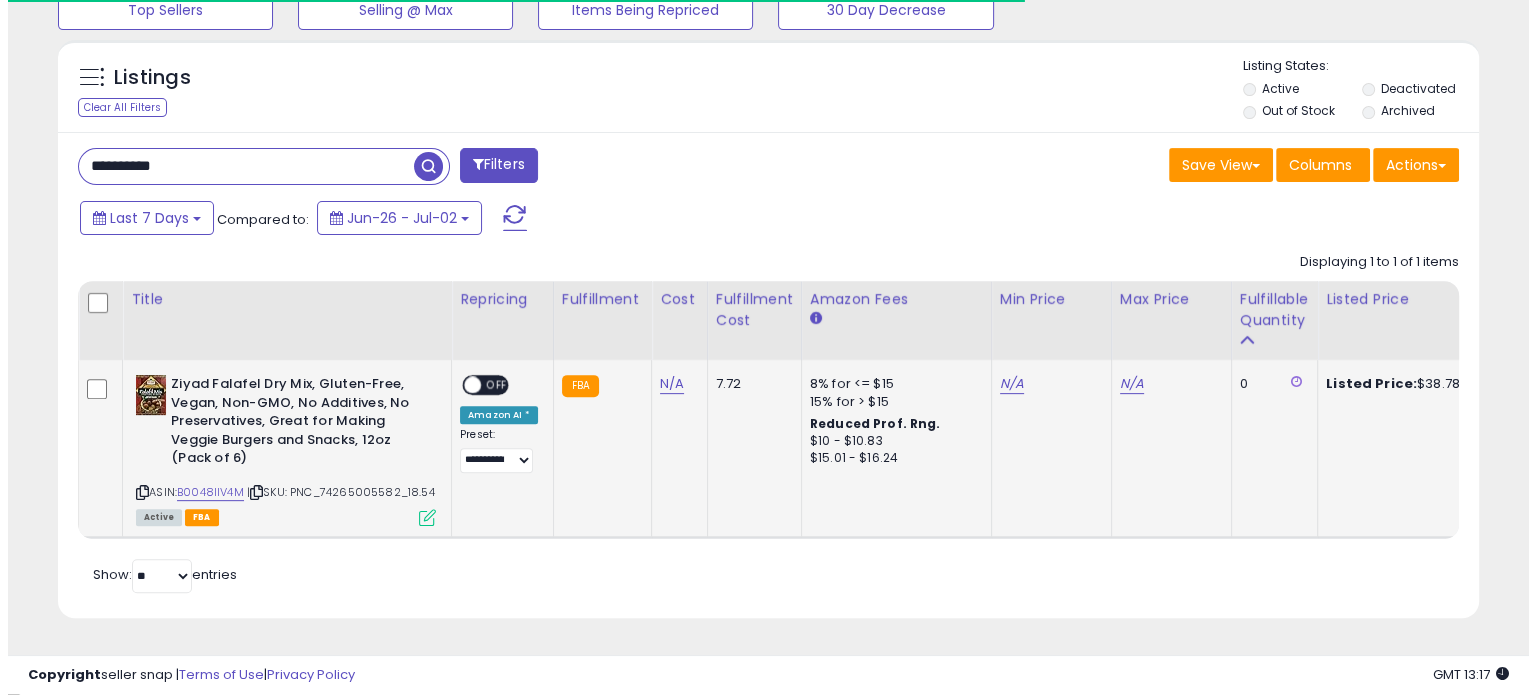 scroll, scrollTop: 409, scrollLeft: 822, axis: both 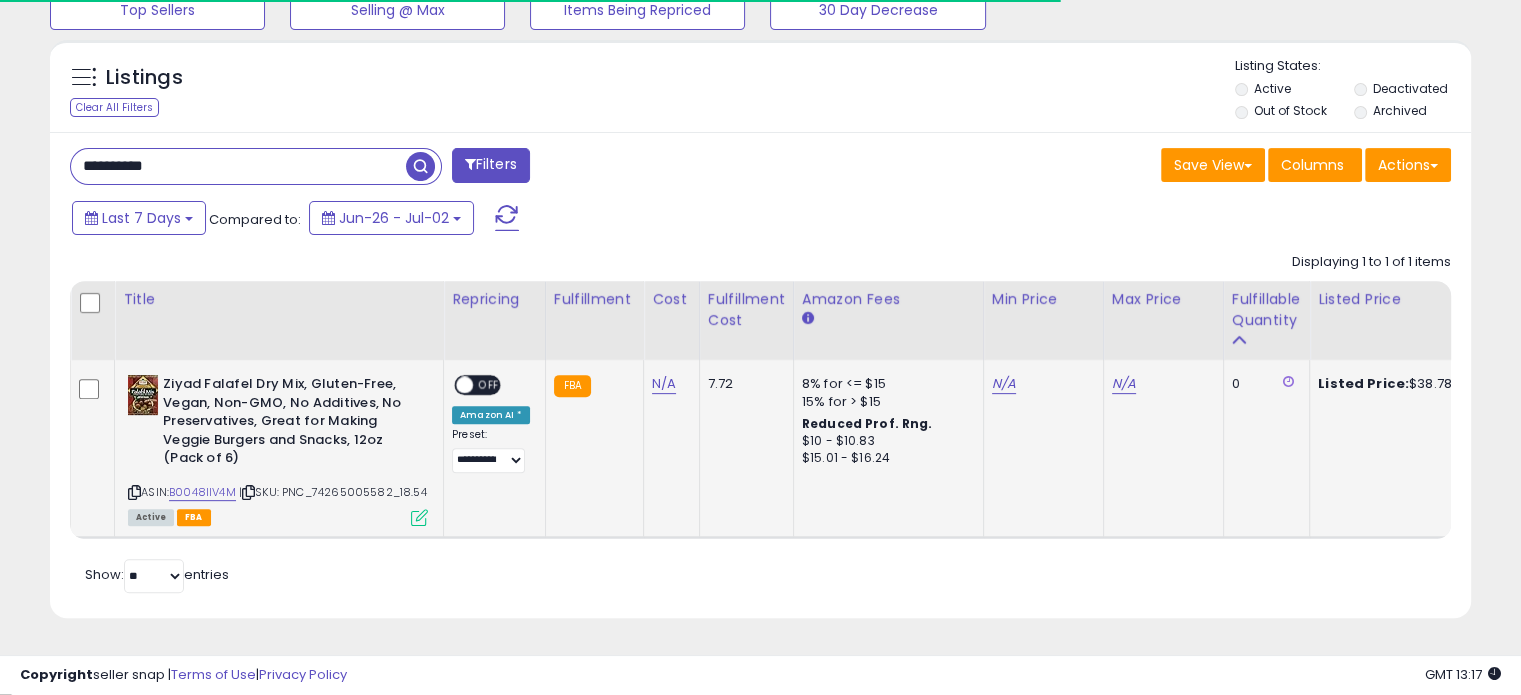 click at bounding box center (419, 517) 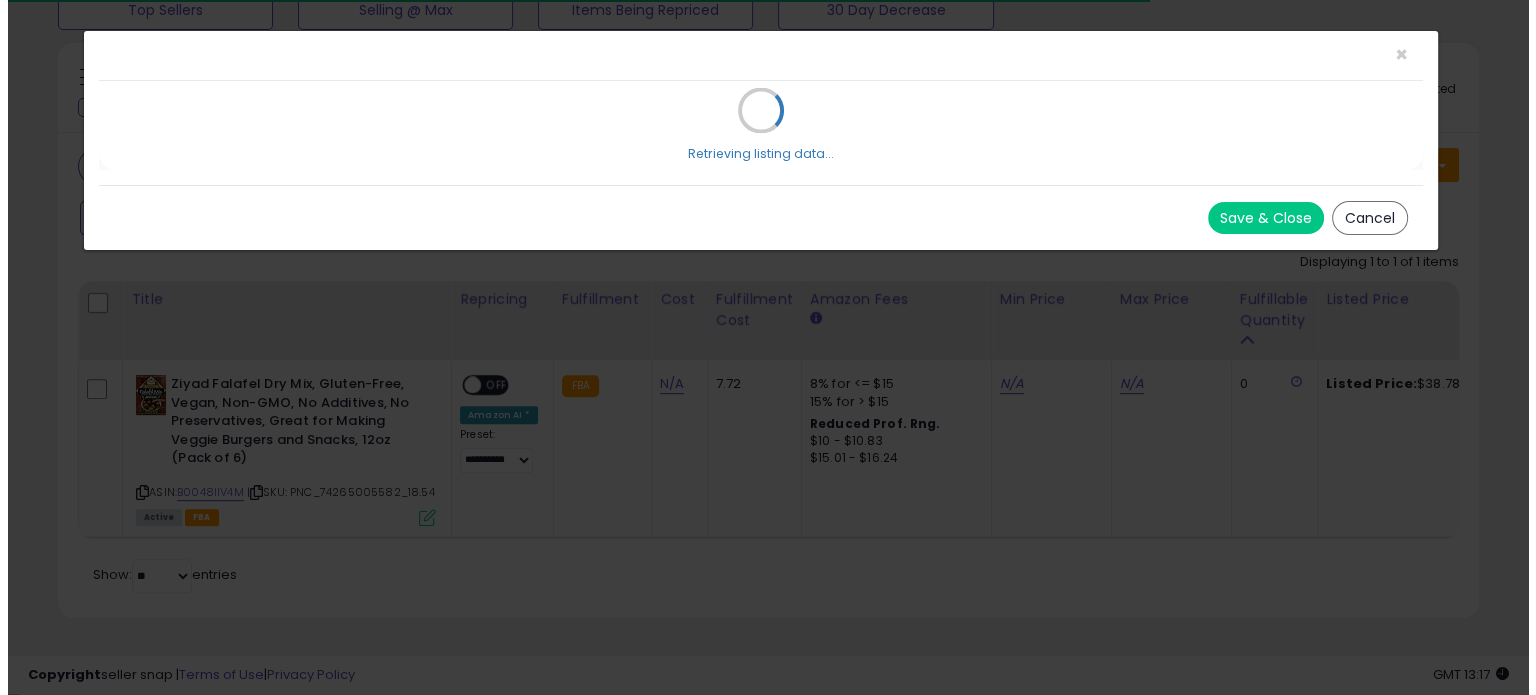 scroll, scrollTop: 999589, scrollLeft: 999168, axis: both 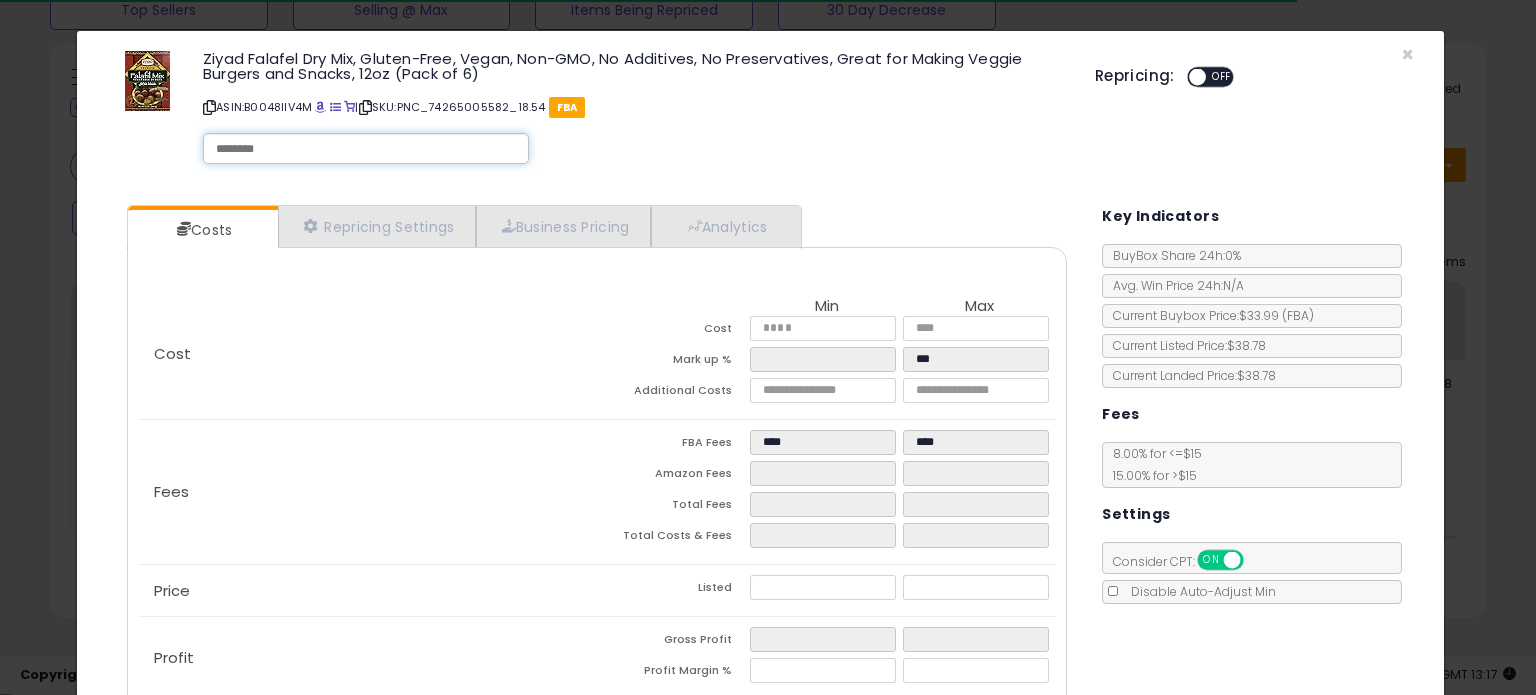 click at bounding box center (366, 149) 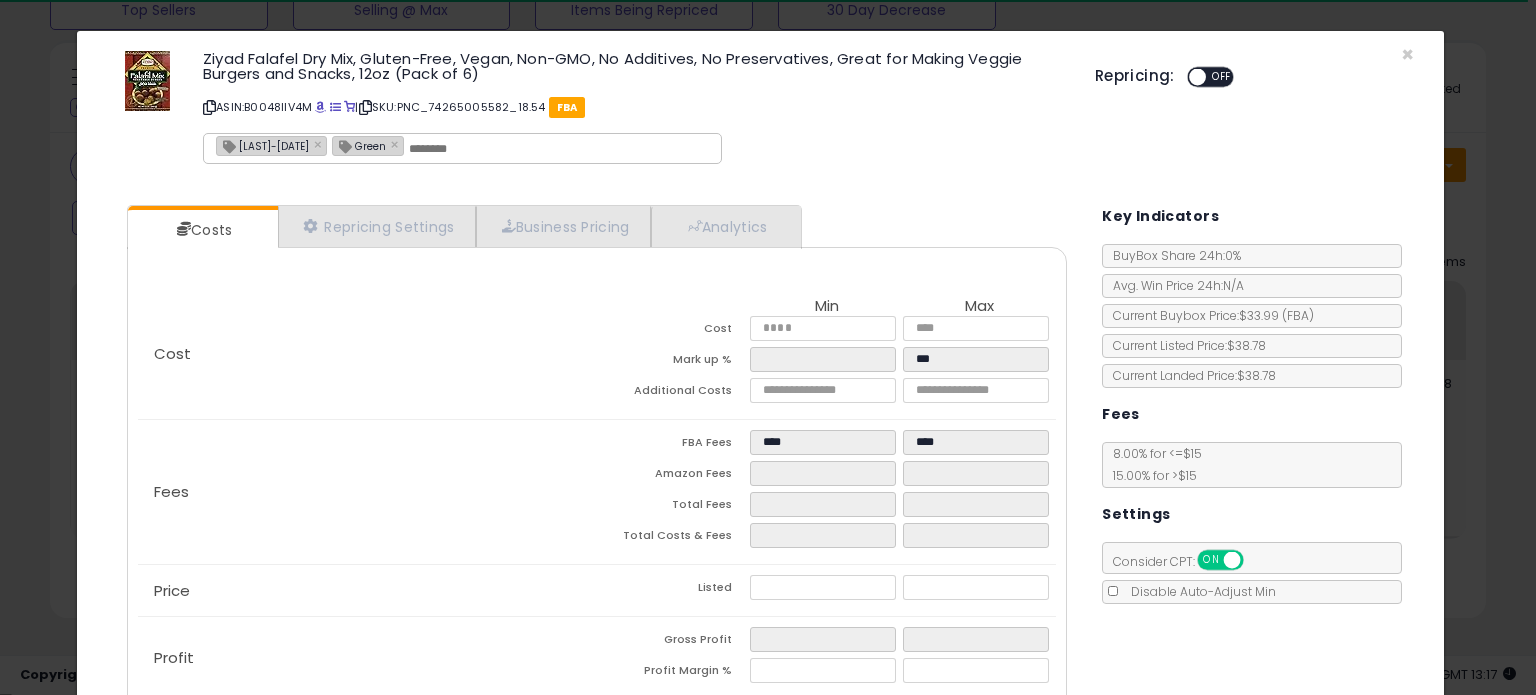 click on "OFF" at bounding box center [1222, 77] 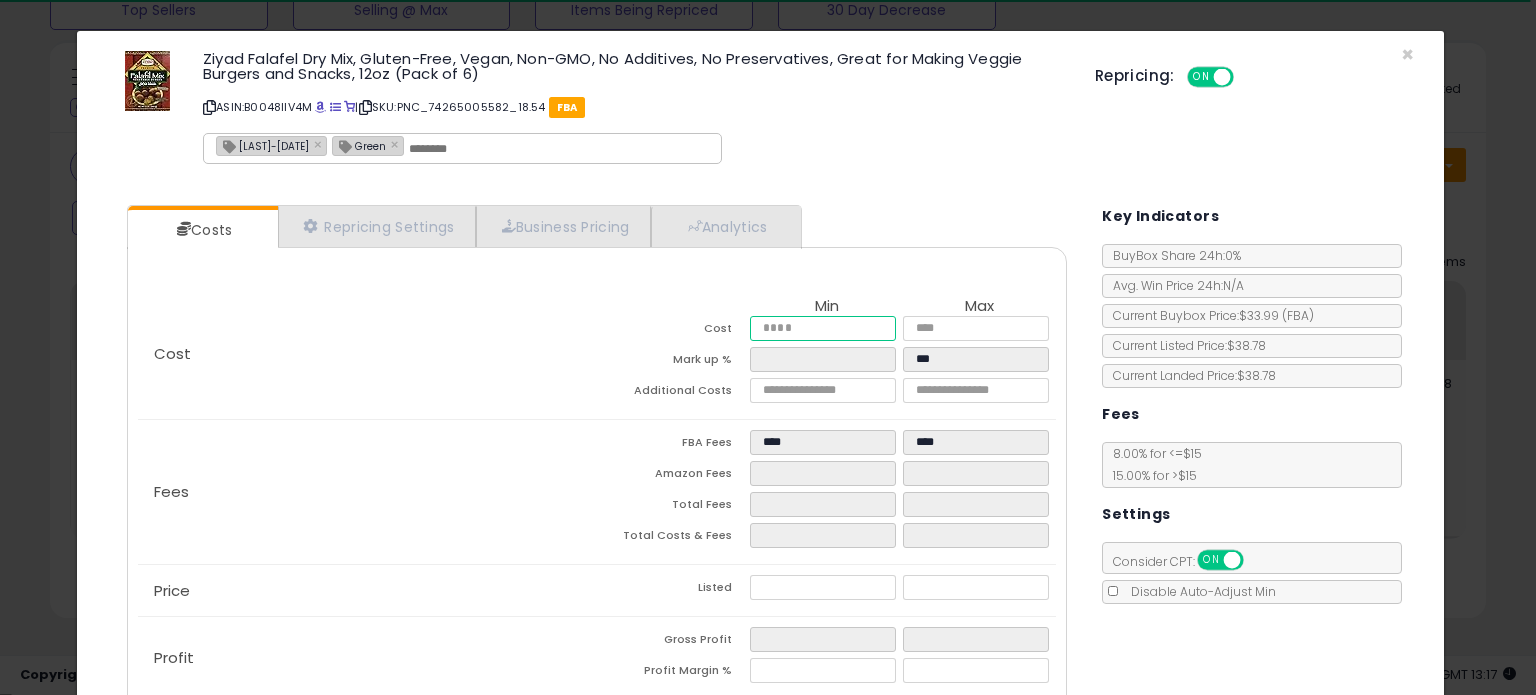 click at bounding box center [822, 328] 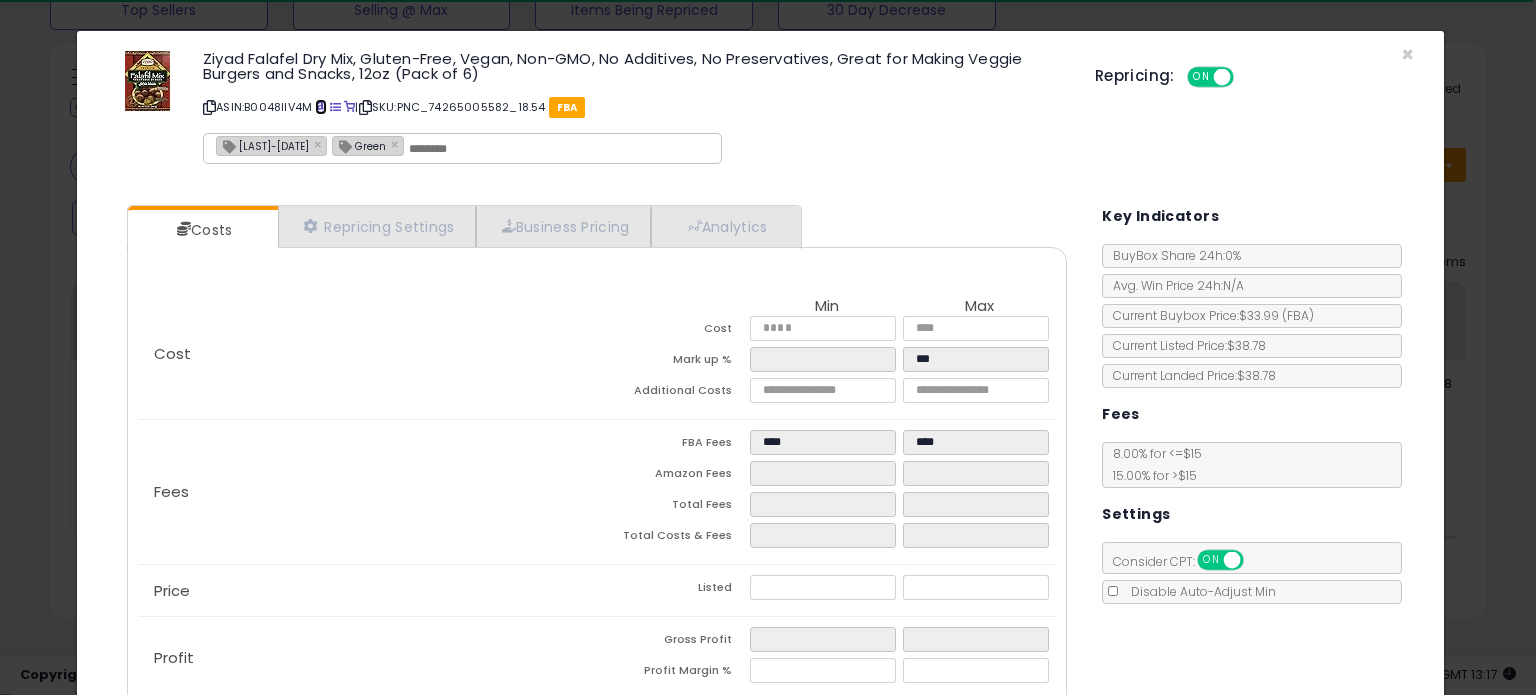 click at bounding box center [320, 107] 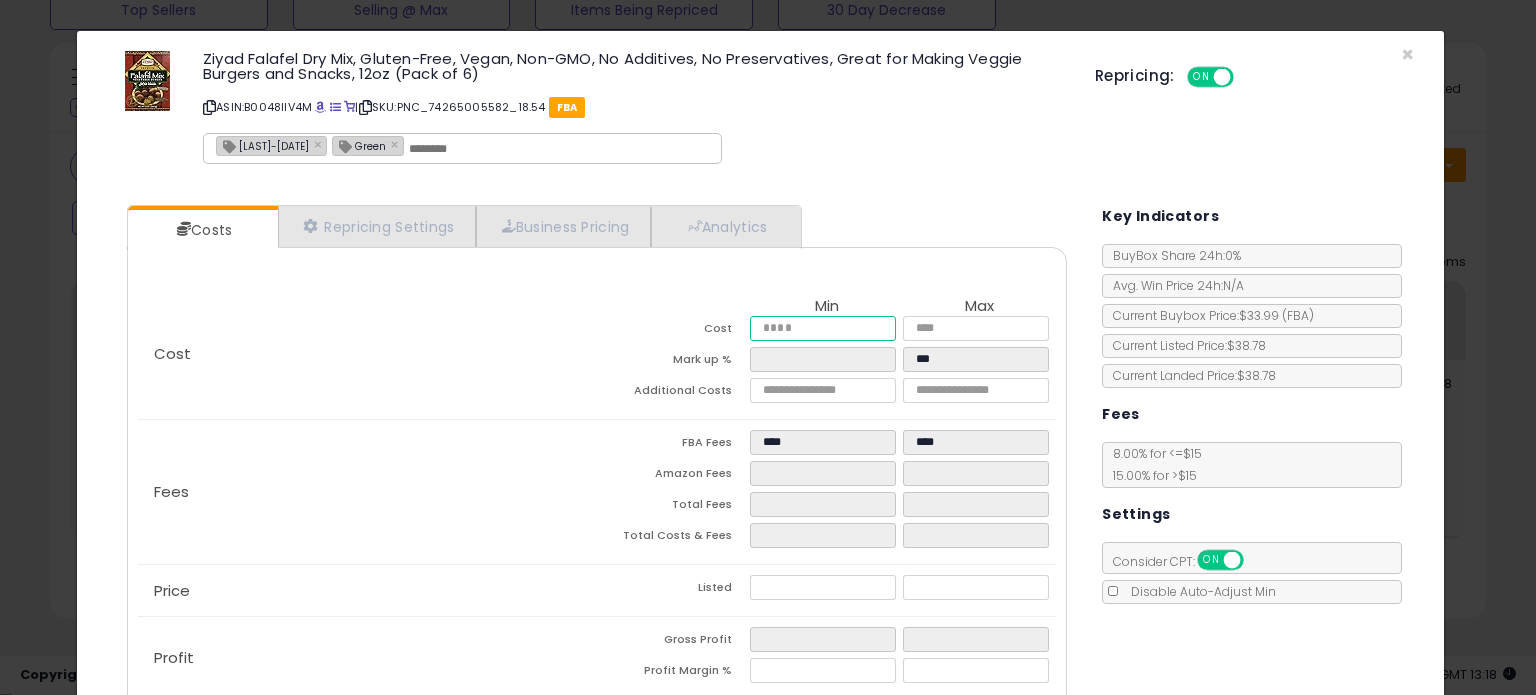 click at bounding box center [822, 328] 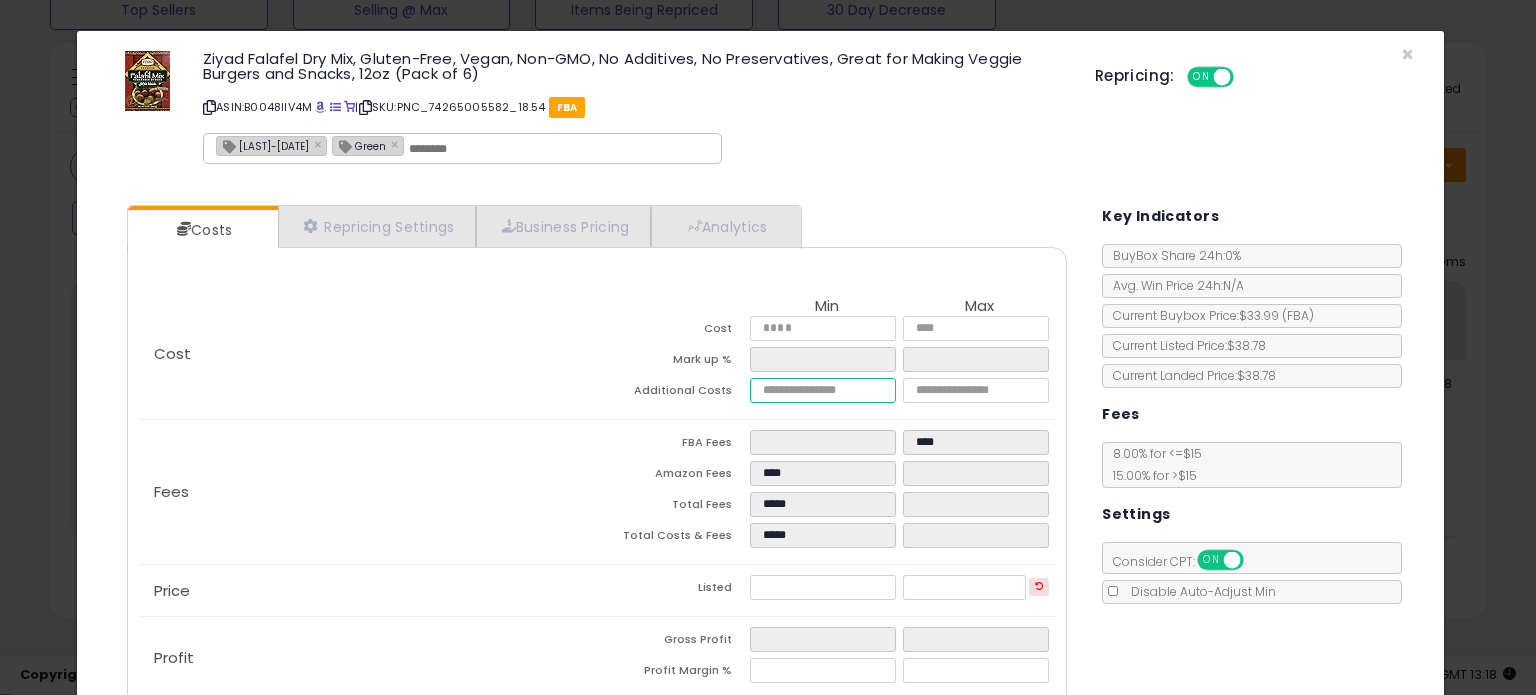 click at bounding box center [822, 390] 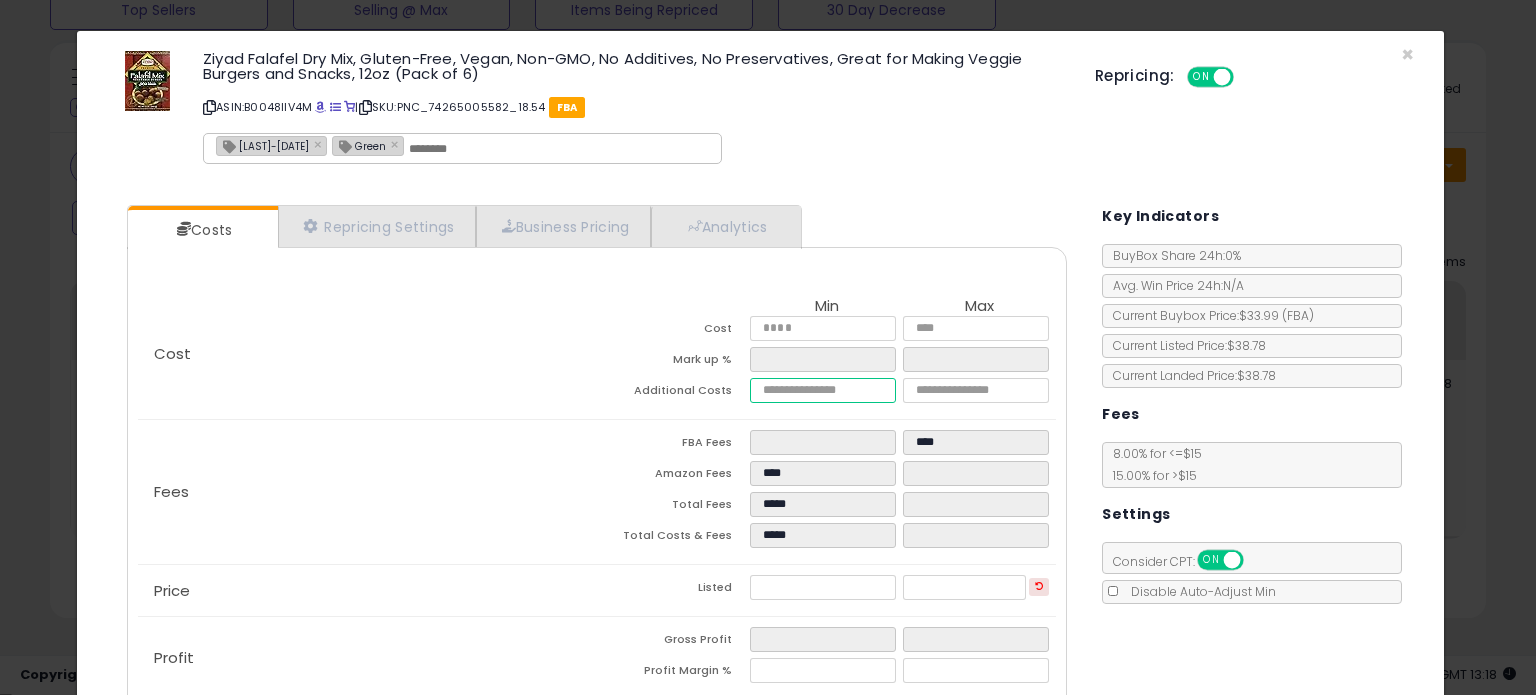 click at bounding box center (822, 390) 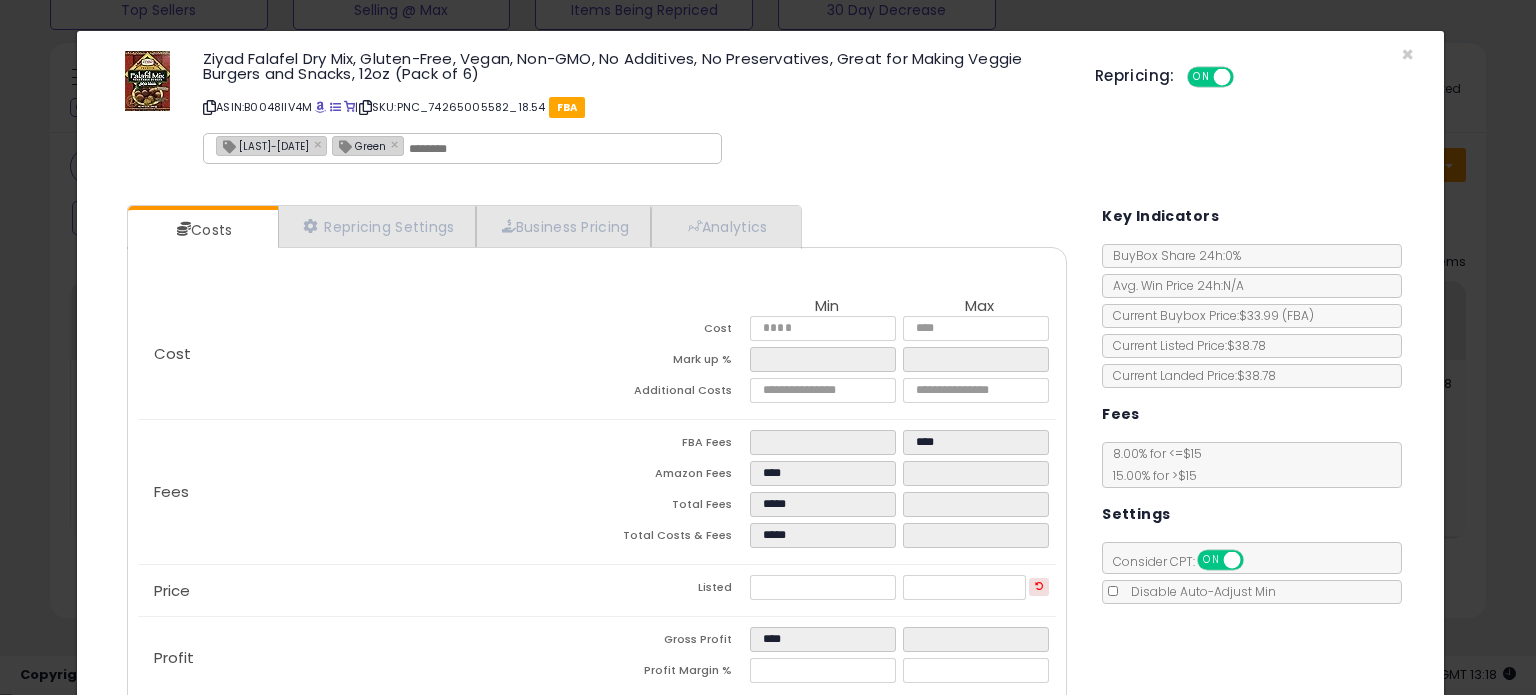 click on "Fees
FBA Fees
****
****
Amazon Fees
****
Total Fees
*****
Total Costs & Fees
*****" 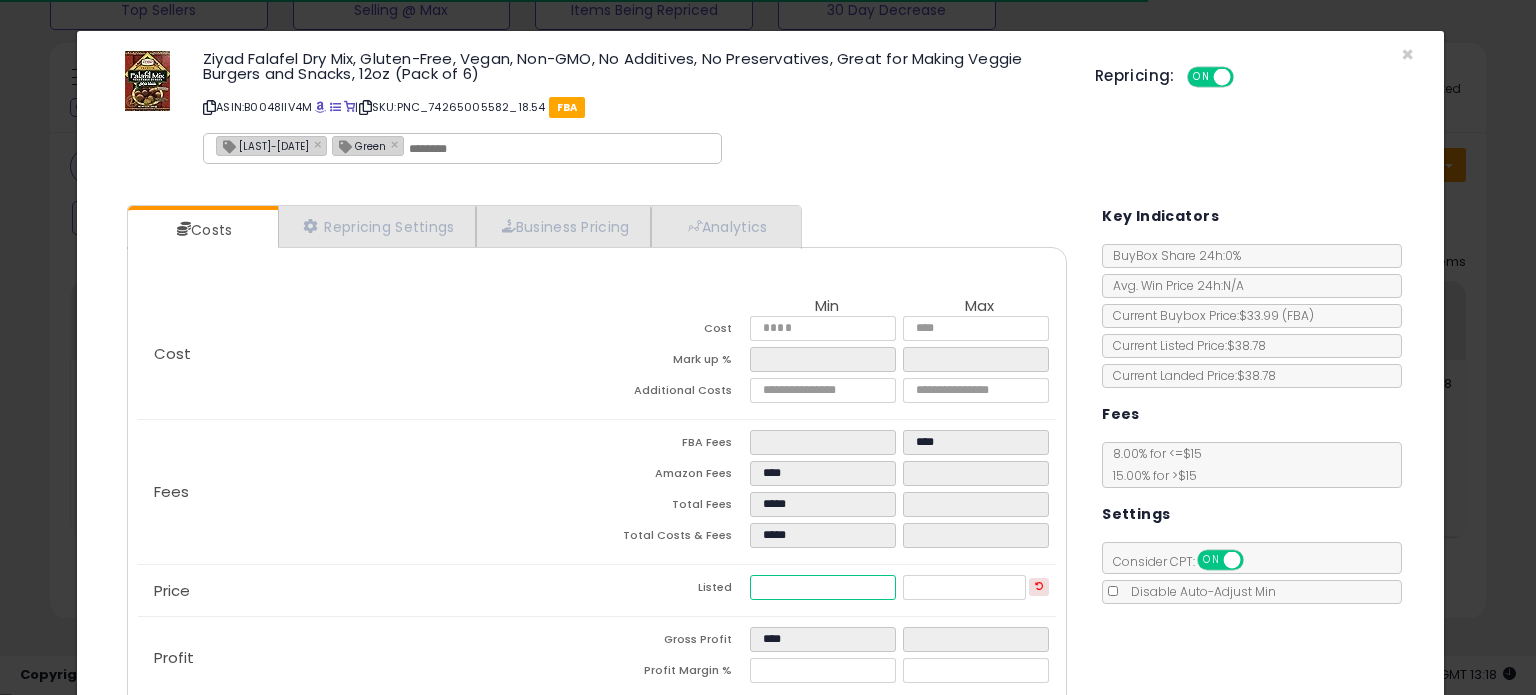 drag, startPoint x: 799, startPoint y: 583, endPoint x: 680, endPoint y: 594, distance: 119.507324 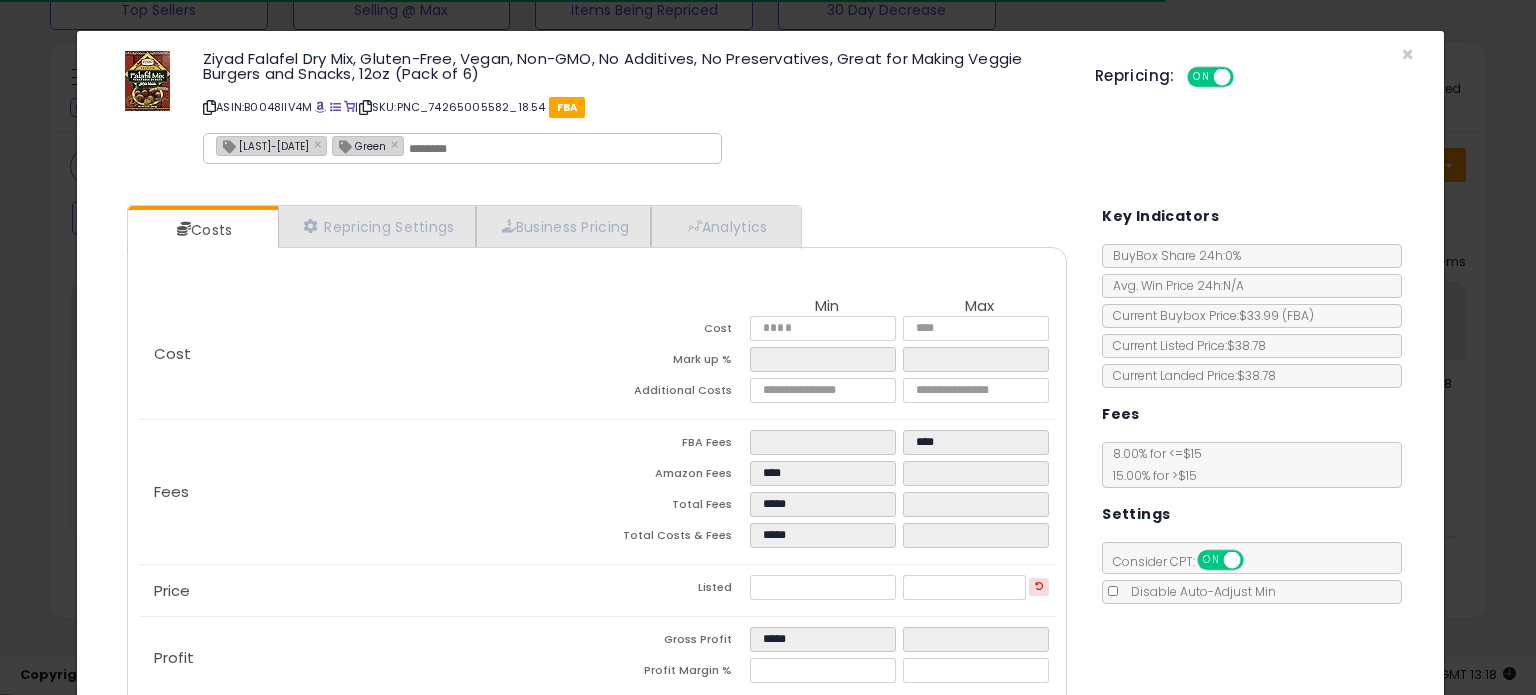 click on "Fees
FBA Fees
****
****
Amazon Fees
****
Total Fees
*****
Total Costs & Fees
*****" 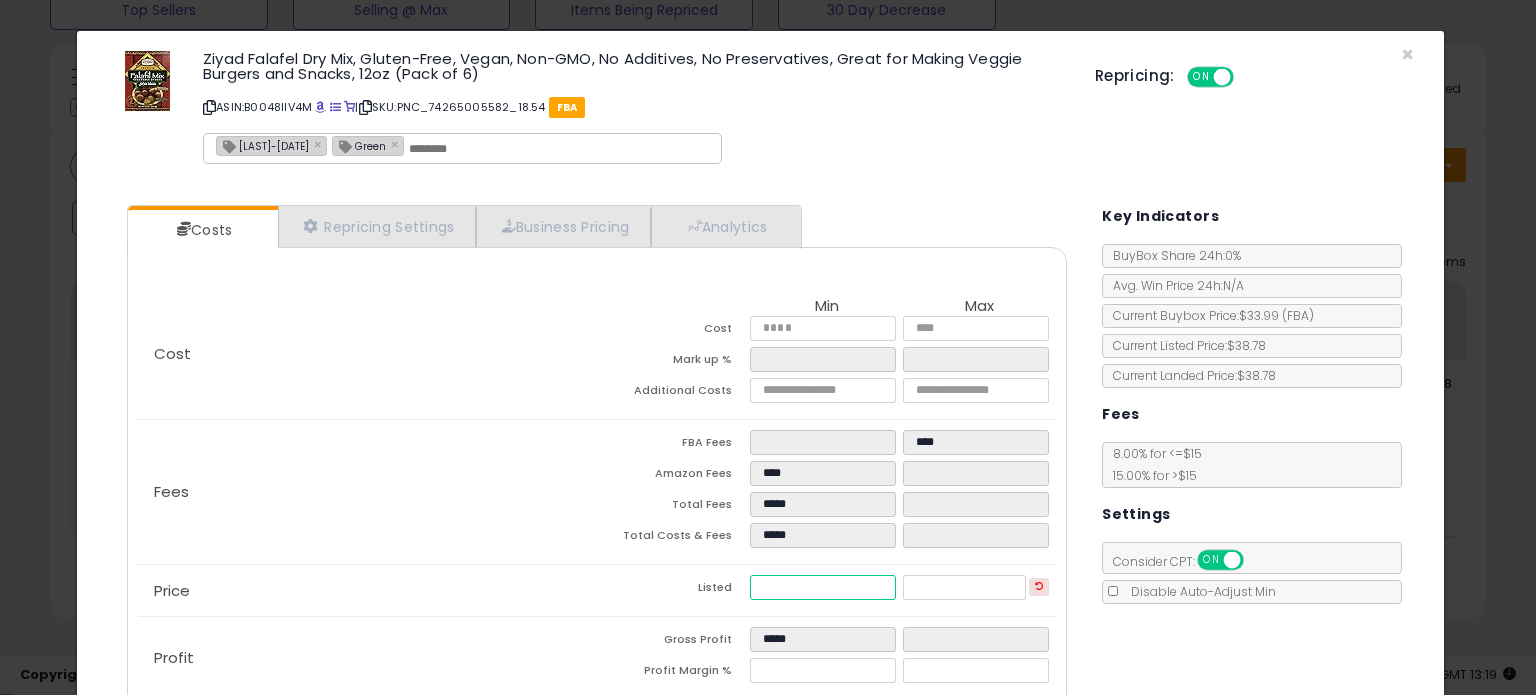 drag, startPoint x: 796, startPoint y: 585, endPoint x: 495, endPoint y: 657, distance: 309.49152 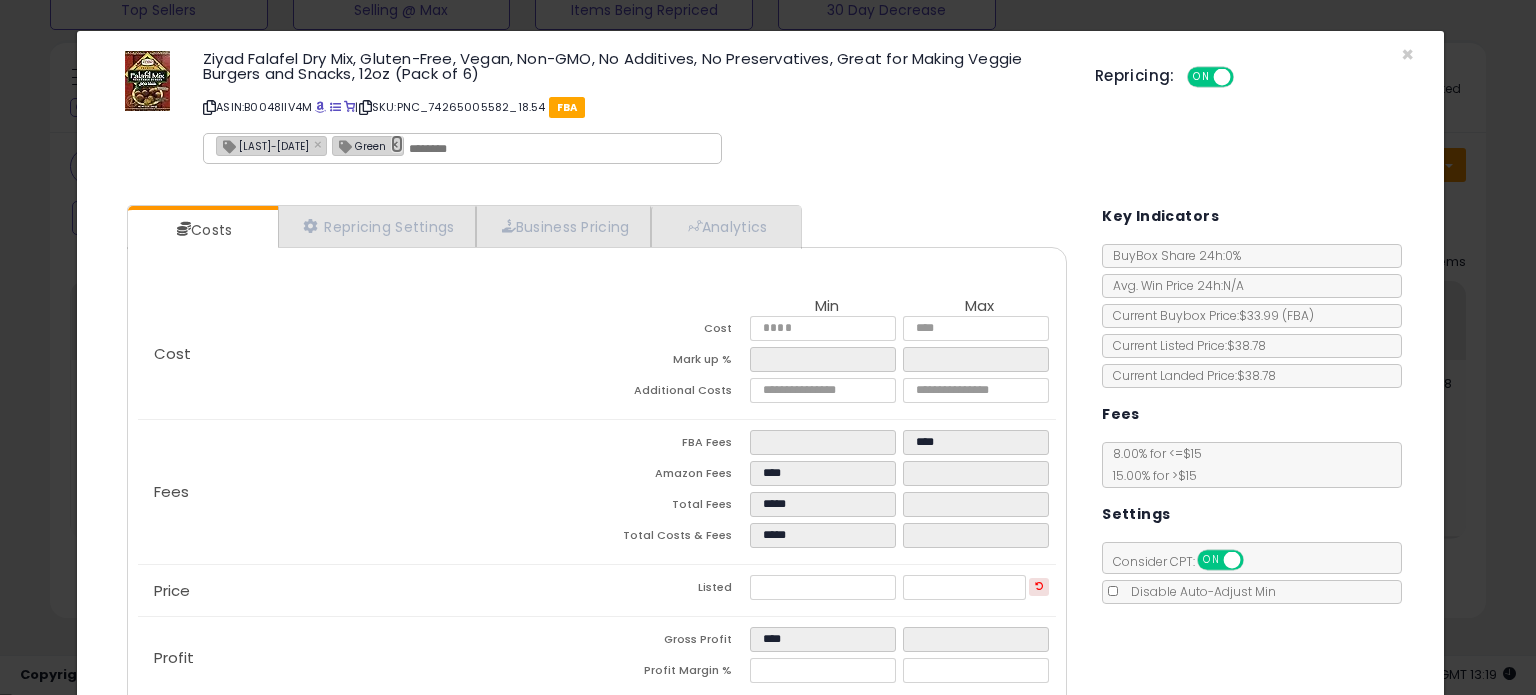 click on "×" at bounding box center [397, 144] 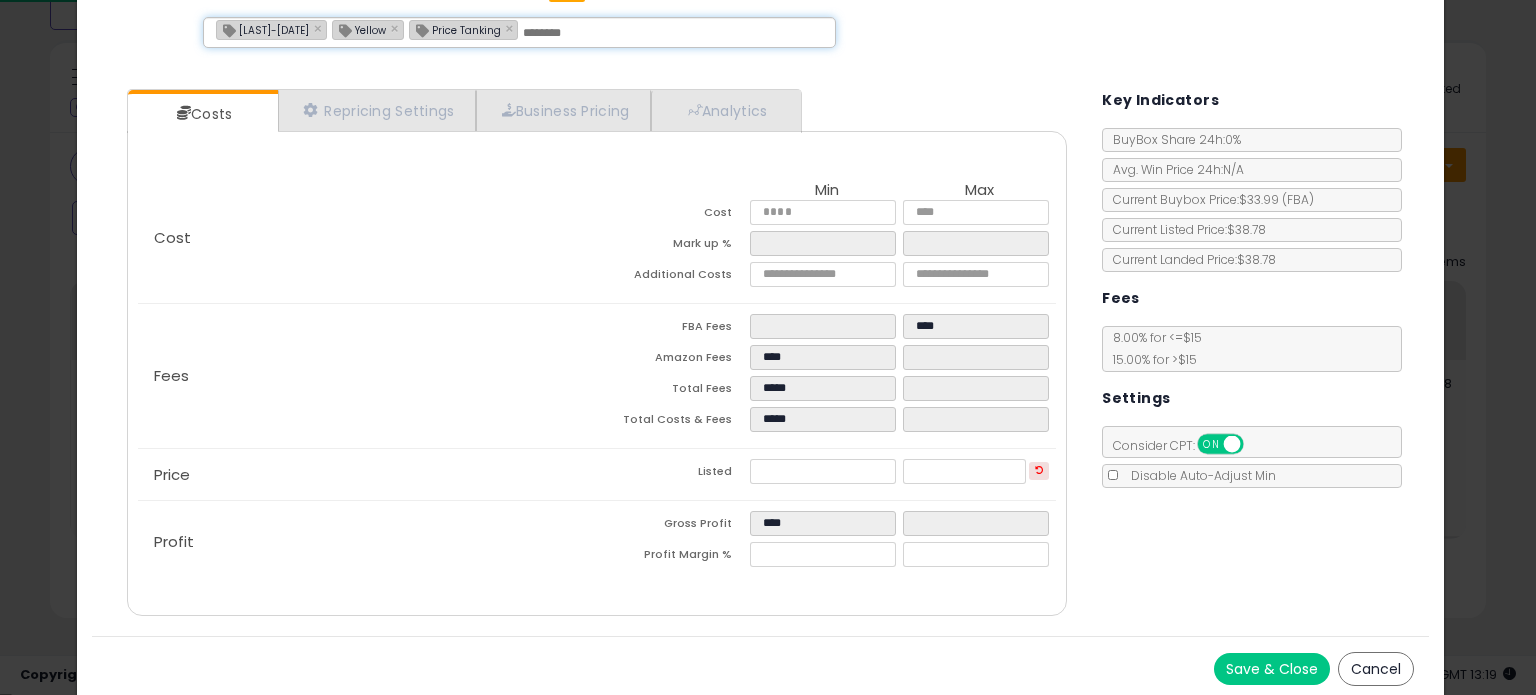scroll, scrollTop: 120, scrollLeft: 0, axis: vertical 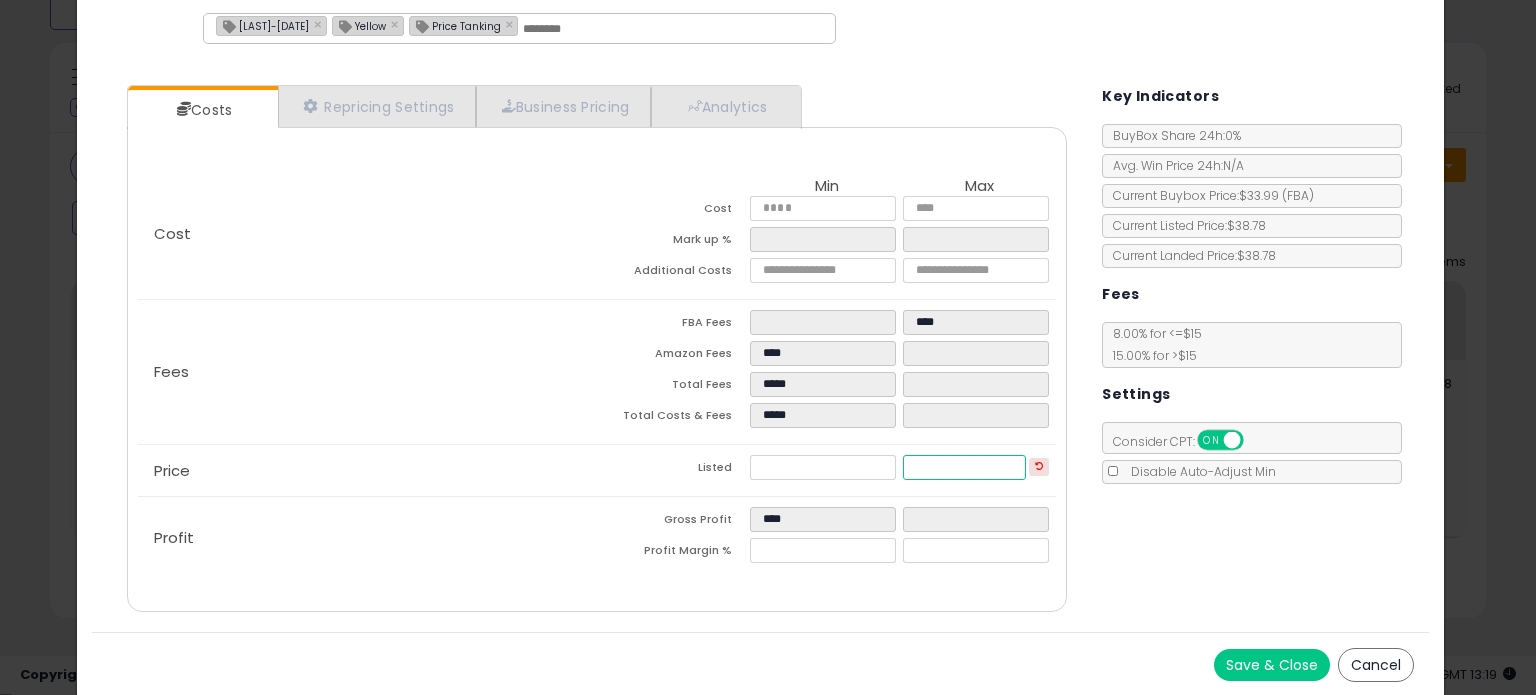 click at bounding box center (964, 467) 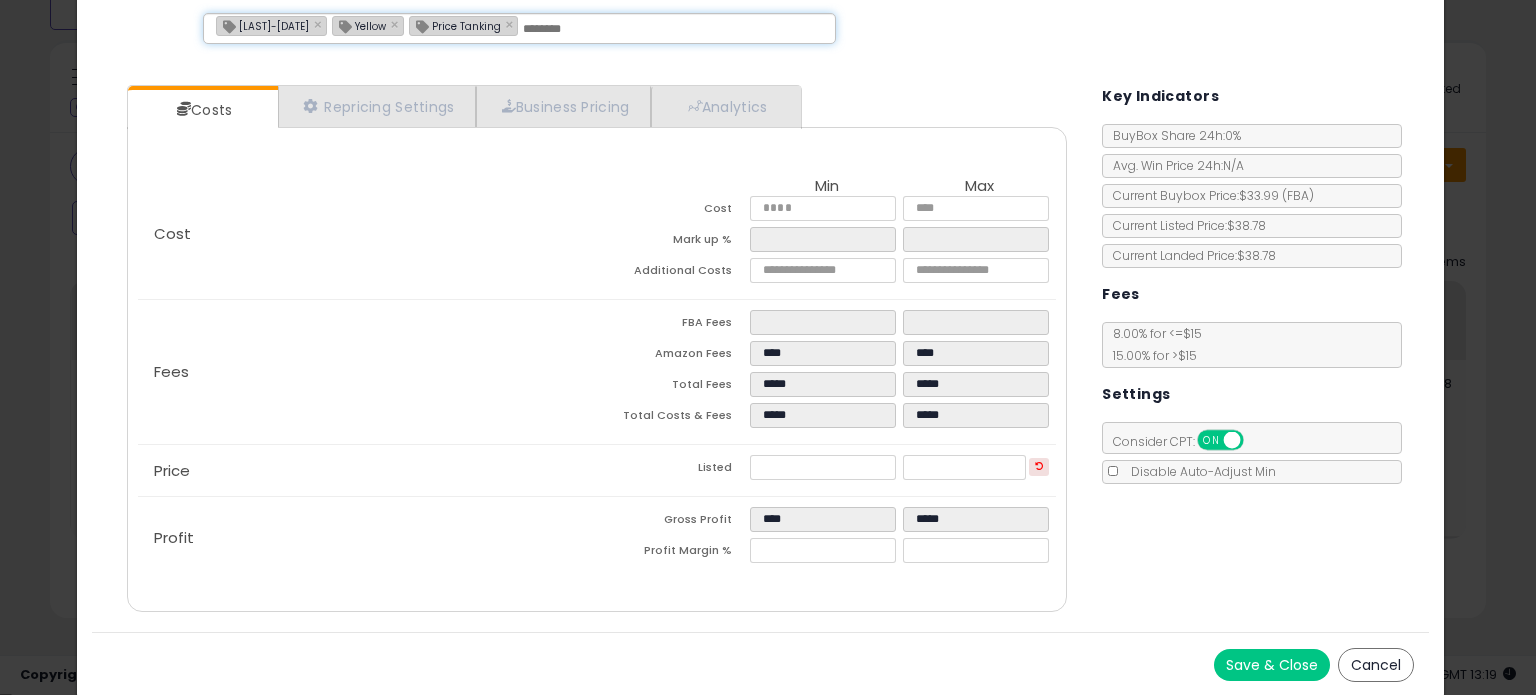 click at bounding box center [673, 29] 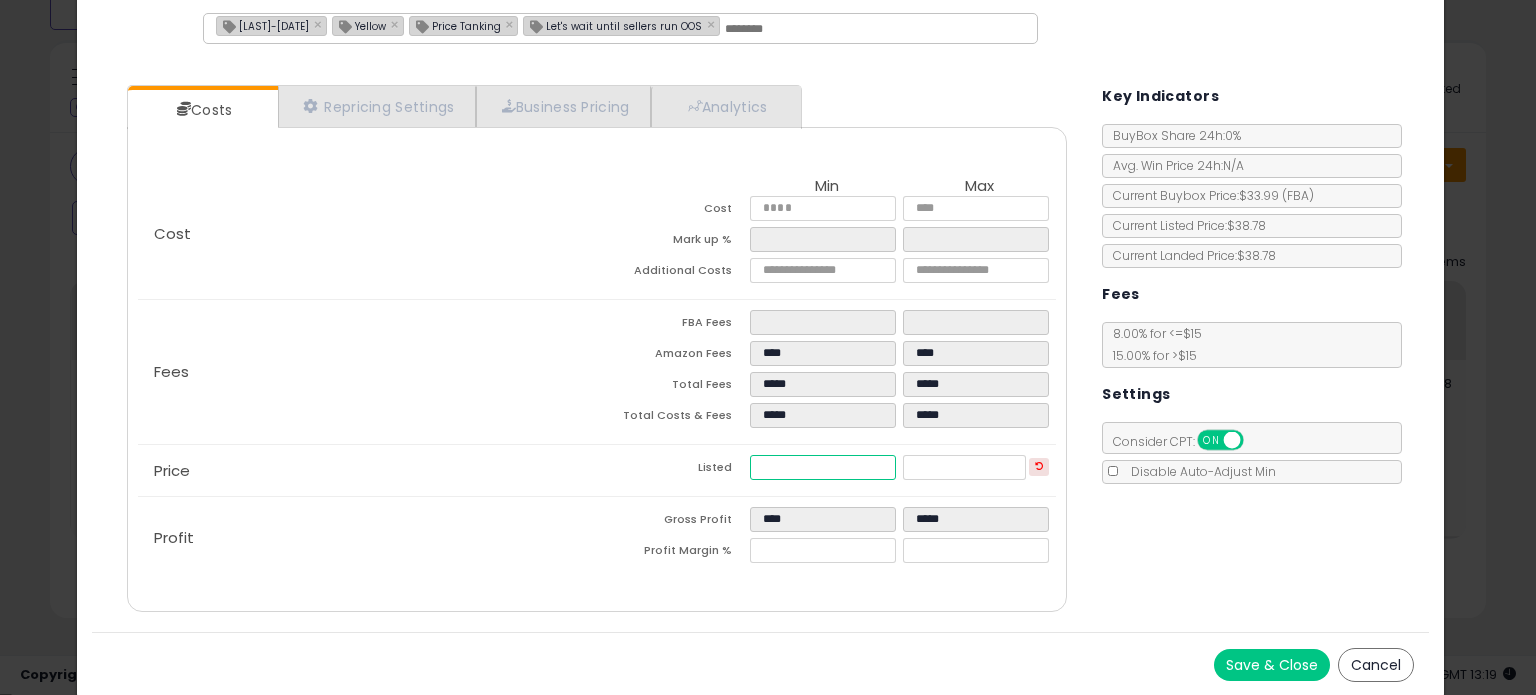 drag, startPoint x: 831, startPoint y: 463, endPoint x: 512, endPoint y: 510, distance: 322.4438 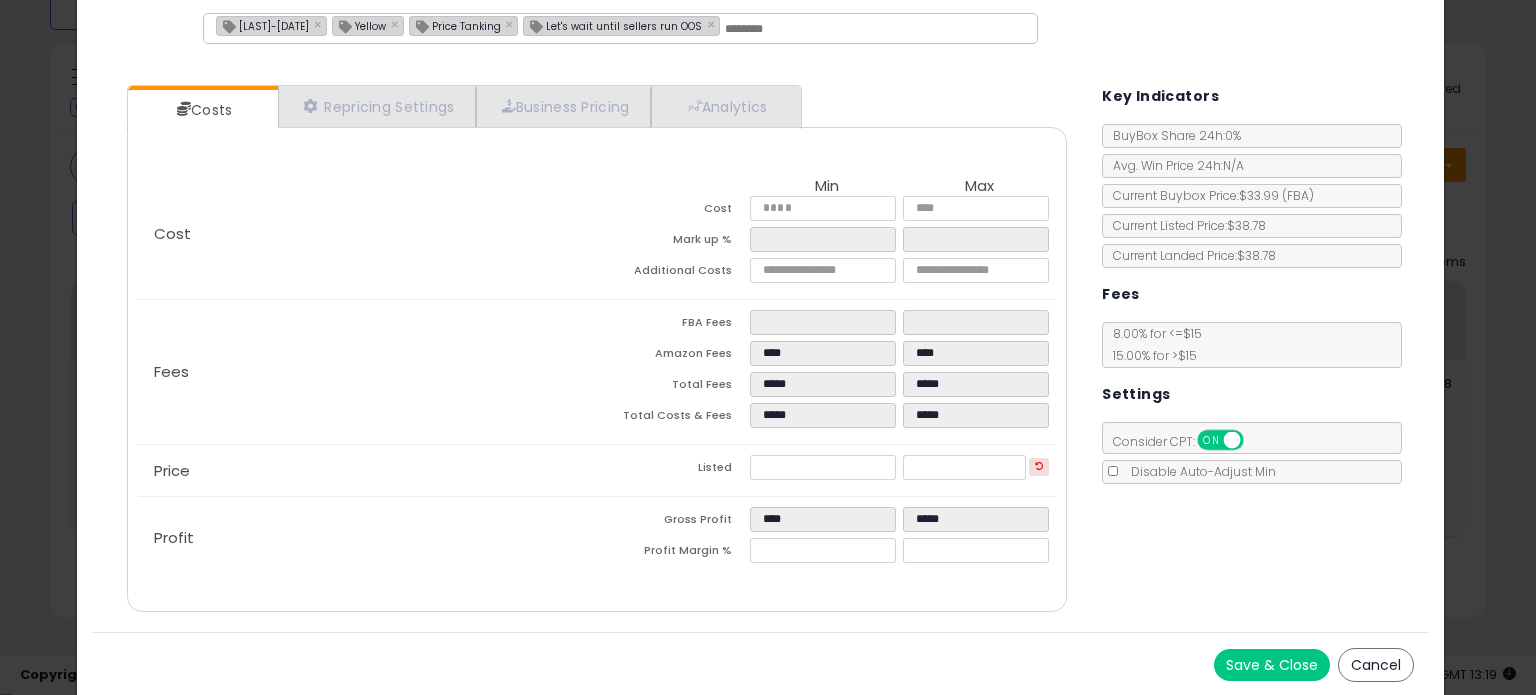 click on "Save & Close" at bounding box center (1272, 665) 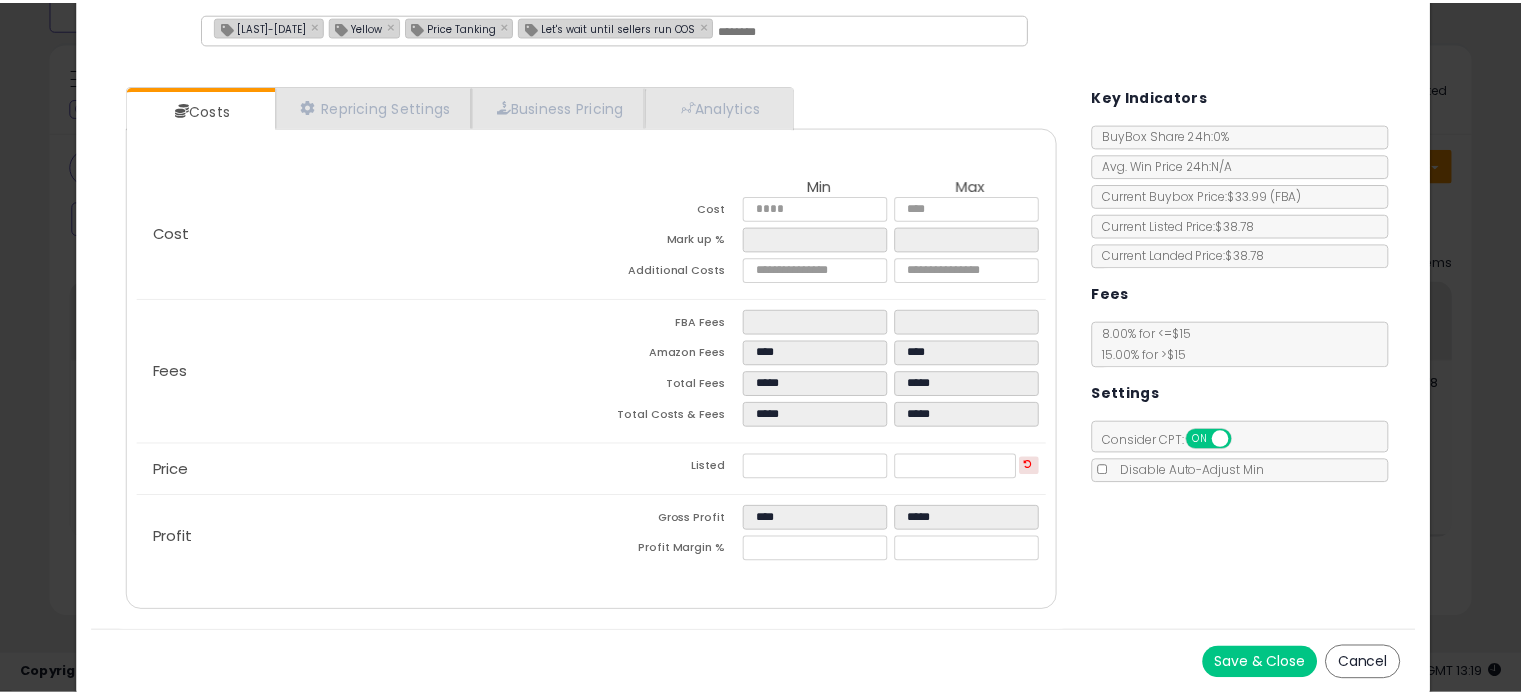 scroll, scrollTop: 0, scrollLeft: 0, axis: both 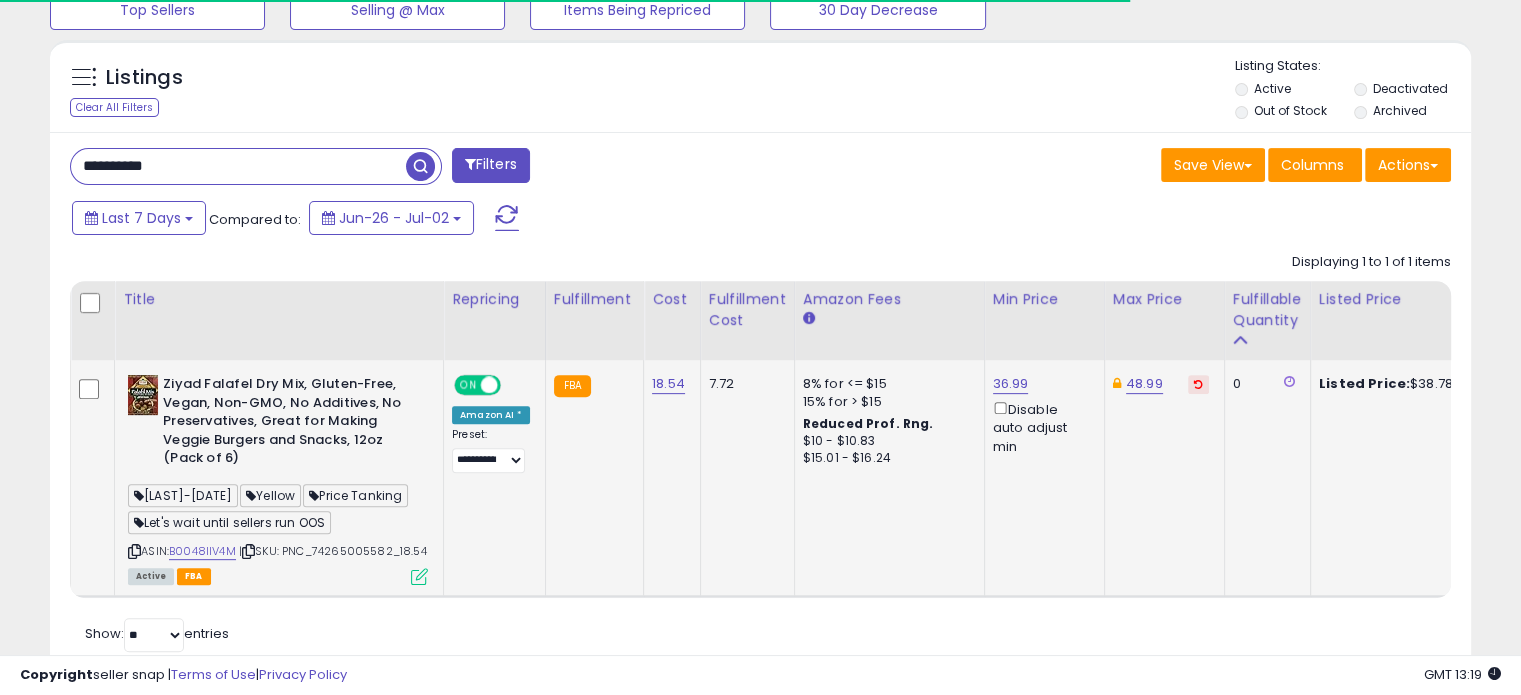 click at bounding box center [419, 576] 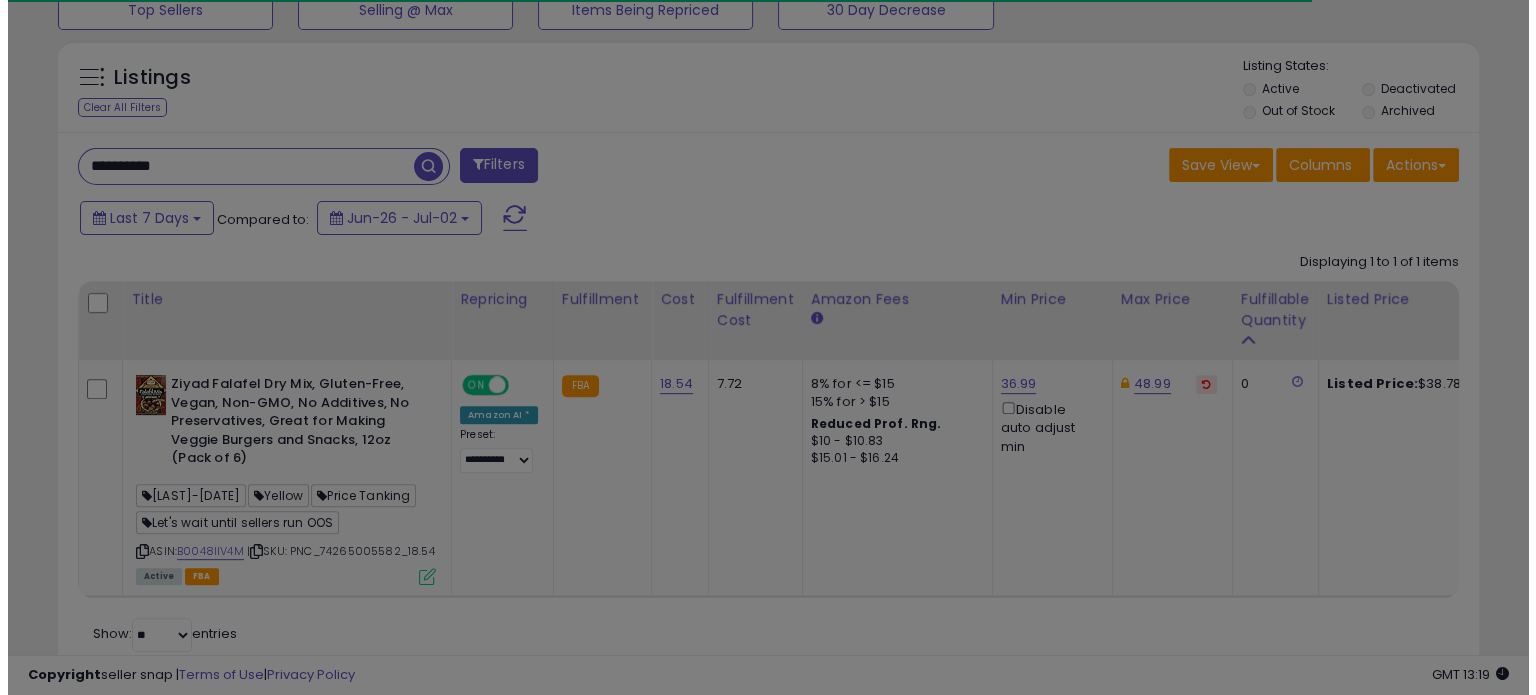scroll, scrollTop: 999589, scrollLeft: 999168, axis: both 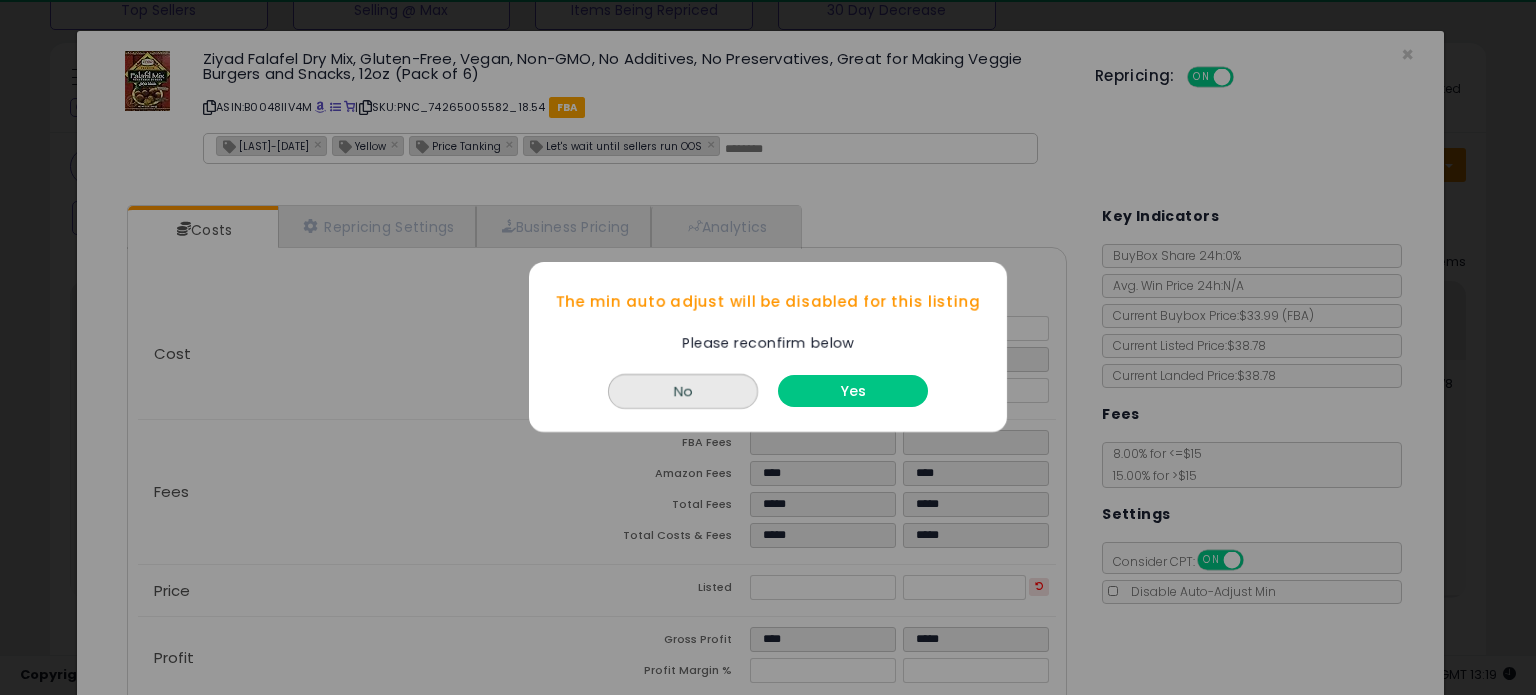 click on "Yes" at bounding box center [853, 392] 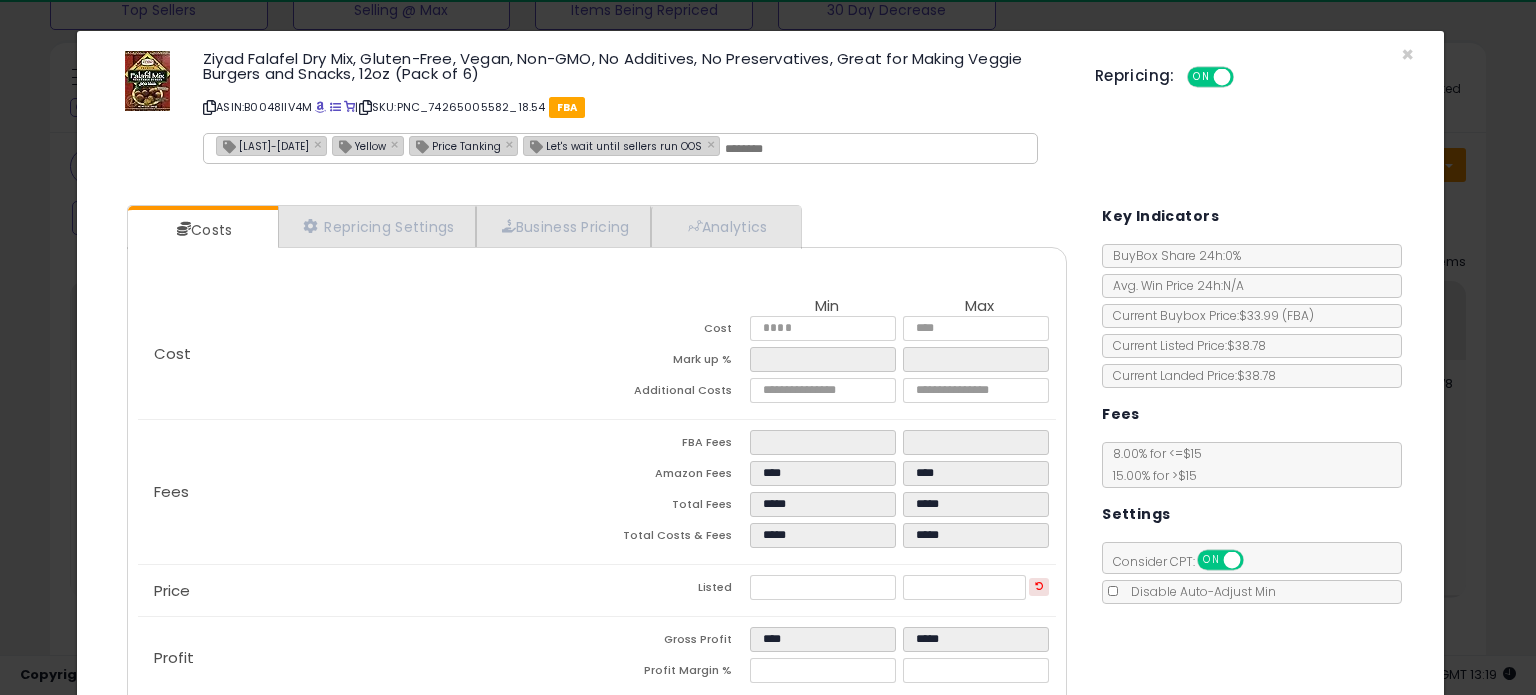 click at bounding box center (875, 149) 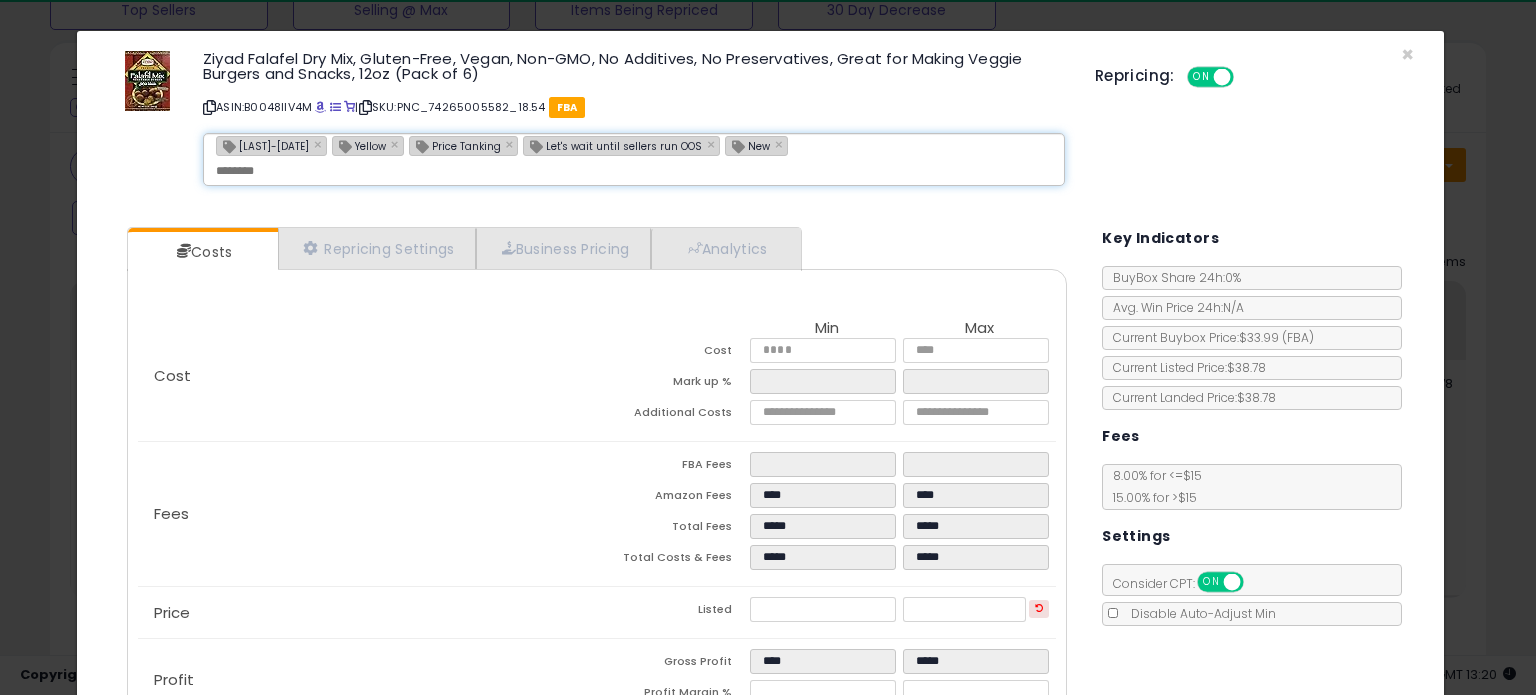 scroll, scrollTop: 141, scrollLeft: 0, axis: vertical 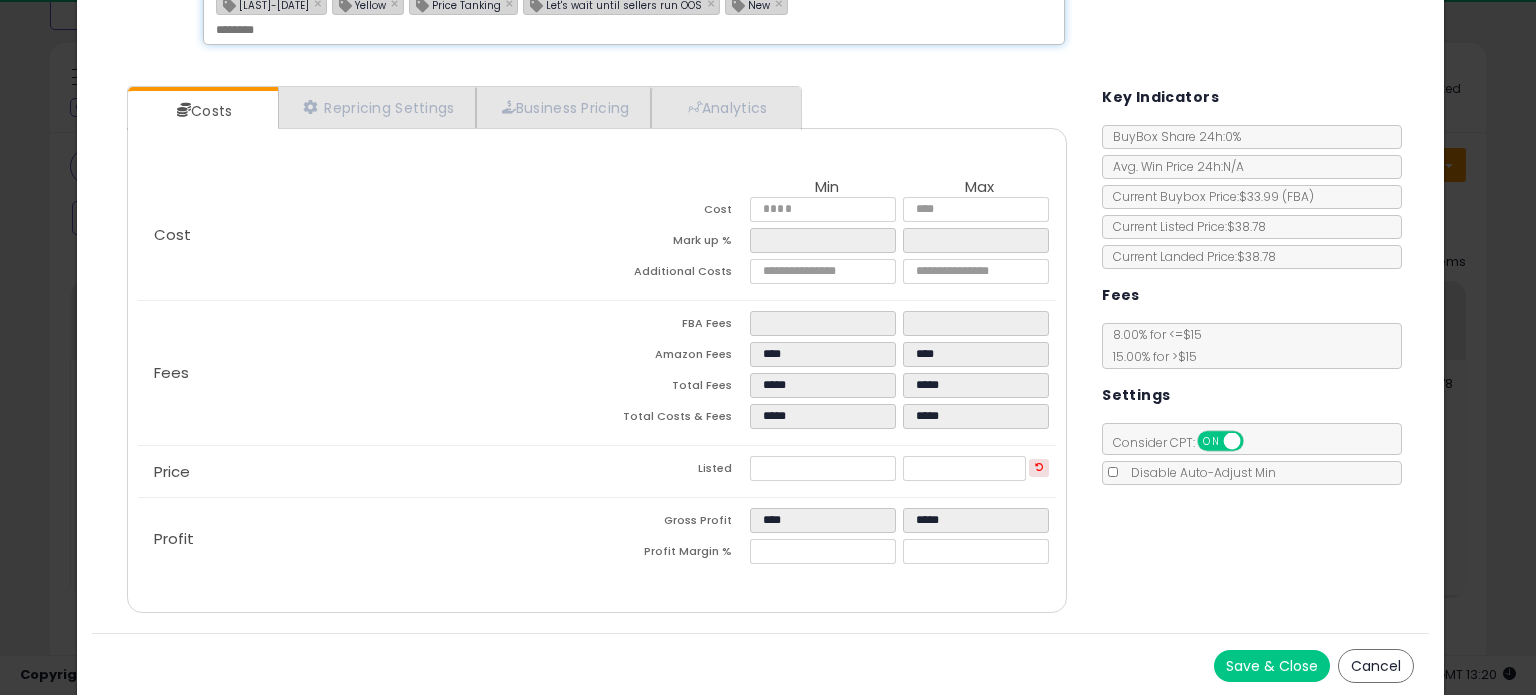 click on "Save & Close" at bounding box center [1272, 666] 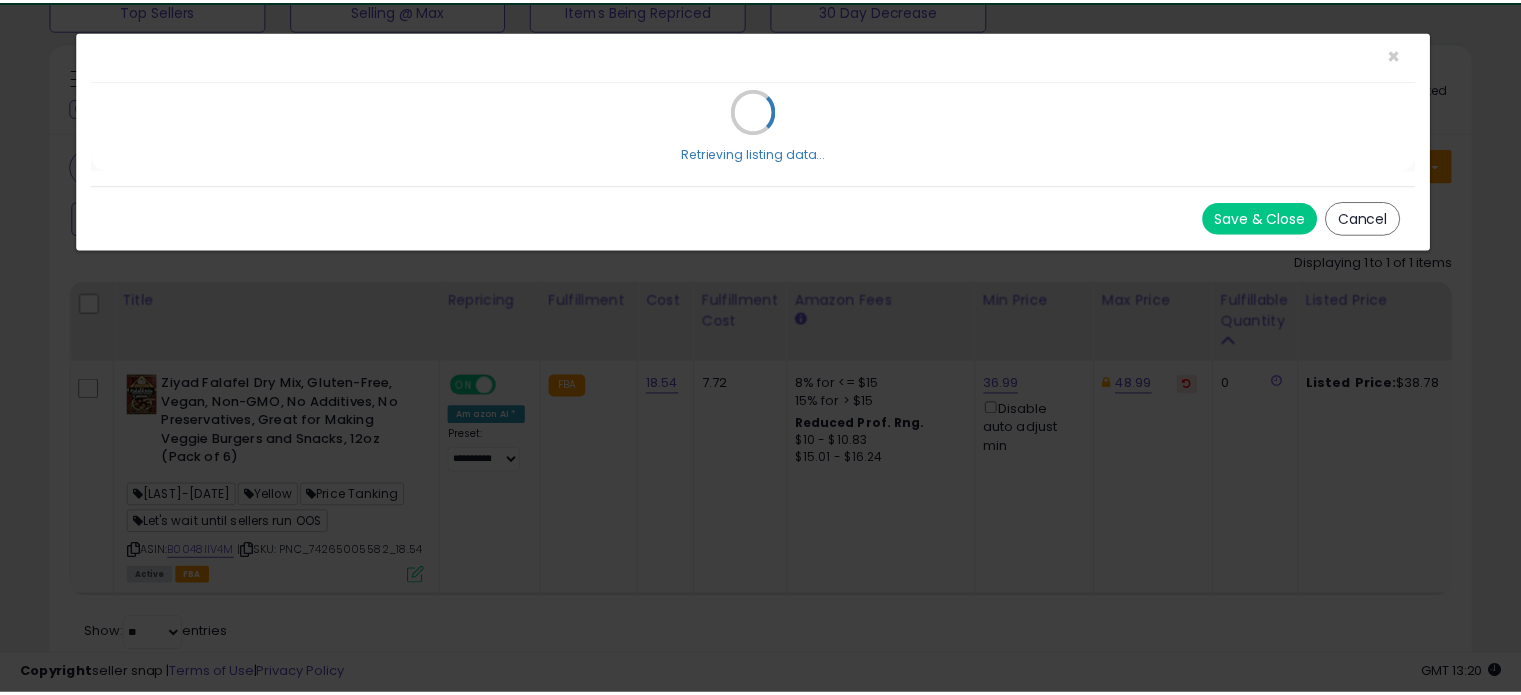 scroll, scrollTop: 0, scrollLeft: 0, axis: both 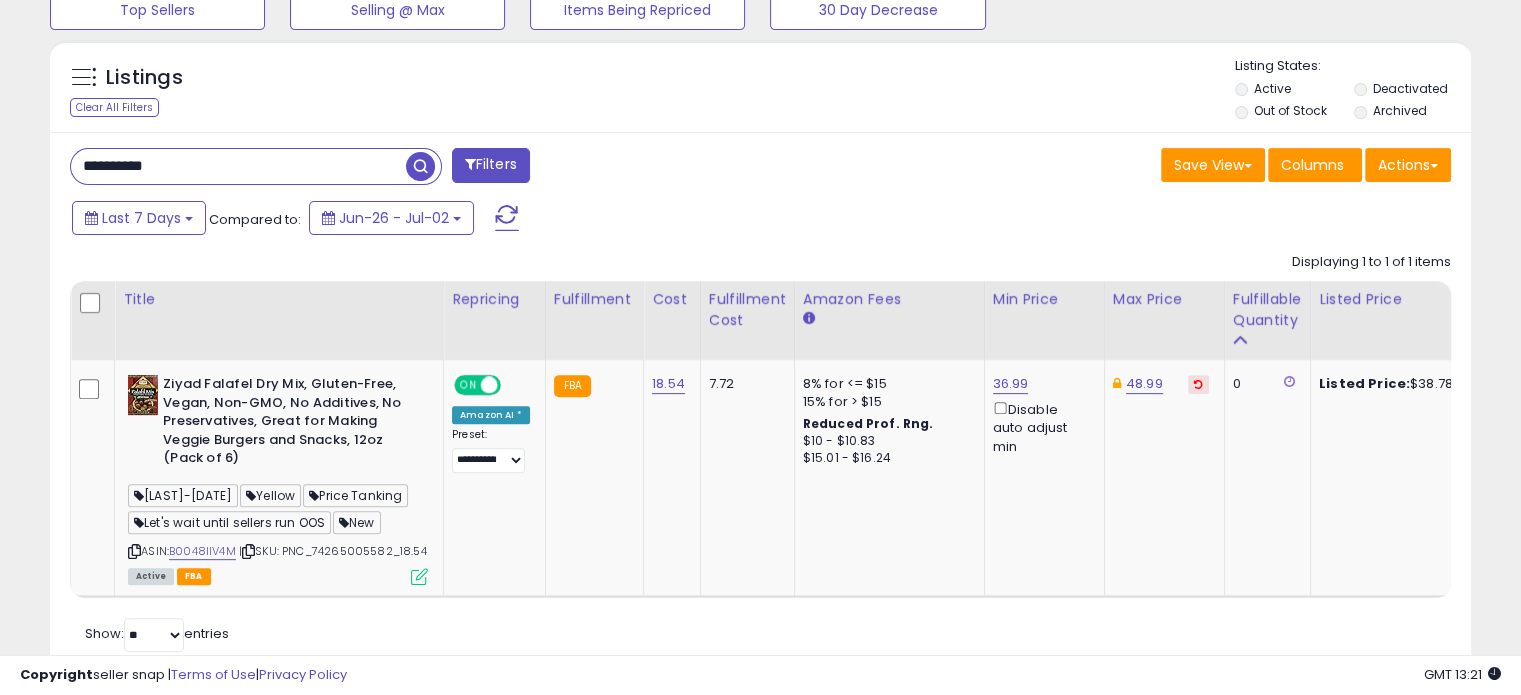 click on "**********" at bounding box center (238, 166) 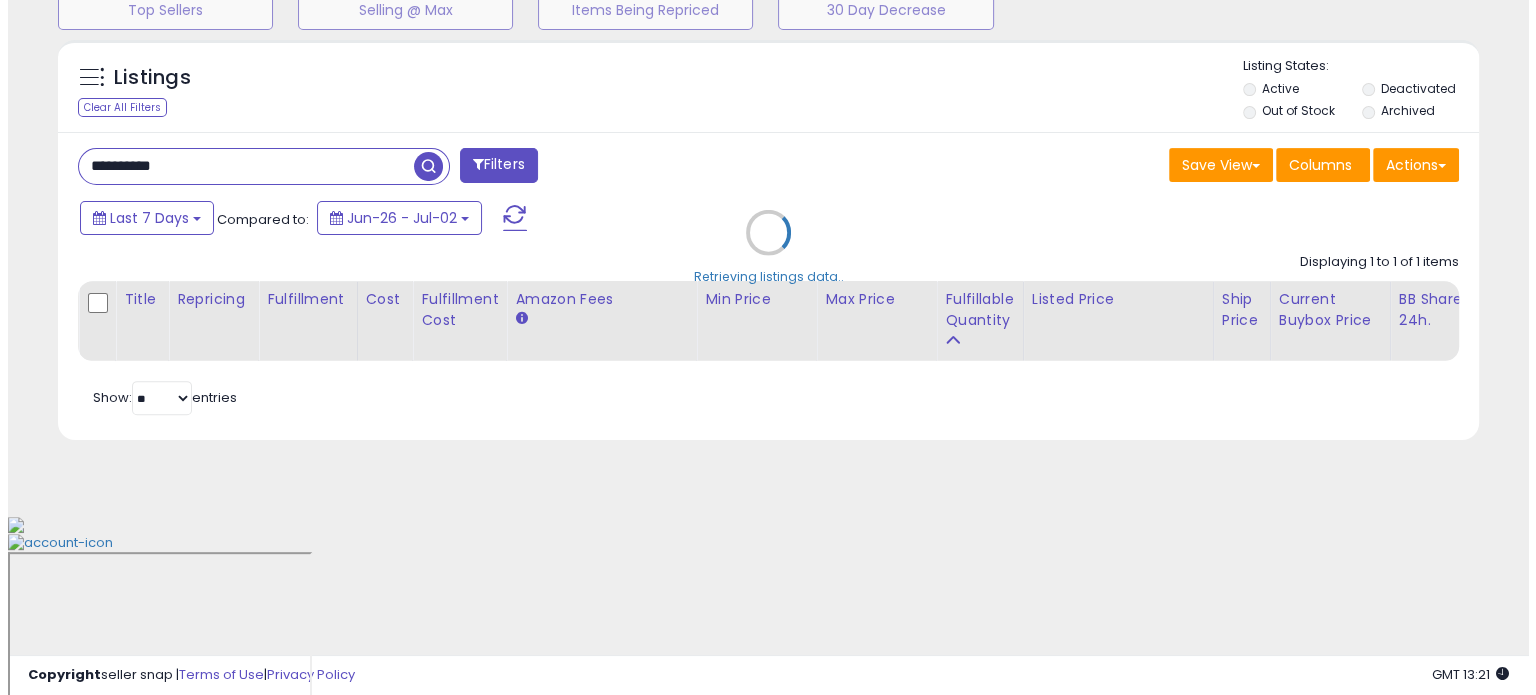 scroll, scrollTop: 524, scrollLeft: 0, axis: vertical 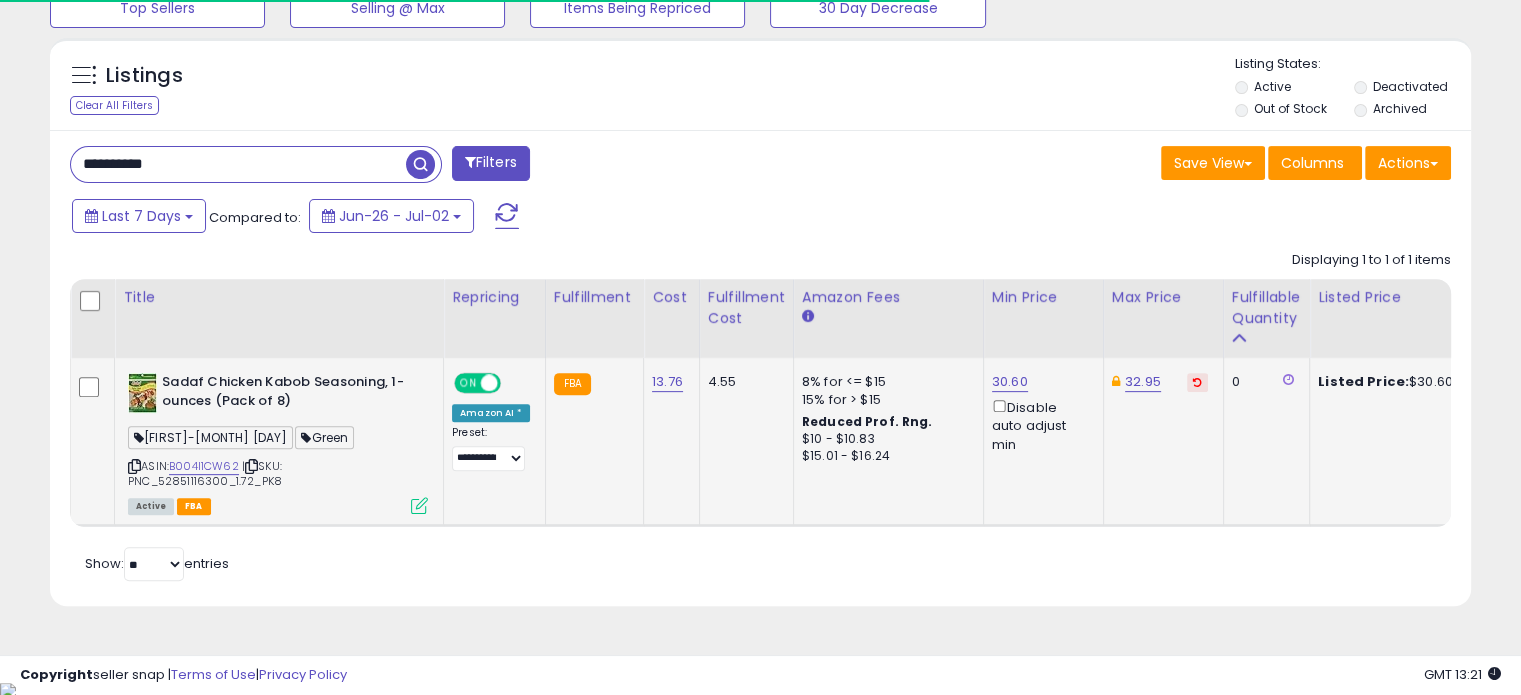 click at bounding box center (419, 505) 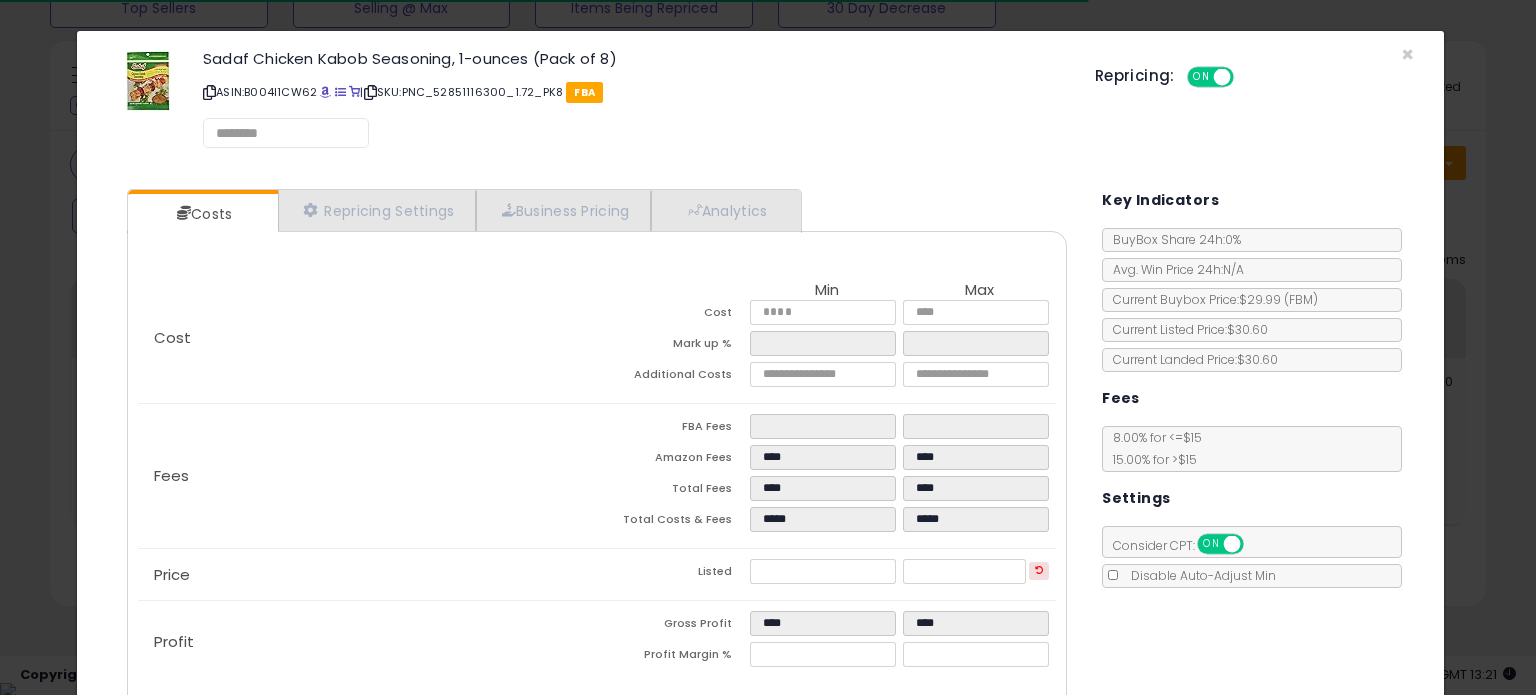 scroll, scrollTop: 999589, scrollLeft: 999168, axis: both 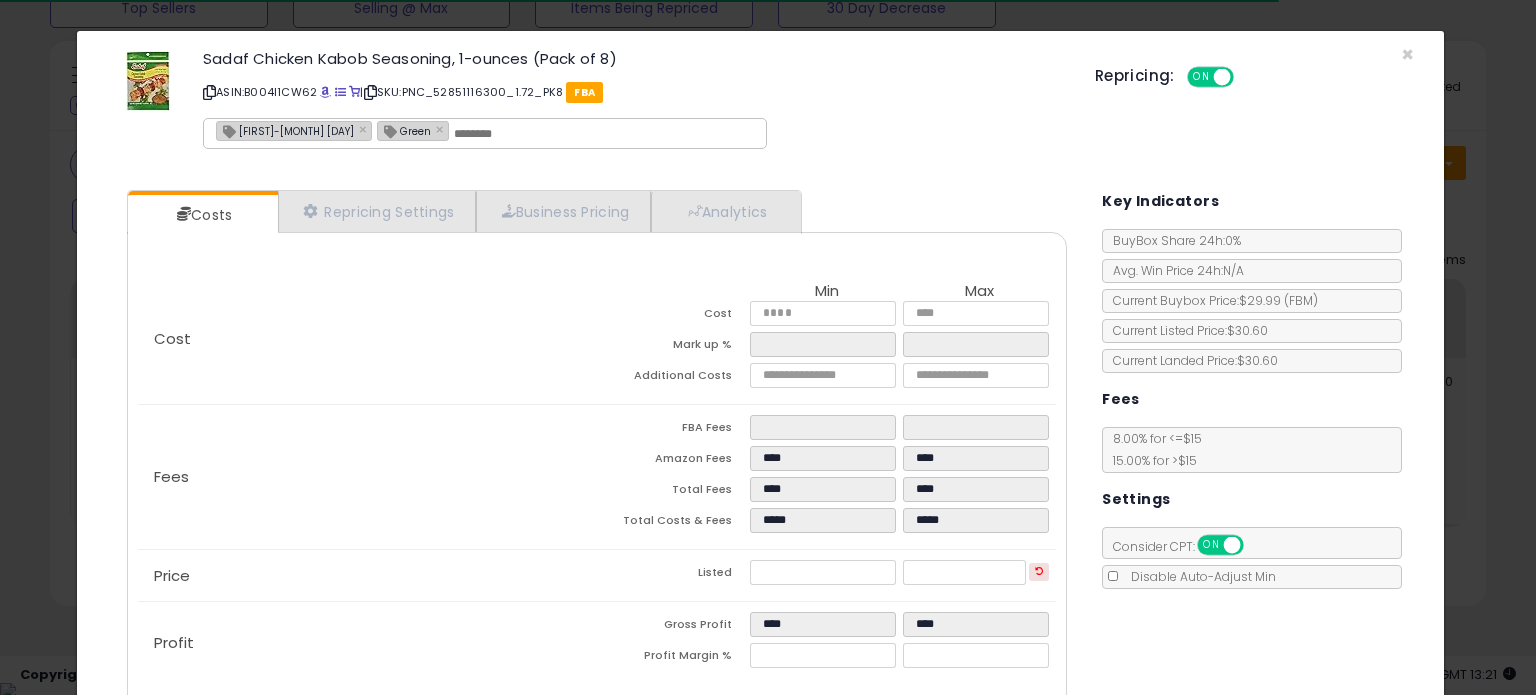 click on "[FIRST]-[MONTH] [DAY]" at bounding box center [285, 130] 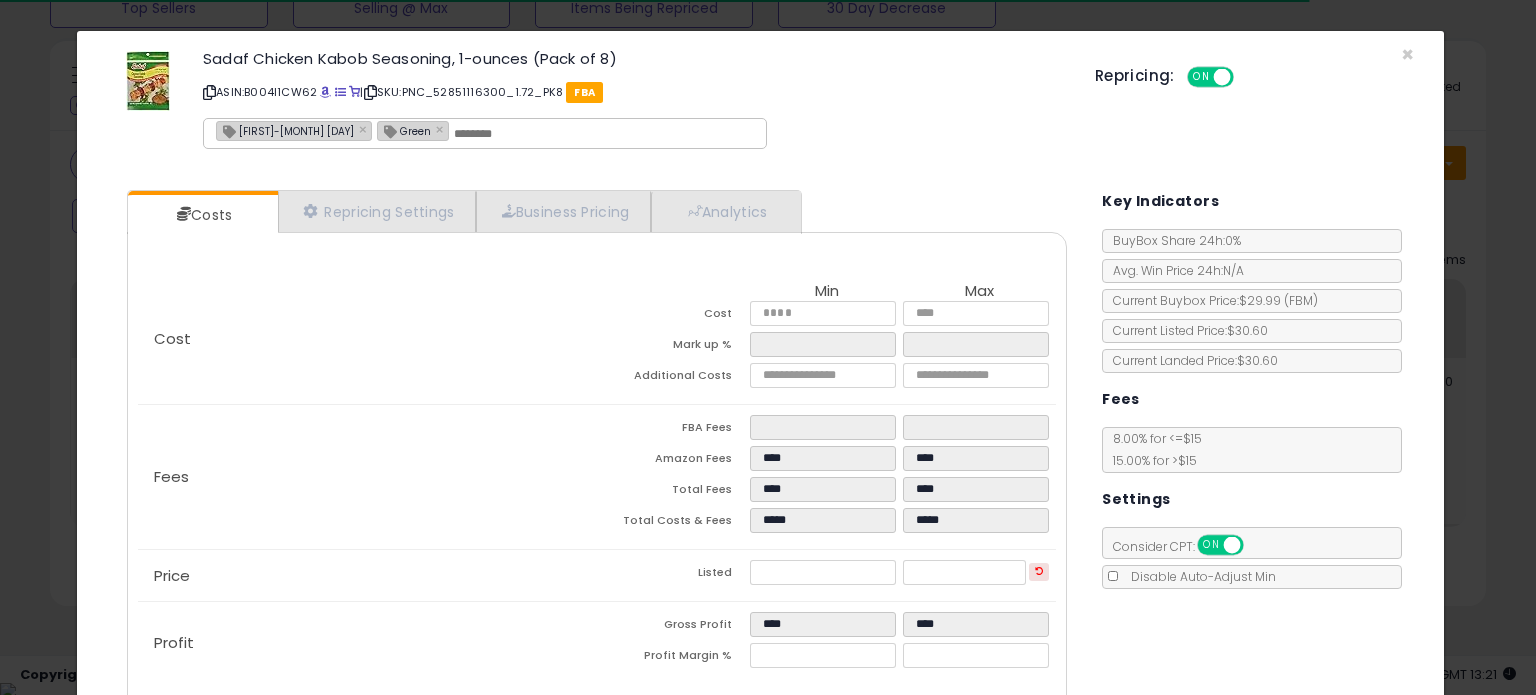 click on "[FIRST]-[MONTH] [DAY]" at bounding box center [285, 130] 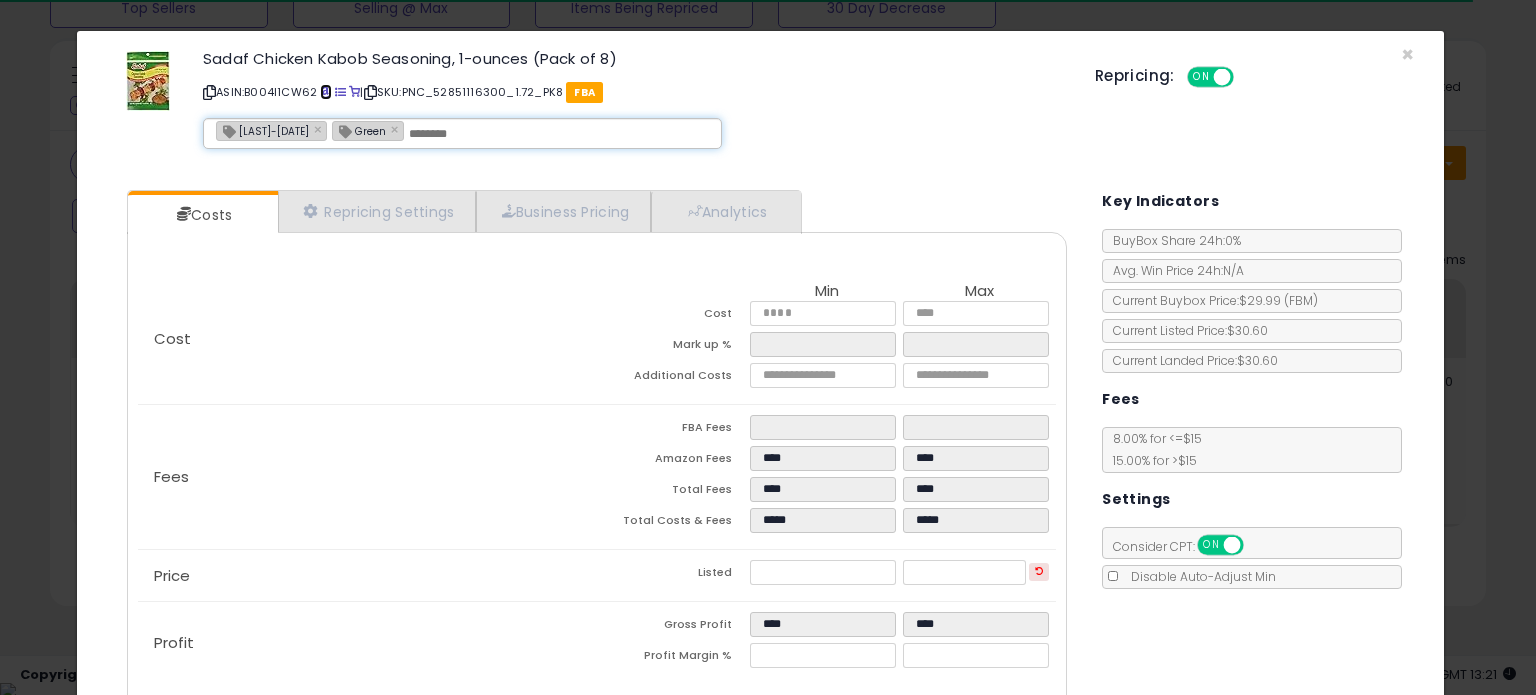 click at bounding box center [325, 92] 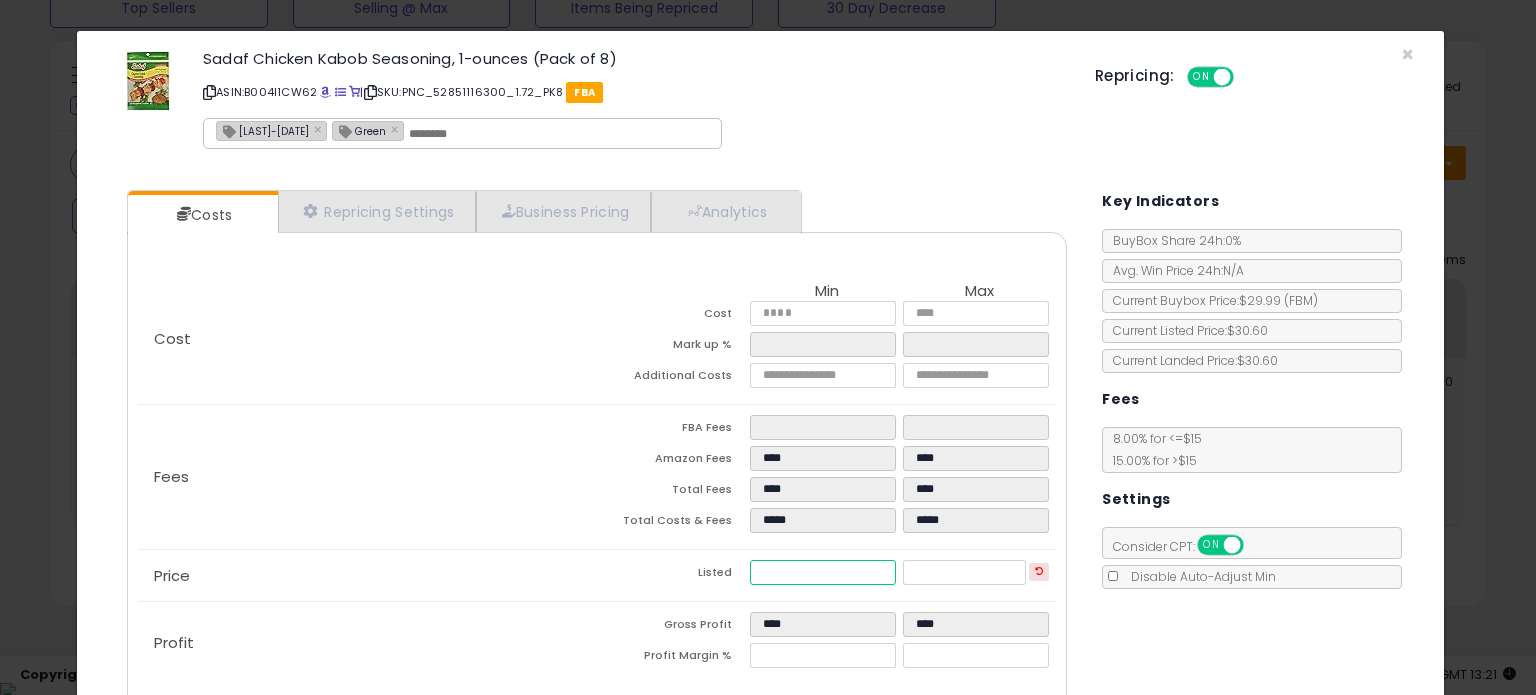 click on "*****" at bounding box center [822, 572] 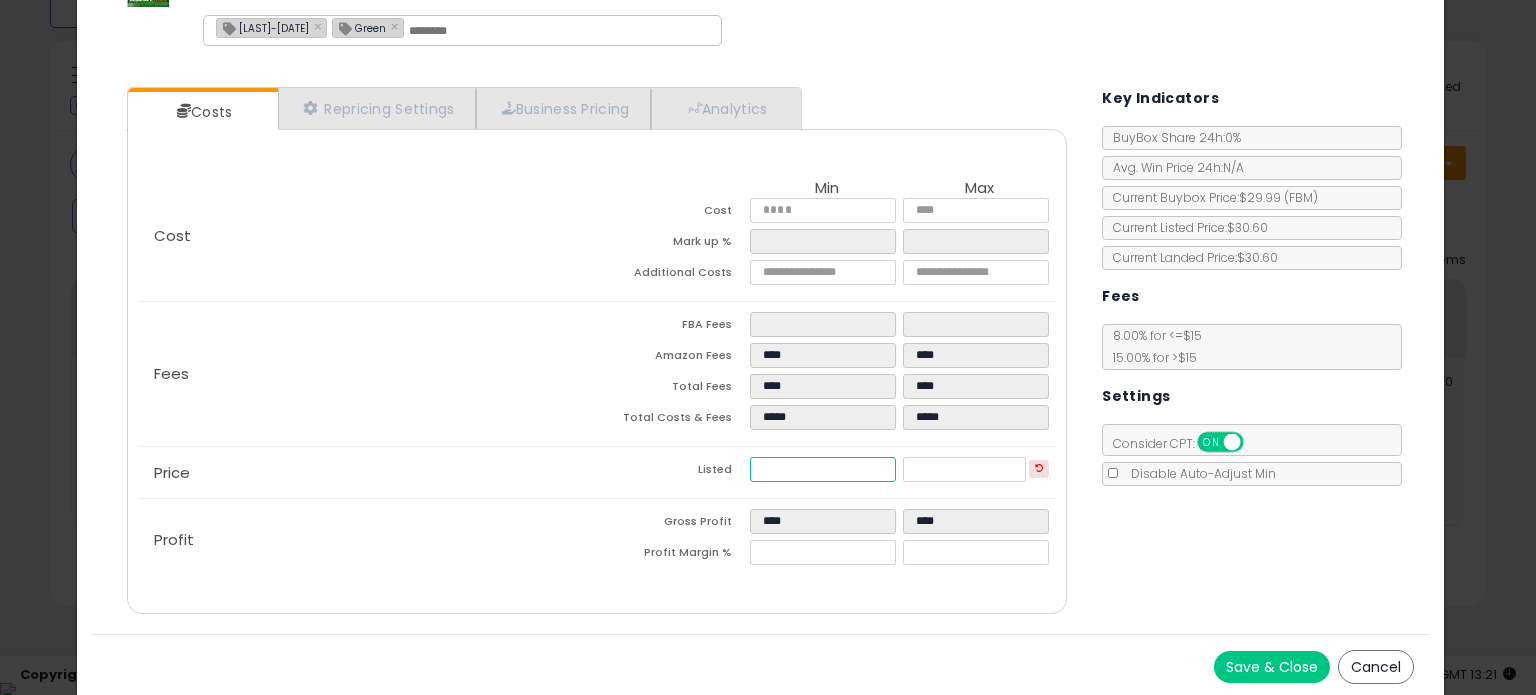 scroll, scrollTop: 105, scrollLeft: 0, axis: vertical 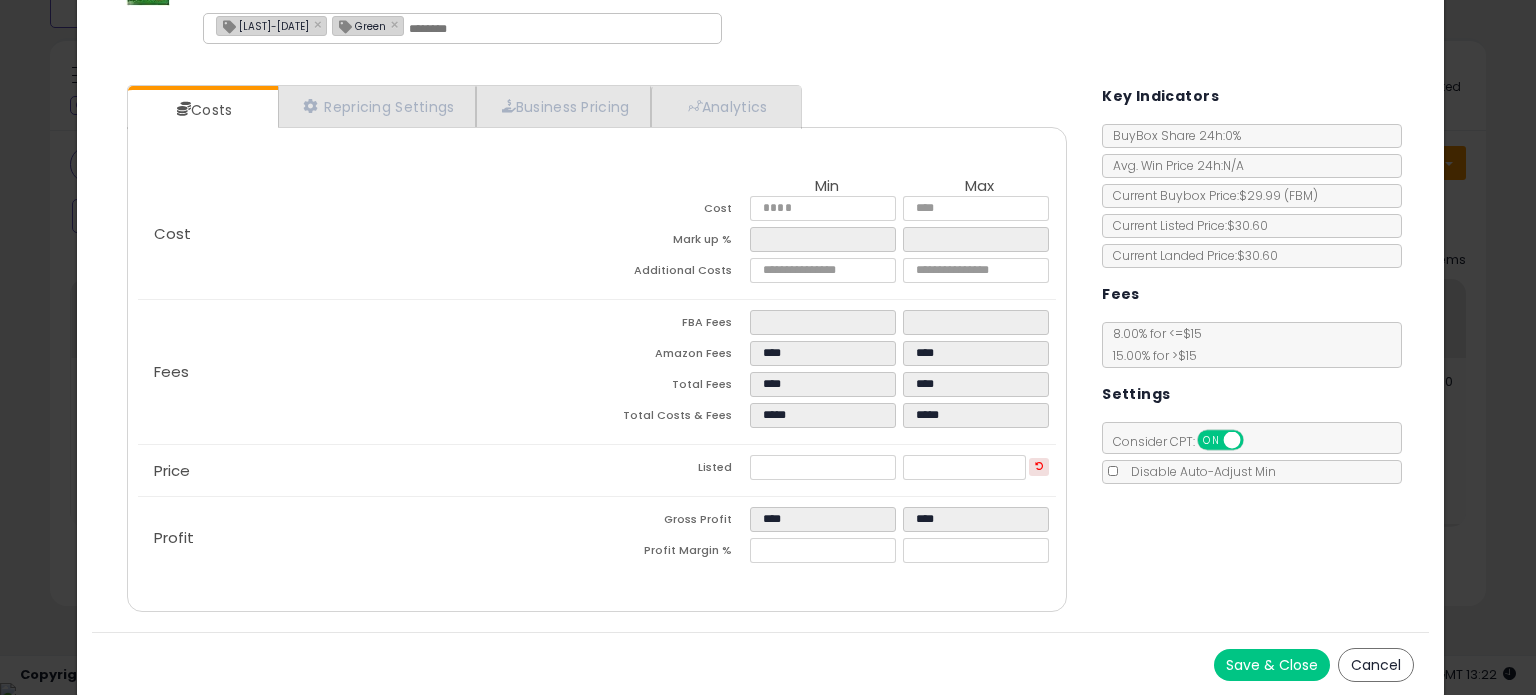 click on "Save & Close" at bounding box center [1272, 665] 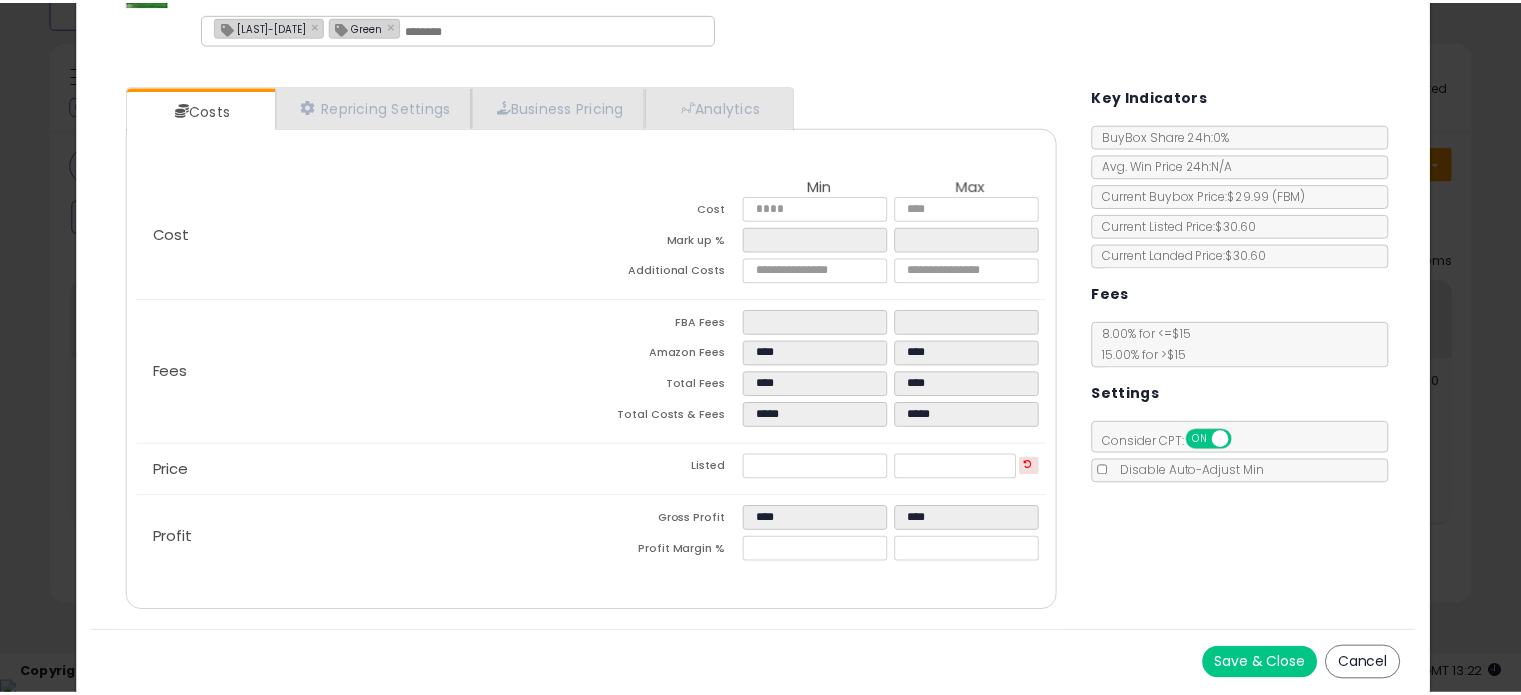 scroll, scrollTop: 0, scrollLeft: 0, axis: both 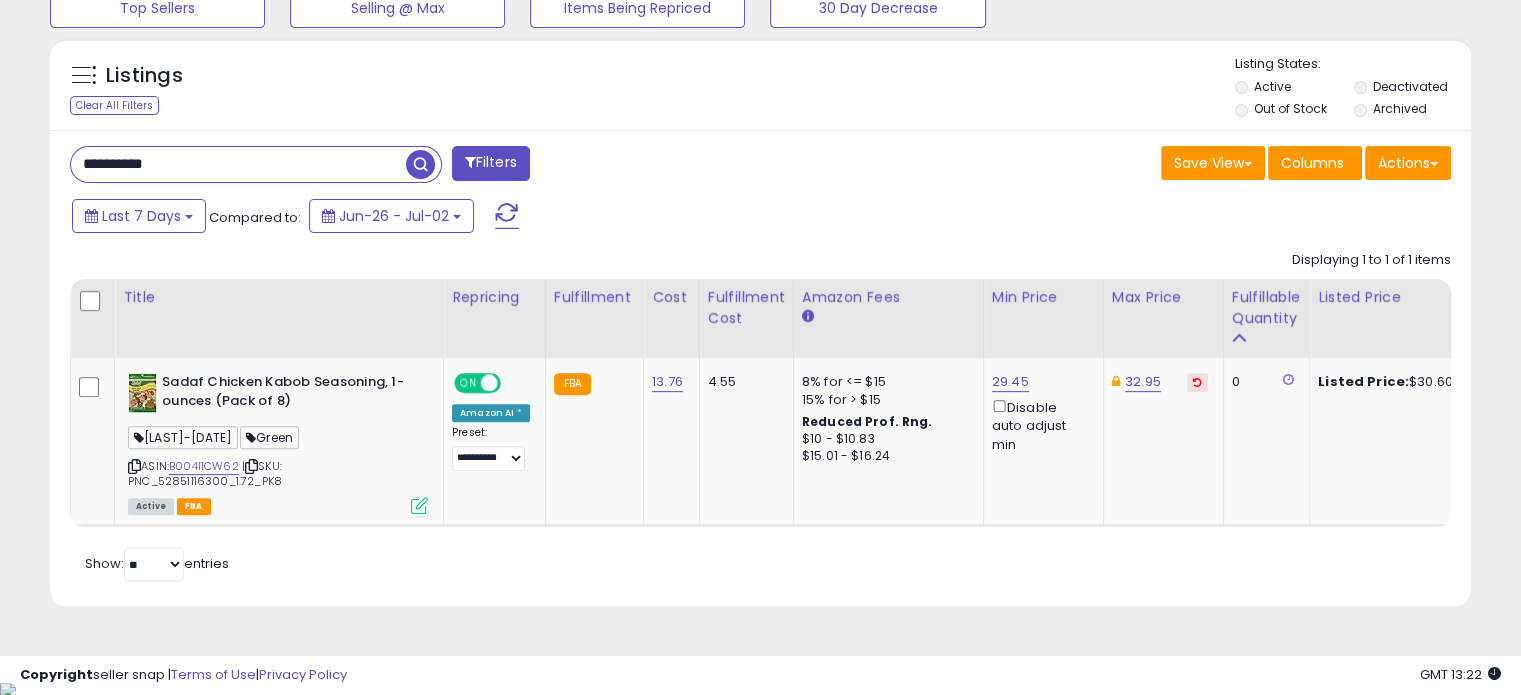 click on "**********" at bounding box center [238, 164] 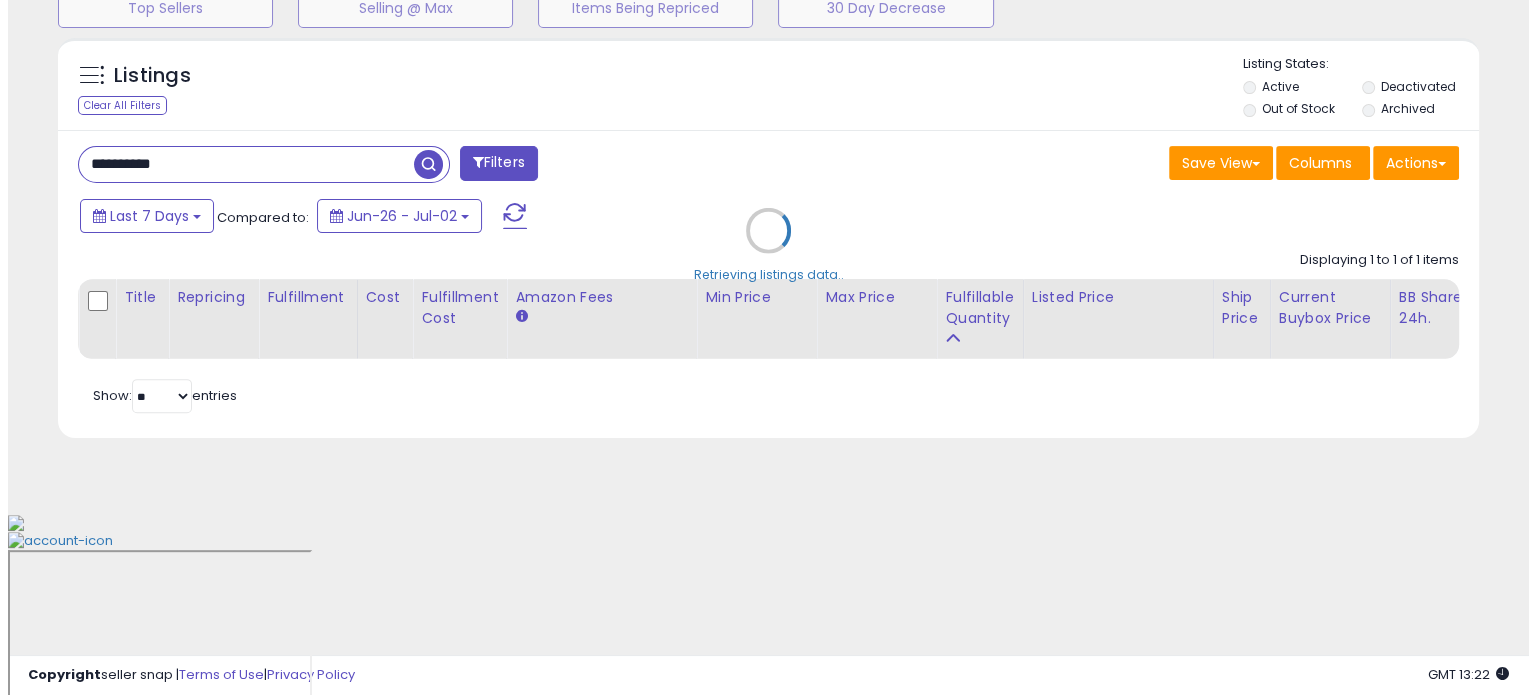 scroll, scrollTop: 524, scrollLeft: 0, axis: vertical 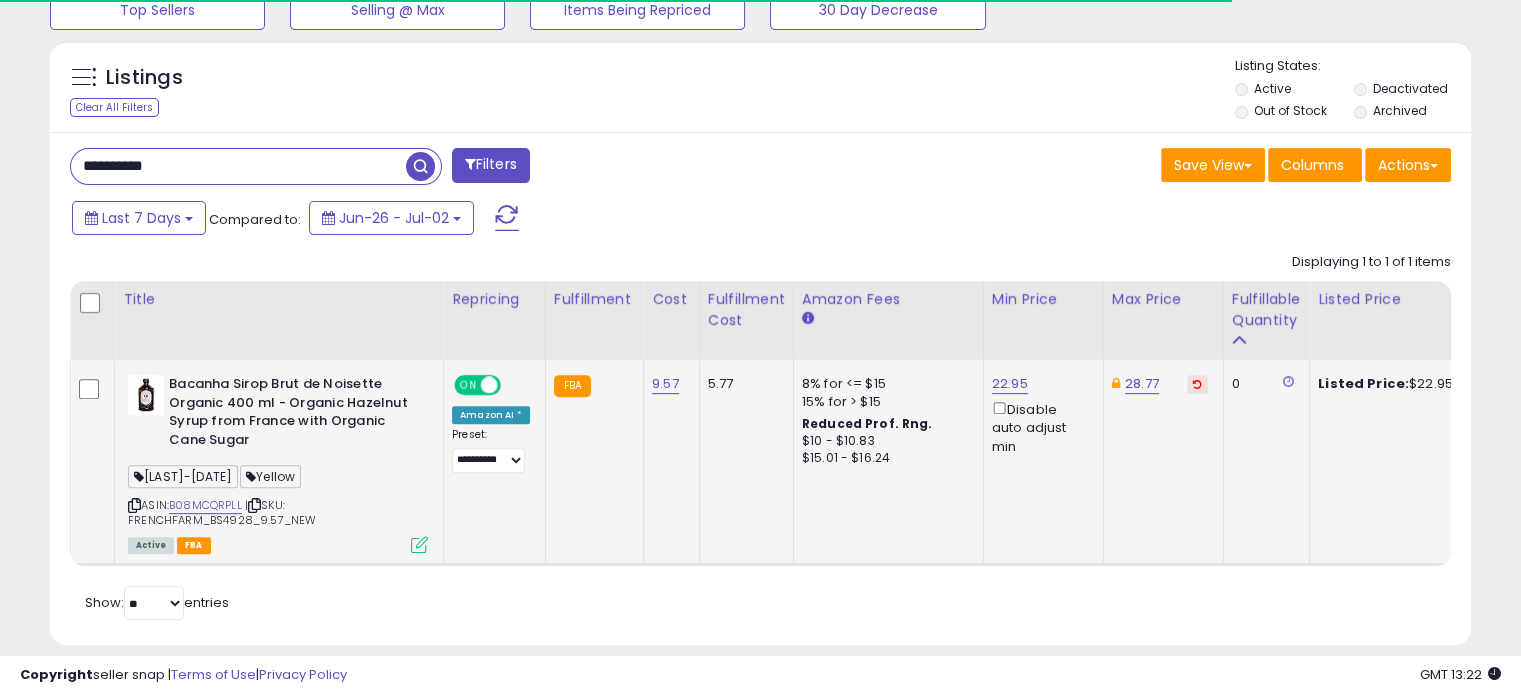 click at bounding box center [419, 544] 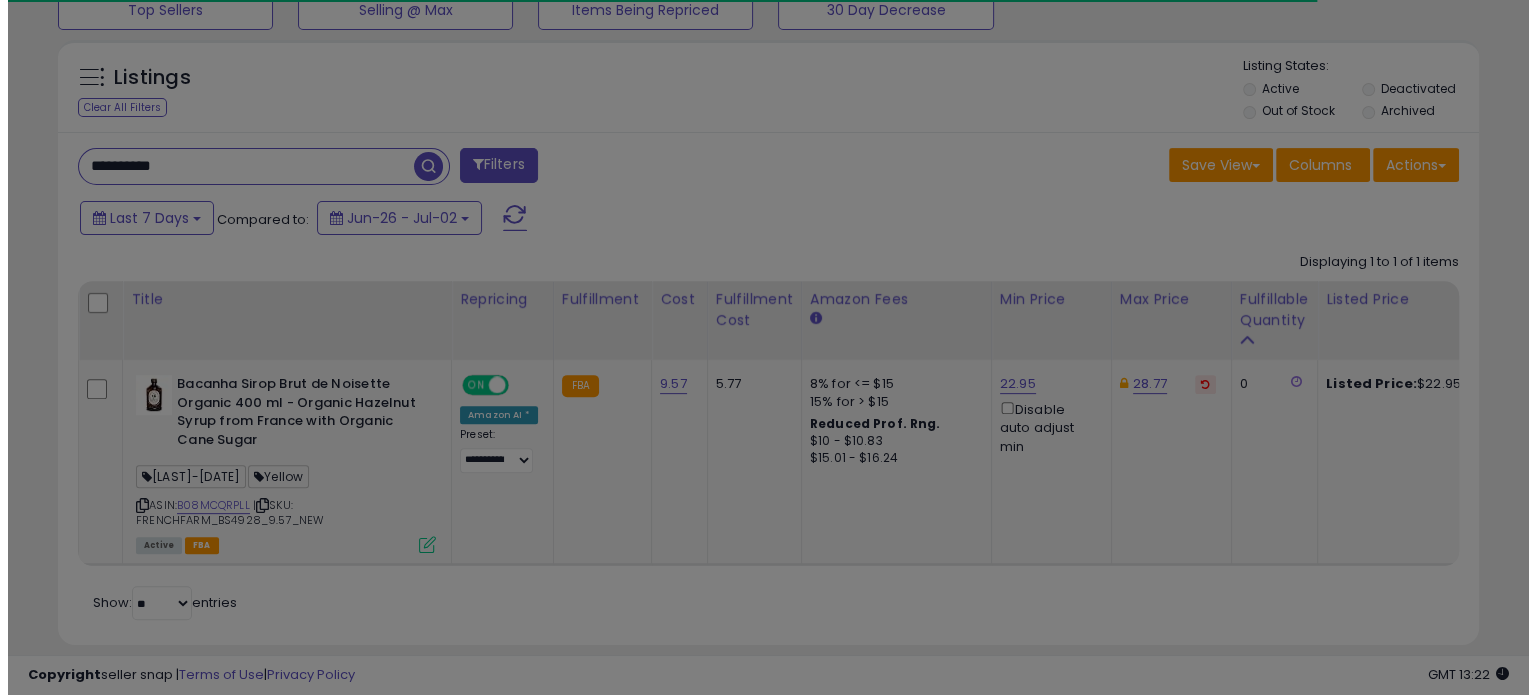 scroll, scrollTop: 999589, scrollLeft: 999168, axis: both 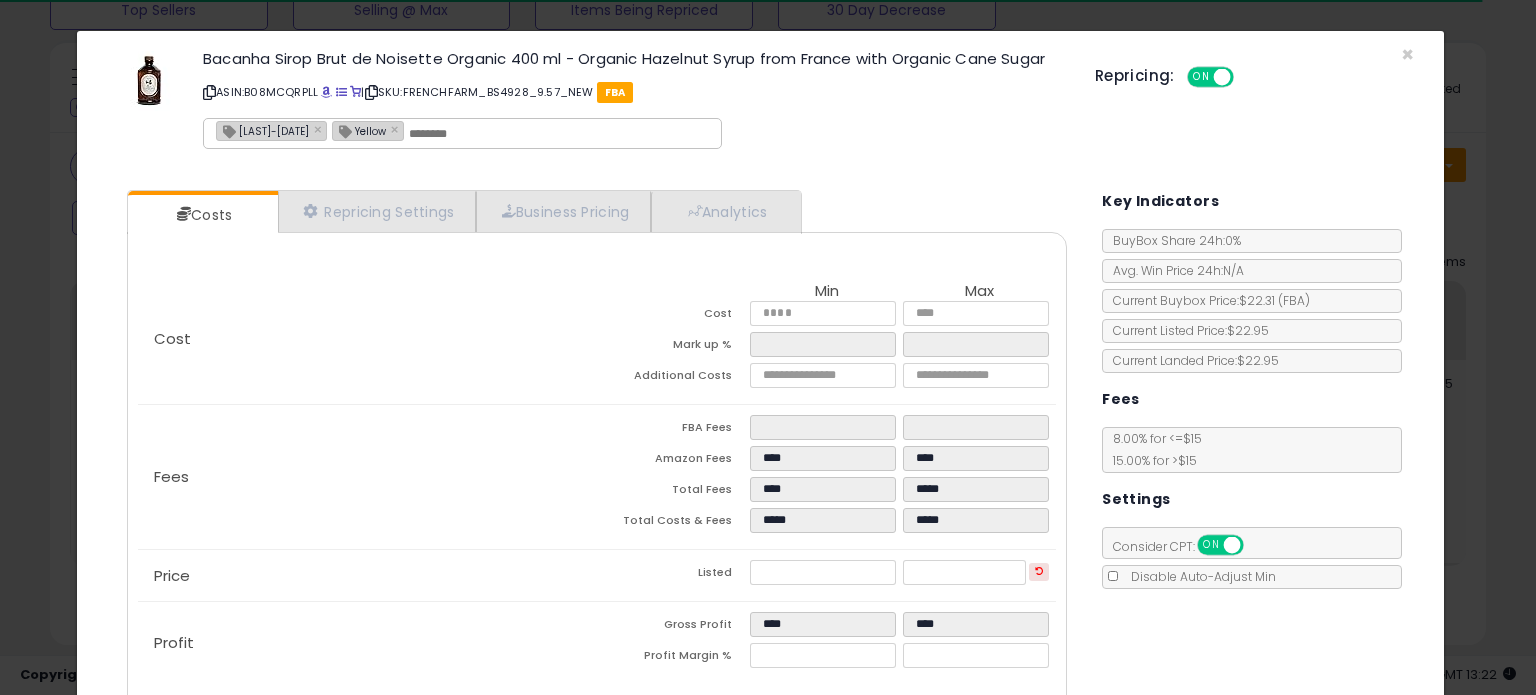 click on "[LAST]-[DATE]" at bounding box center (263, 130) 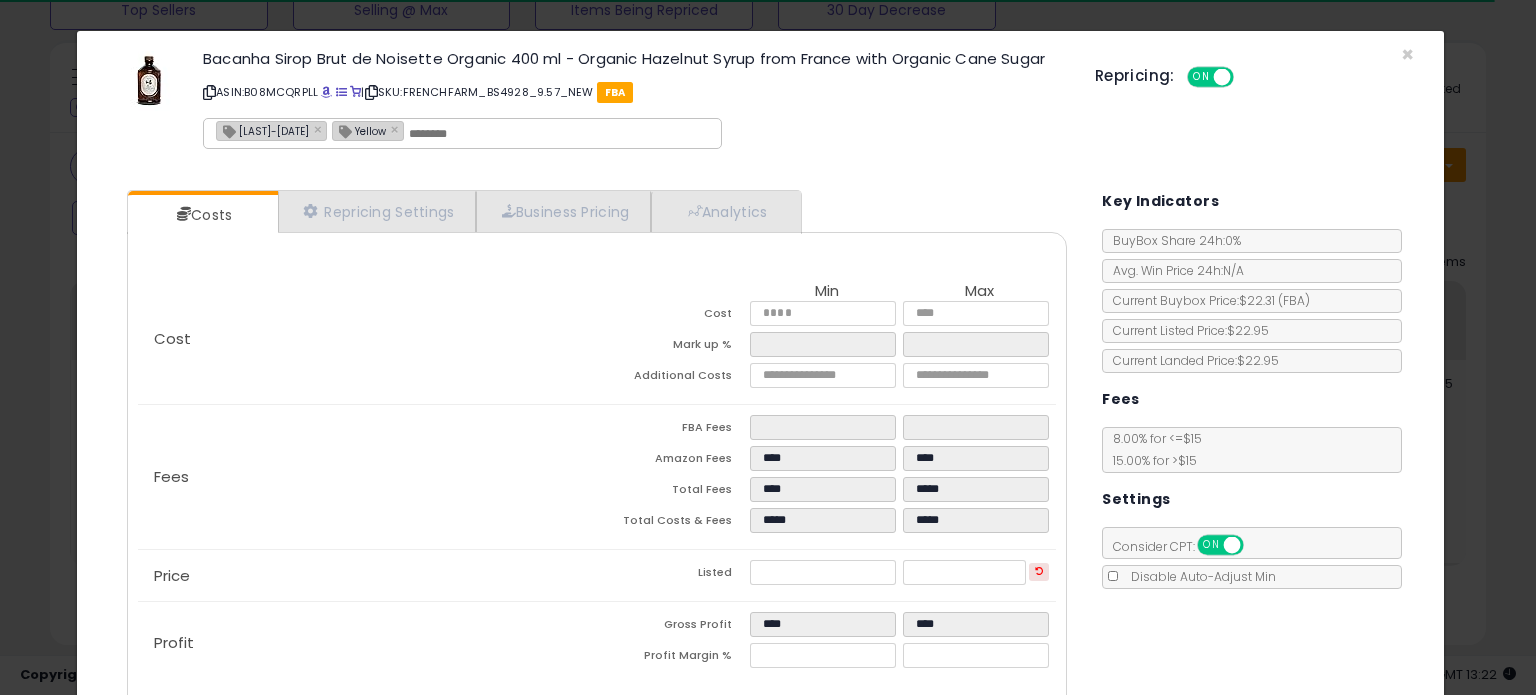 click on "[LAST]-[DATE]" at bounding box center (263, 130) 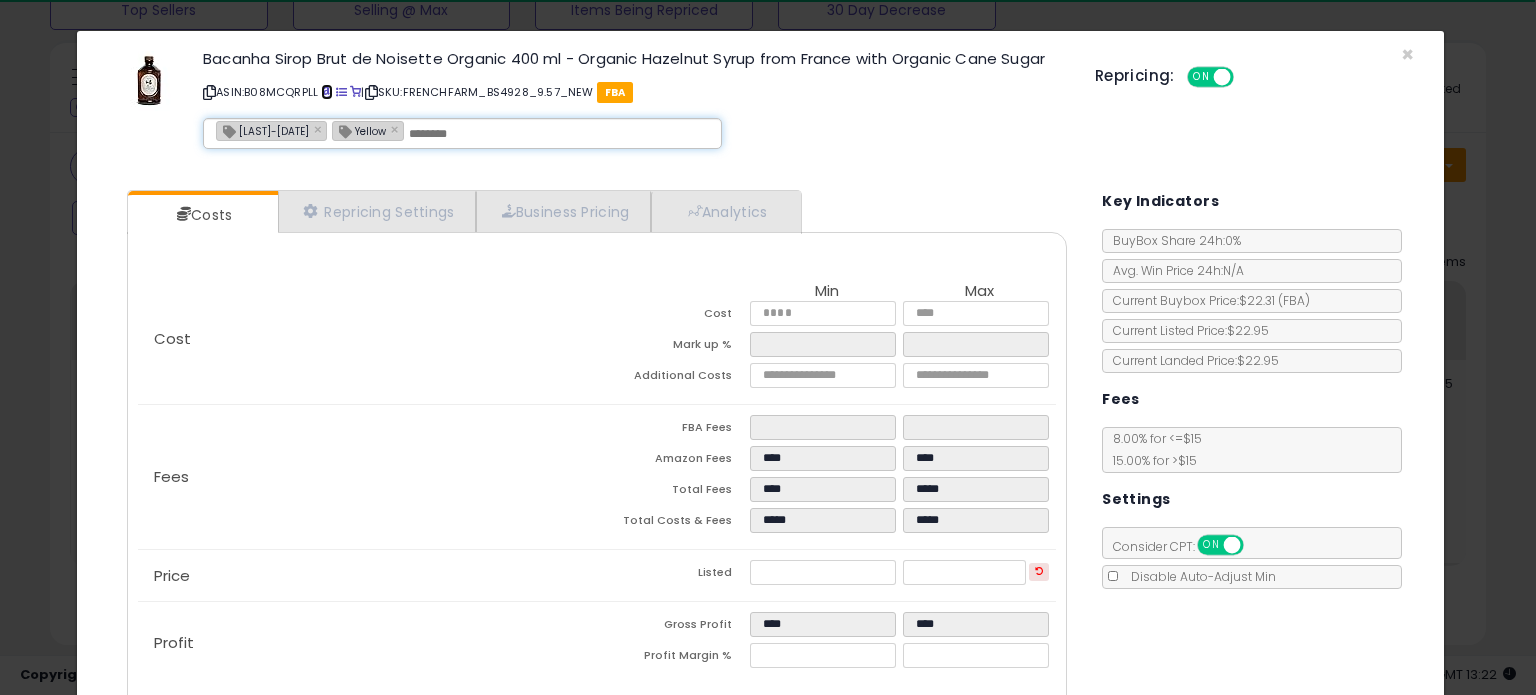 click at bounding box center [326, 92] 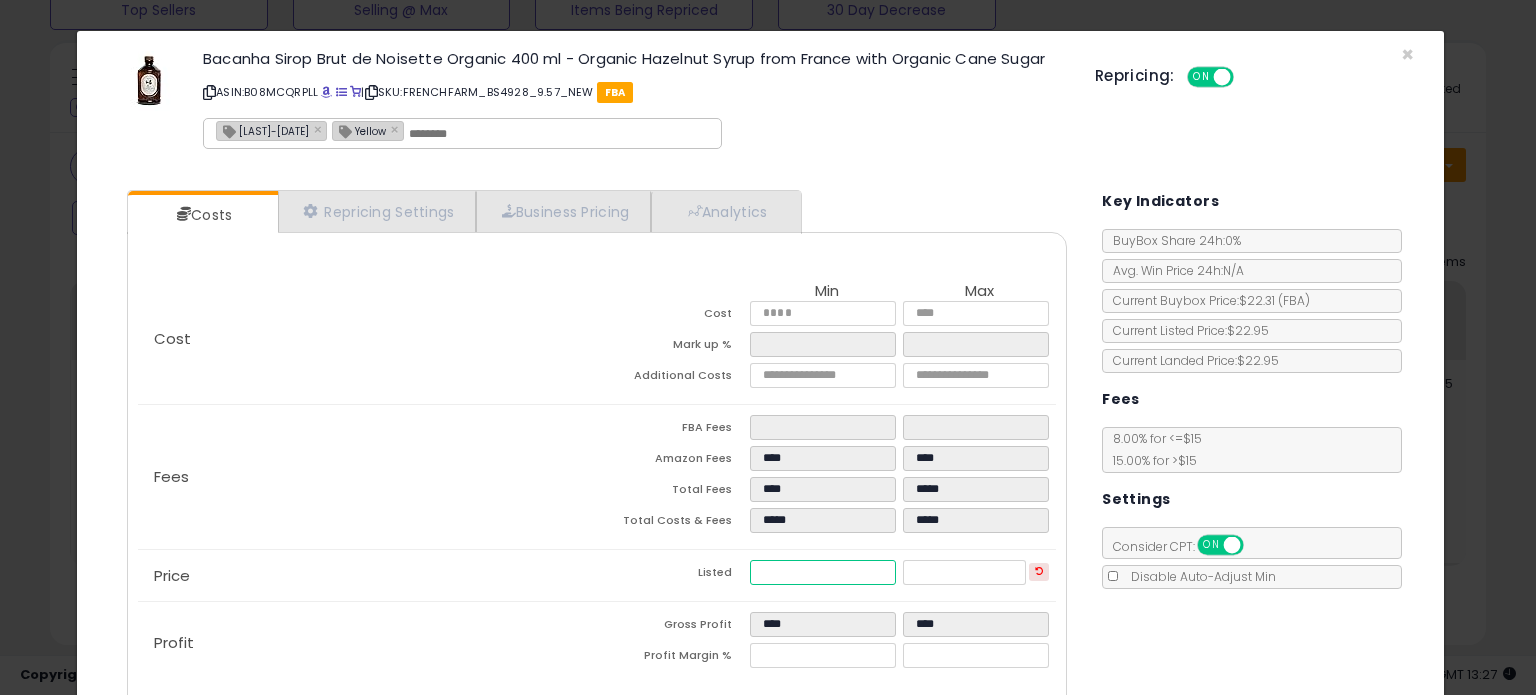 drag, startPoint x: 806, startPoint y: 571, endPoint x: 486, endPoint y: 616, distance: 323.14856 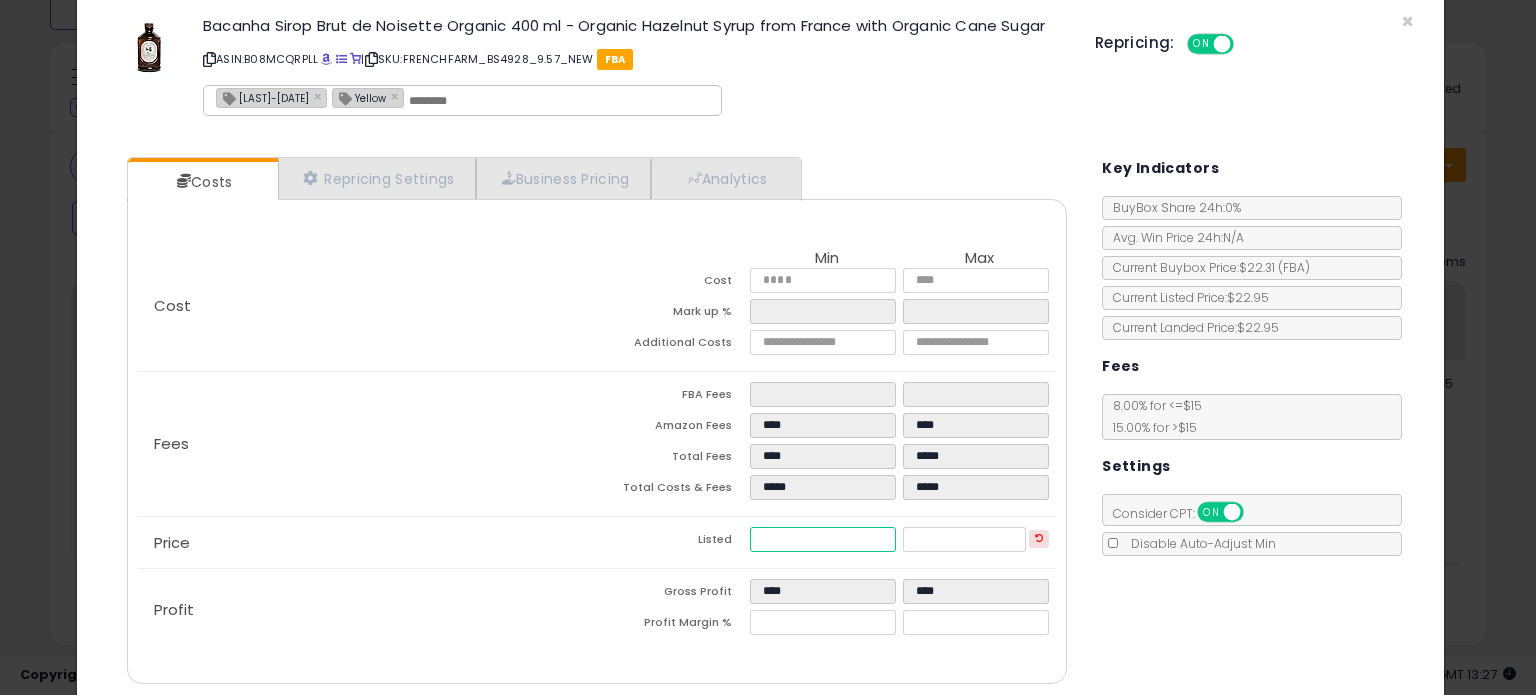 scroll, scrollTop: 105, scrollLeft: 0, axis: vertical 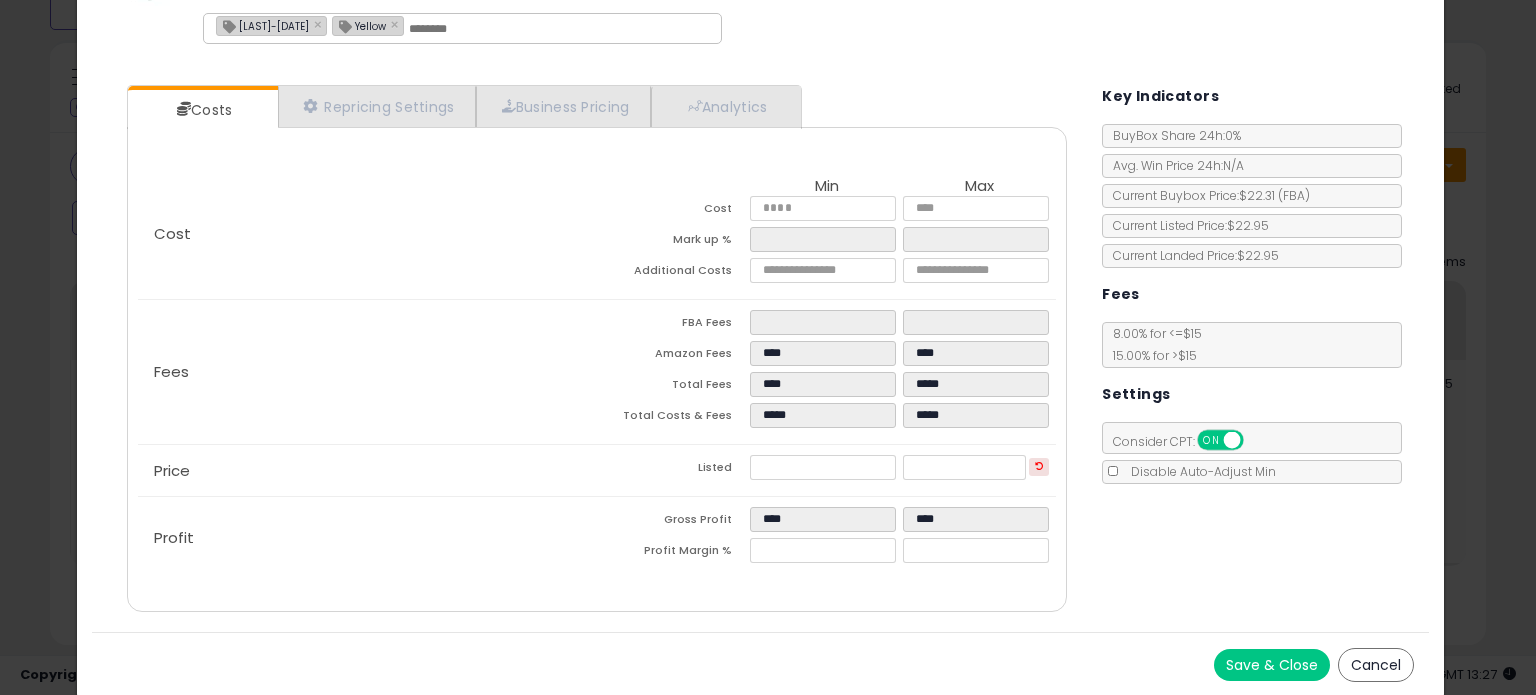 click on "Save & Close" at bounding box center (1272, 665) 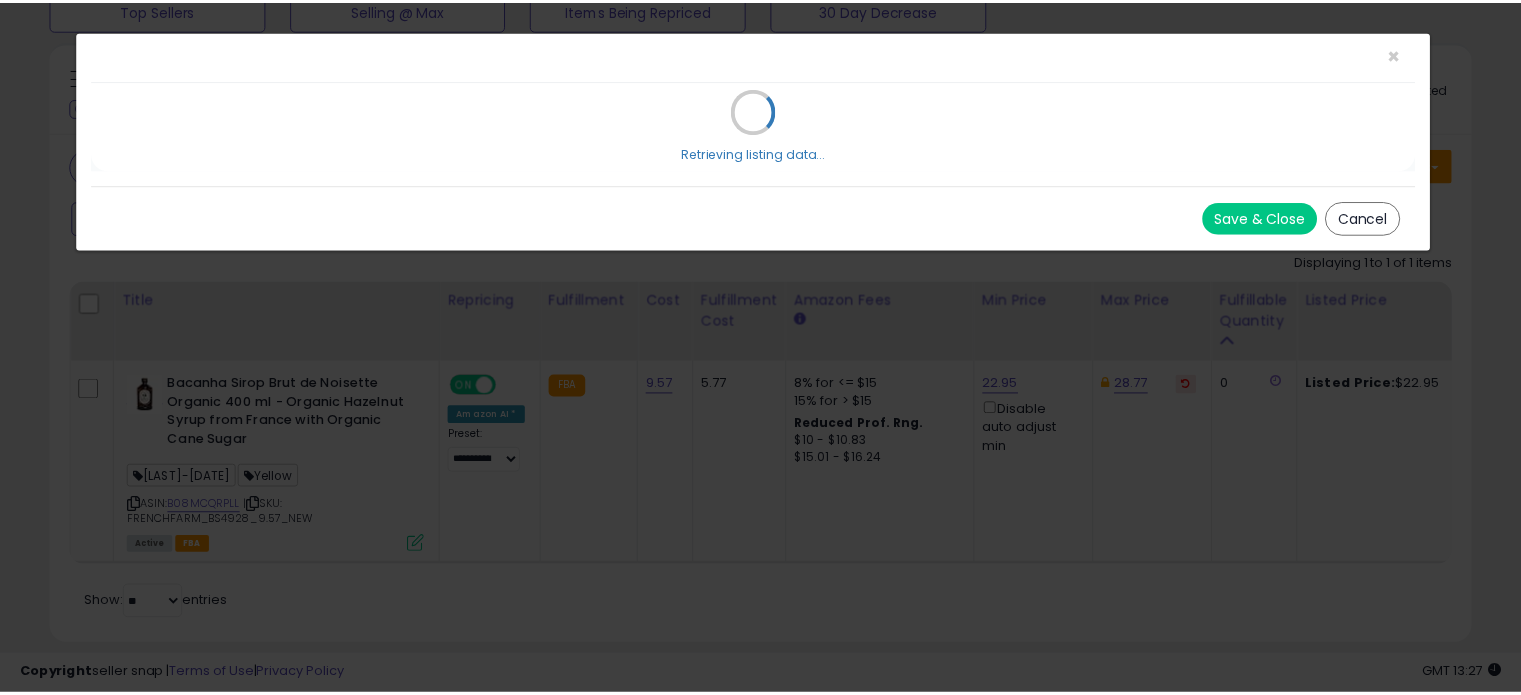 scroll, scrollTop: 0, scrollLeft: 0, axis: both 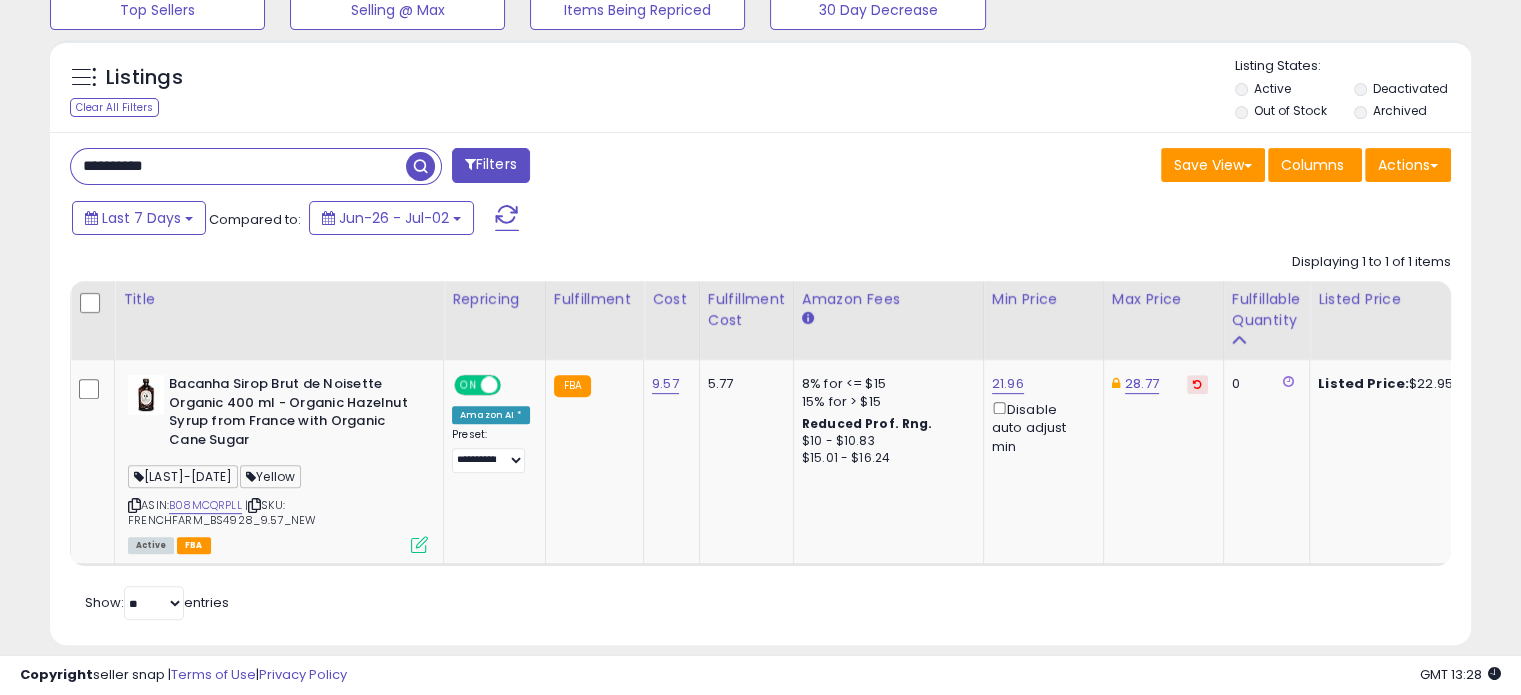 click on "**********" at bounding box center (238, 166) 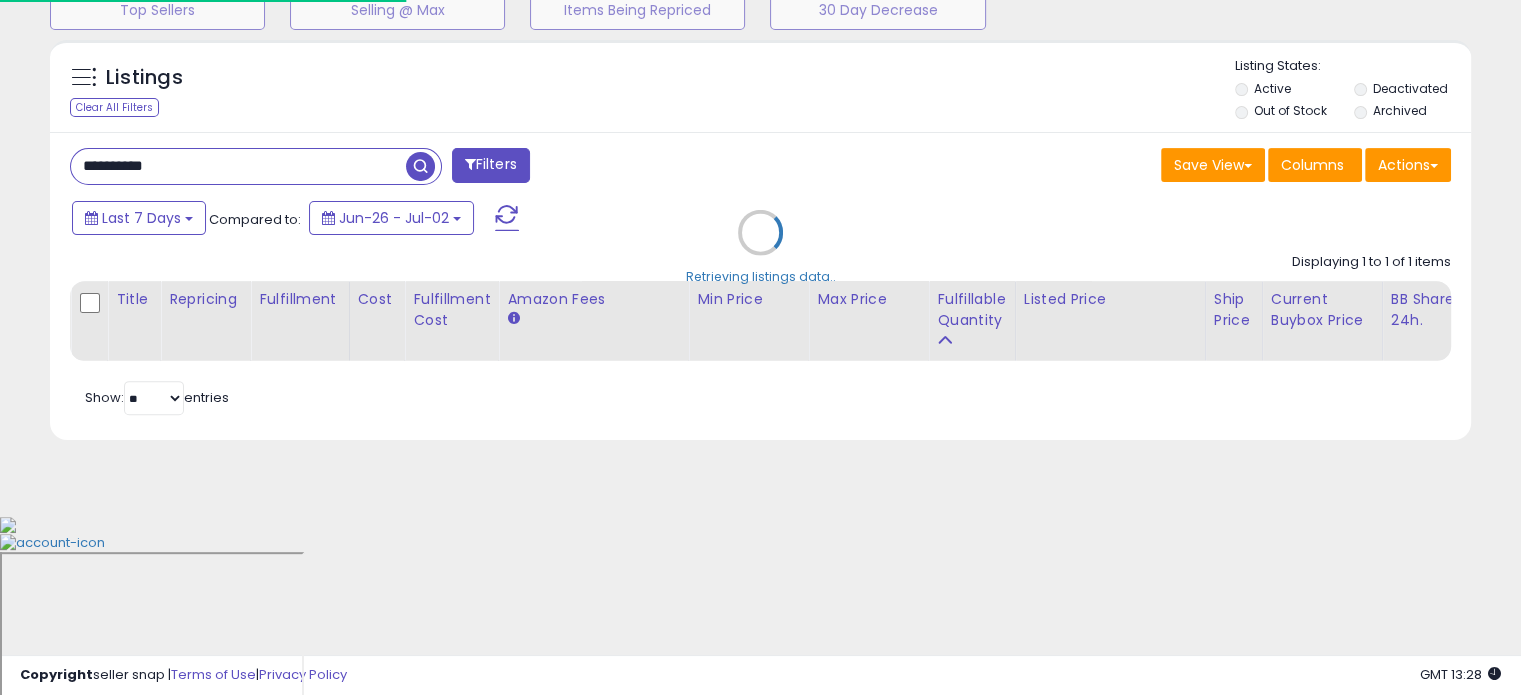 scroll, scrollTop: 999589, scrollLeft: 999168, axis: both 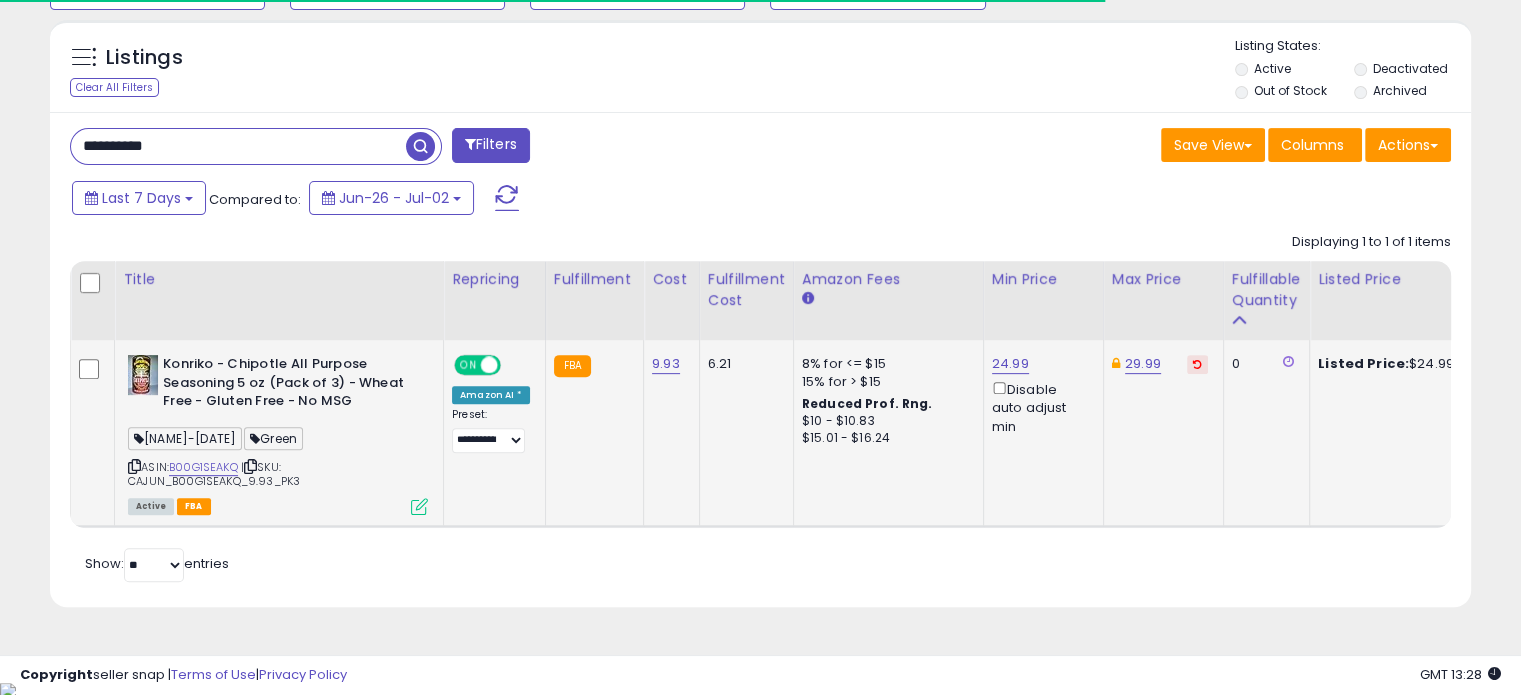 click at bounding box center [419, 506] 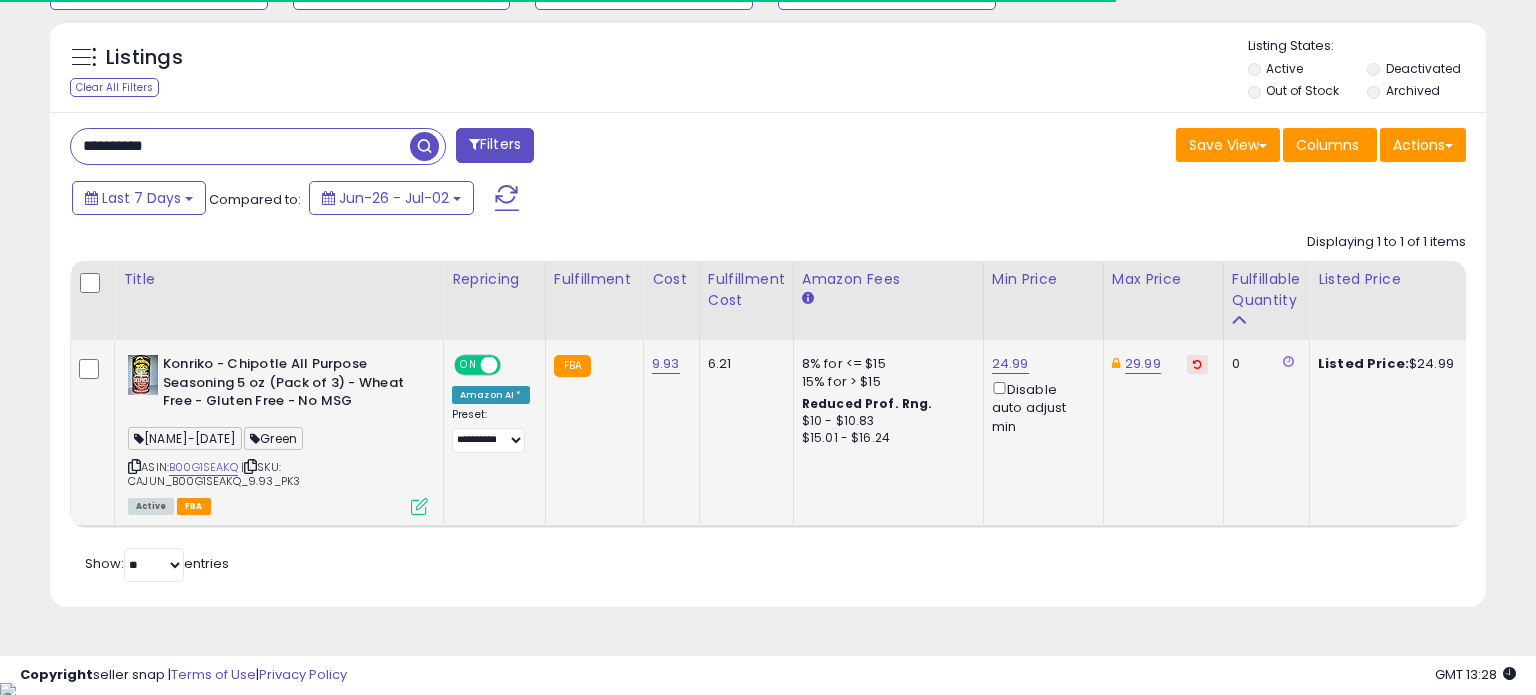 scroll, scrollTop: 999589, scrollLeft: 999168, axis: both 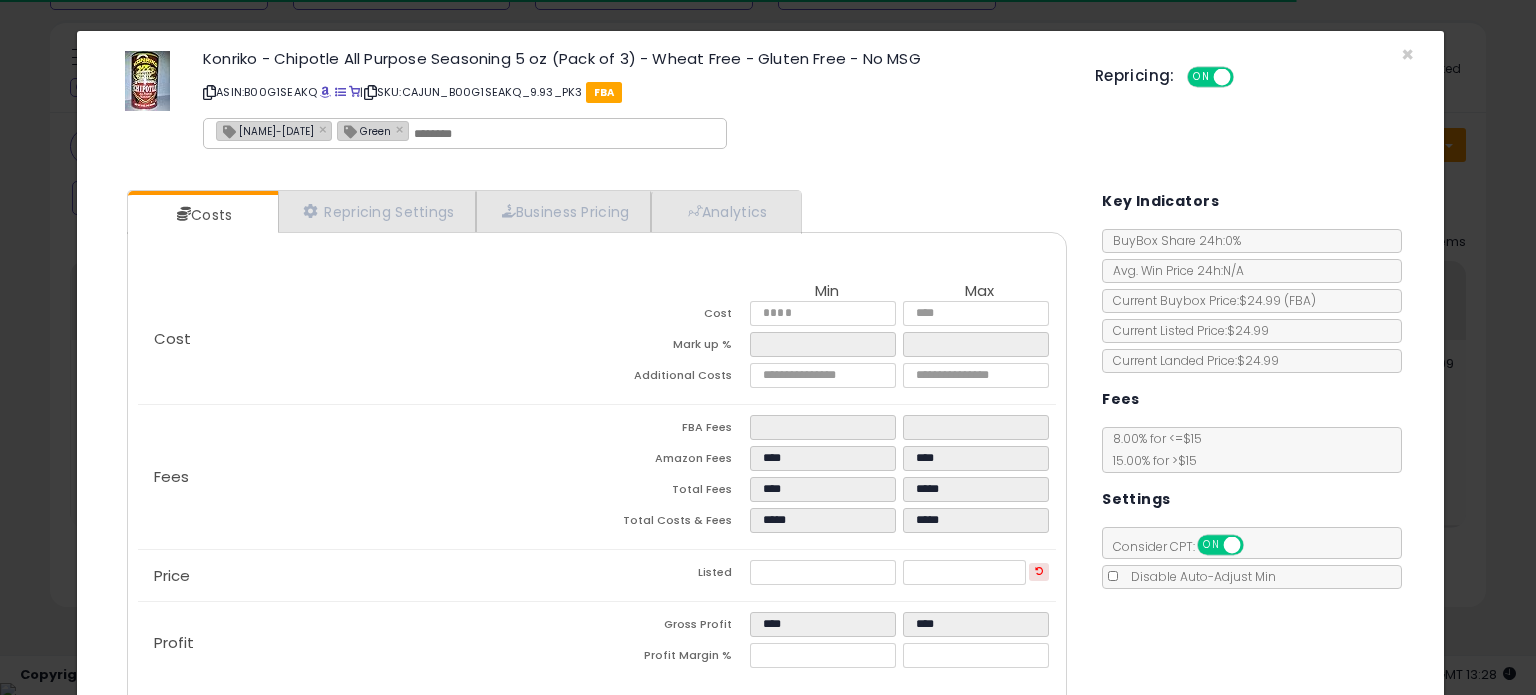 click on "[NAME]-[DATE]" at bounding box center (265, 130) 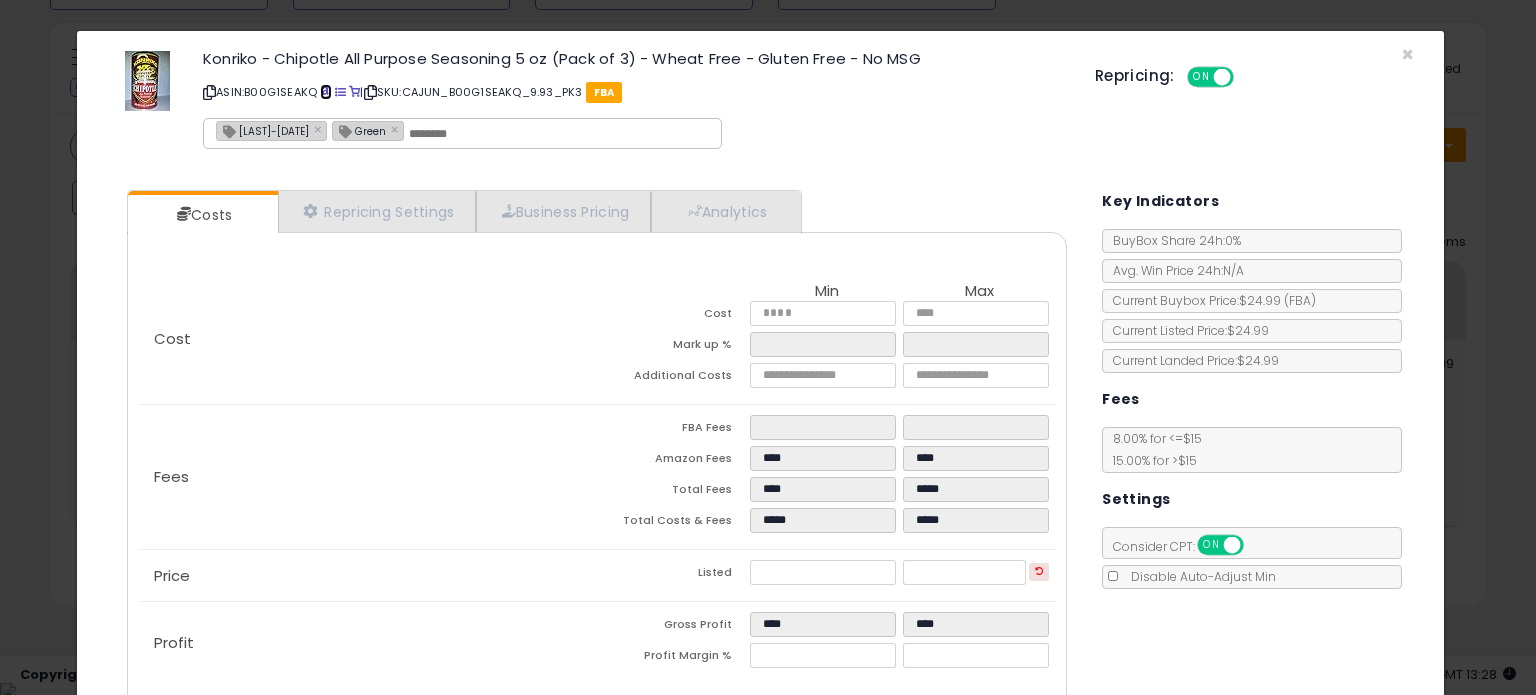 click at bounding box center [325, 92] 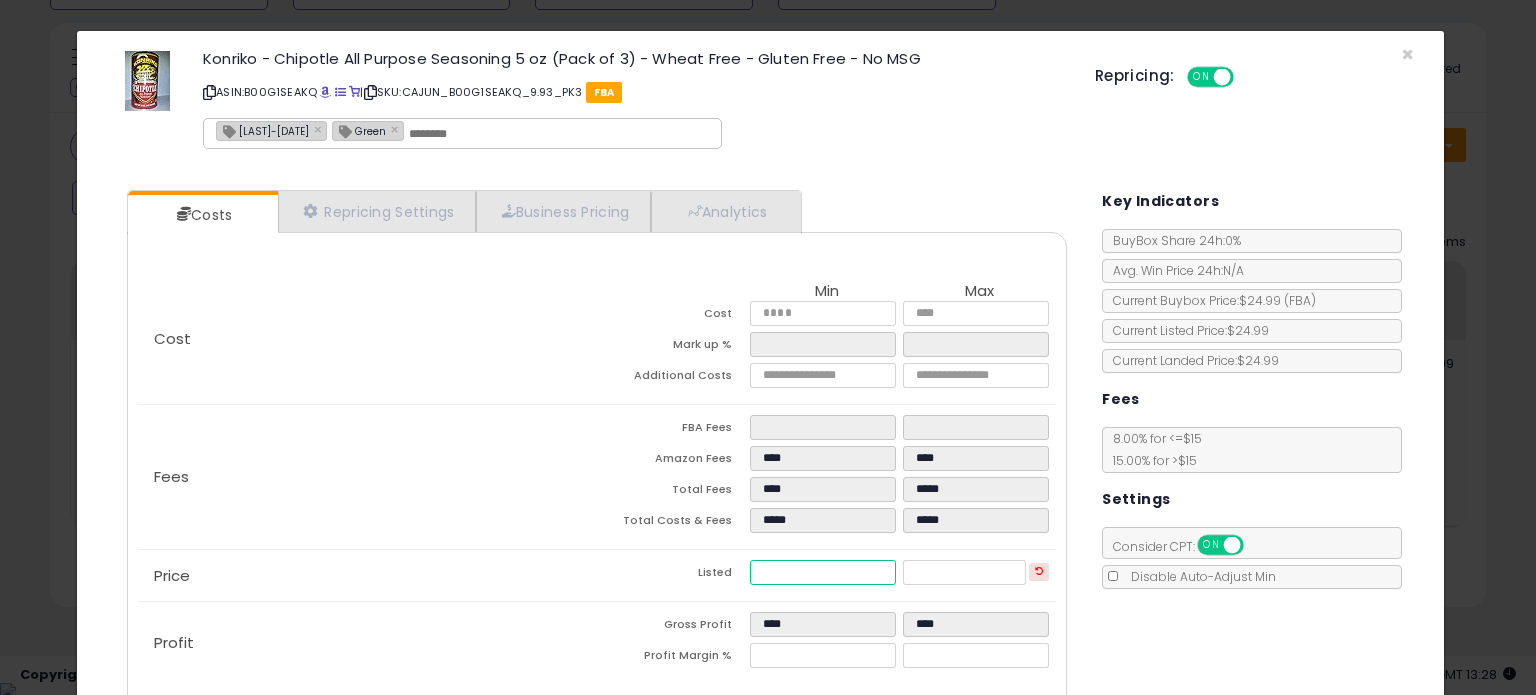 click on "*****" at bounding box center [822, 572] 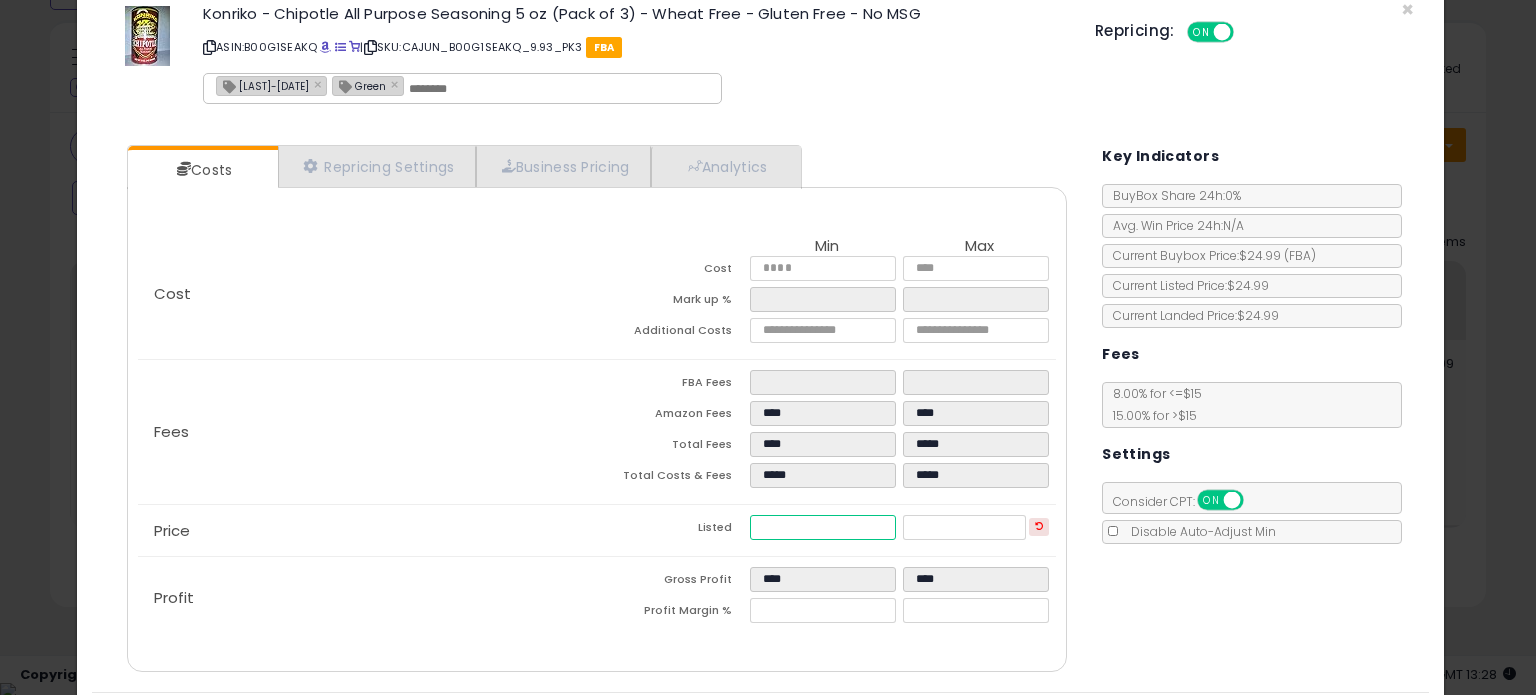 scroll, scrollTop: 105, scrollLeft: 0, axis: vertical 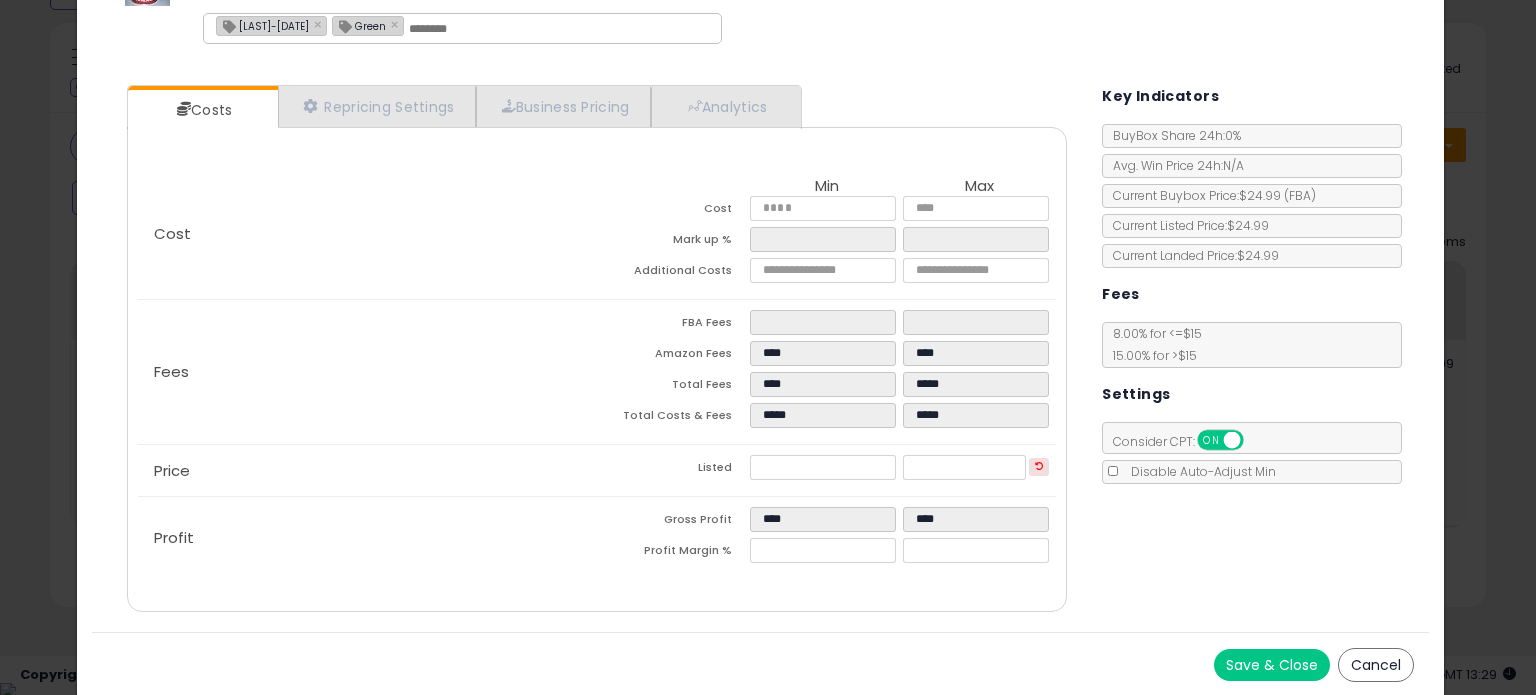 click on "Save & Close" at bounding box center [1272, 665] 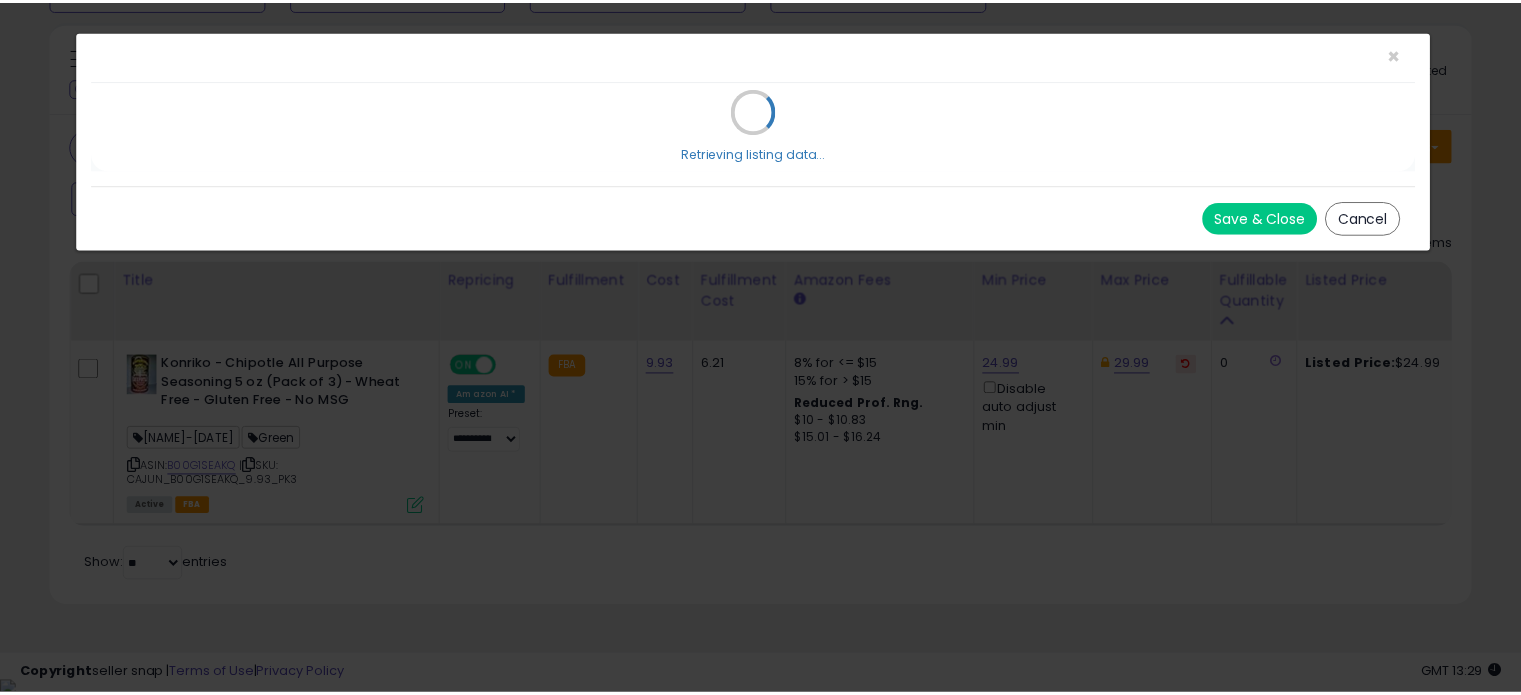 scroll, scrollTop: 0, scrollLeft: 0, axis: both 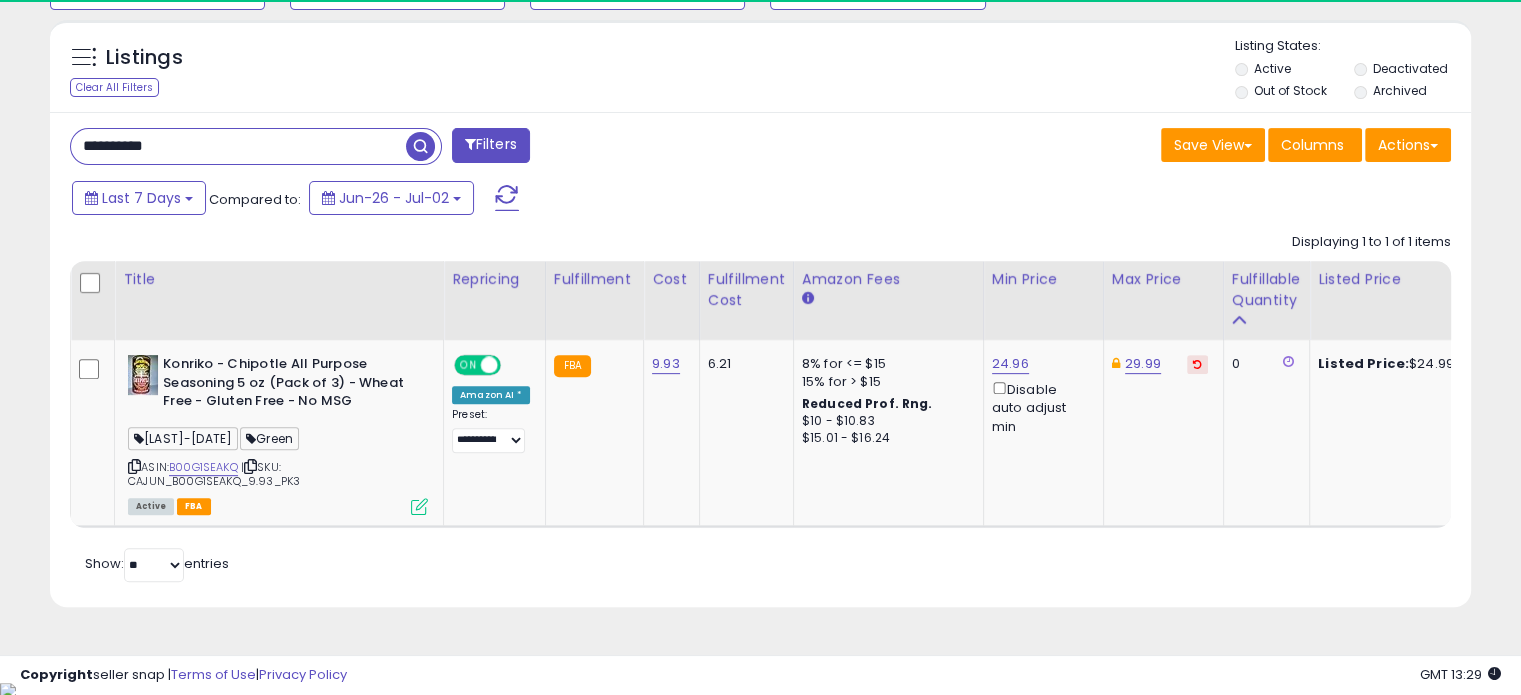 click on "**********" at bounding box center [238, 146] 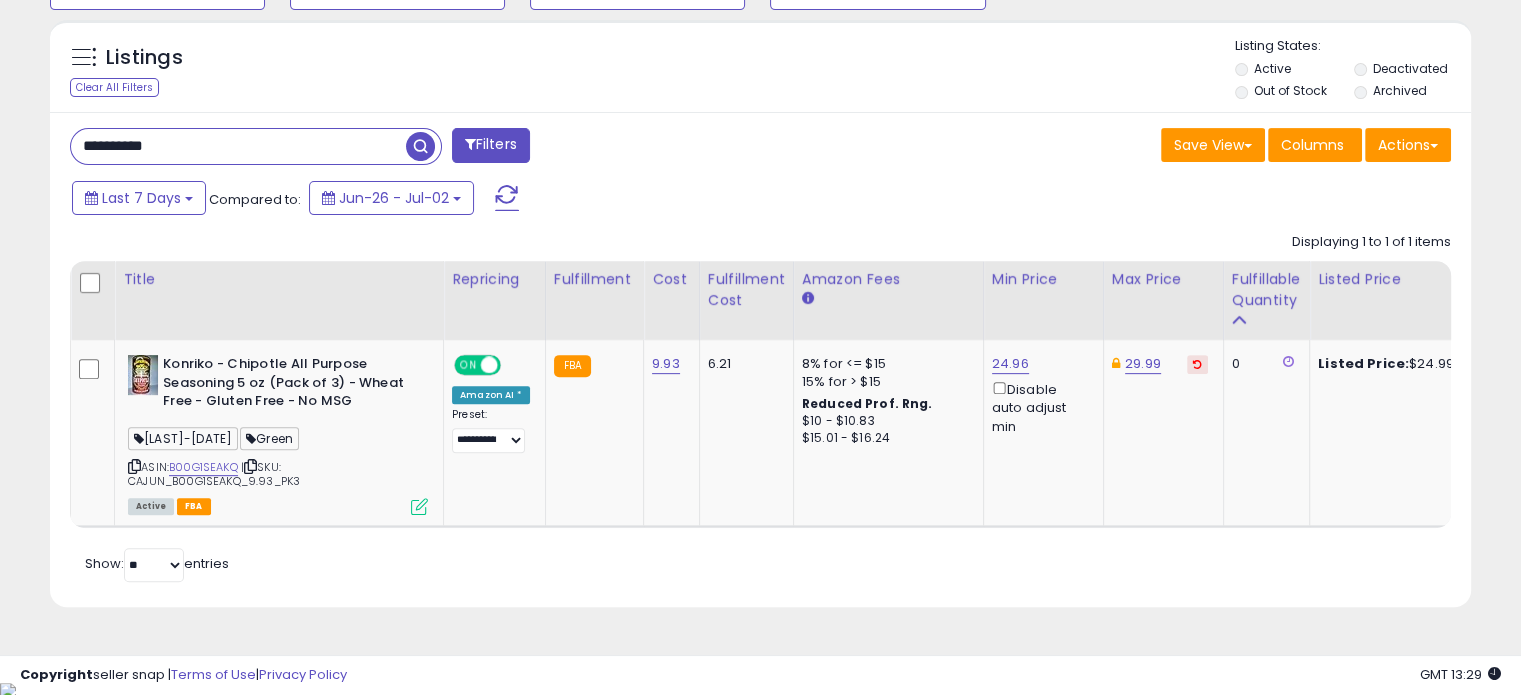 click at bounding box center [420, 146] 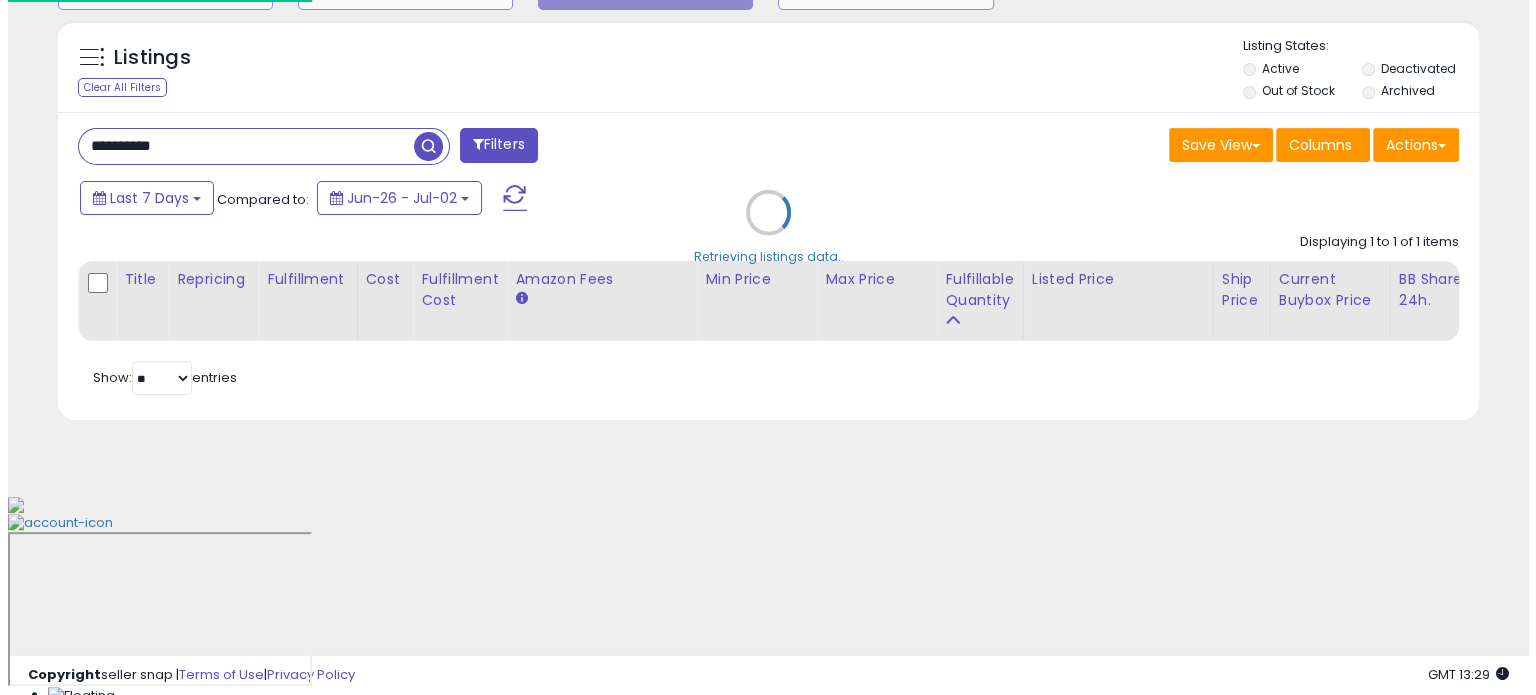 scroll, scrollTop: 524, scrollLeft: 0, axis: vertical 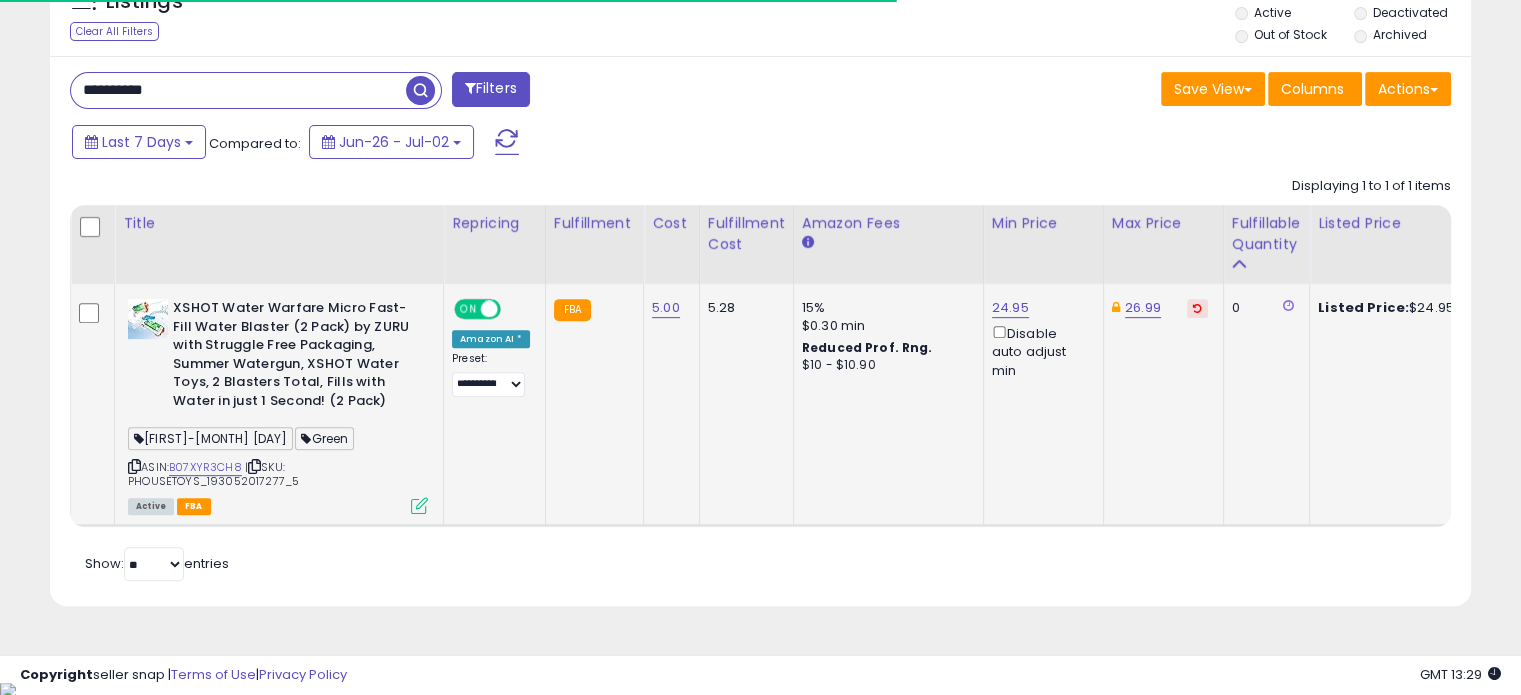 click at bounding box center [419, 505] 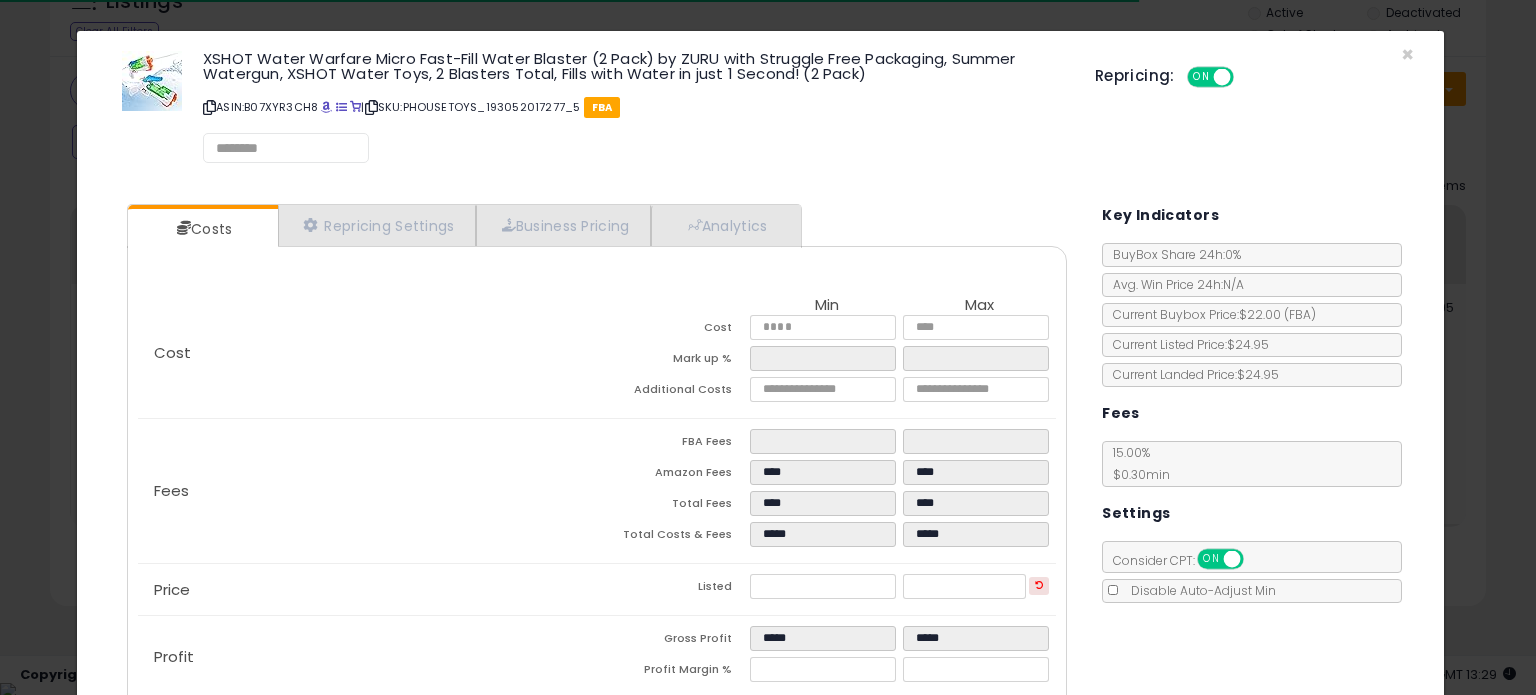 scroll, scrollTop: 999589, scrollLeft: 999168, axis: both 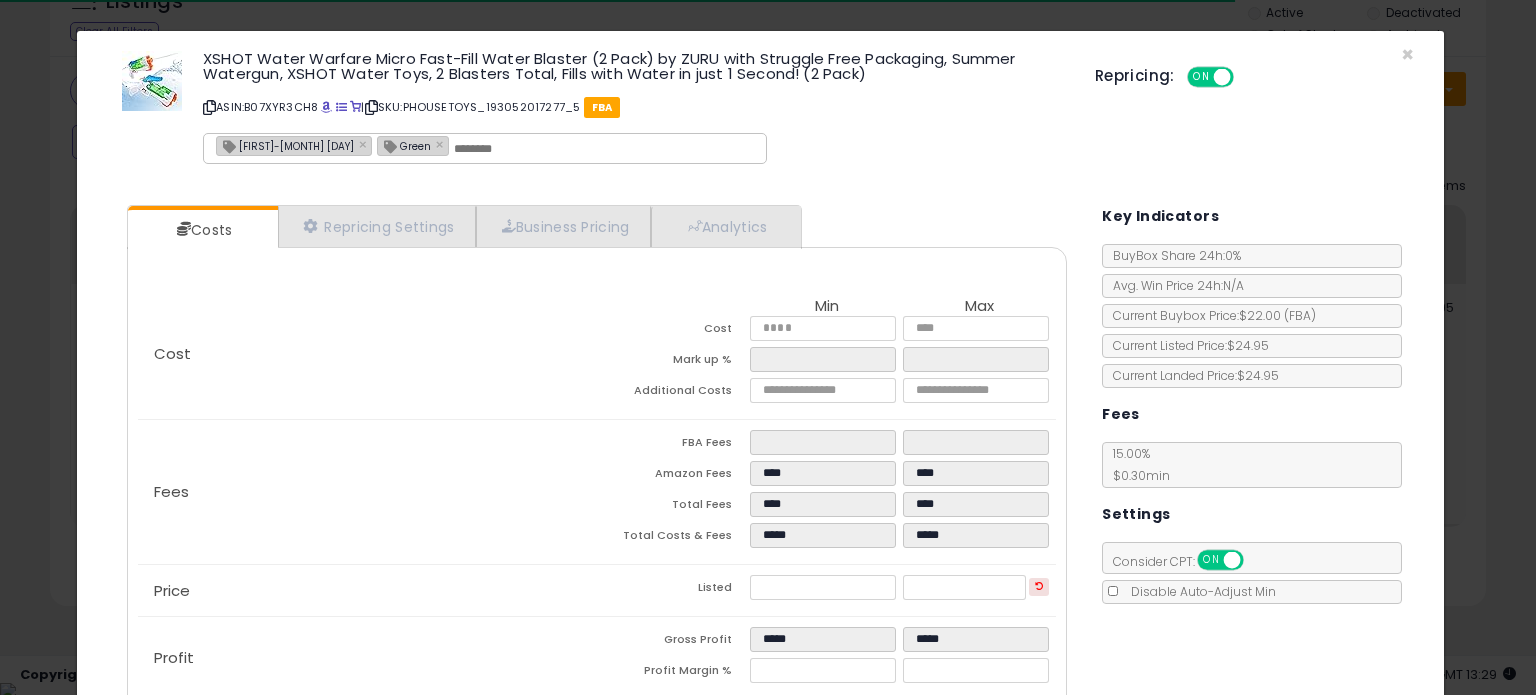 click on "[FIRST]-[MONTH] [DAY]" at bounding box center (285, 145) 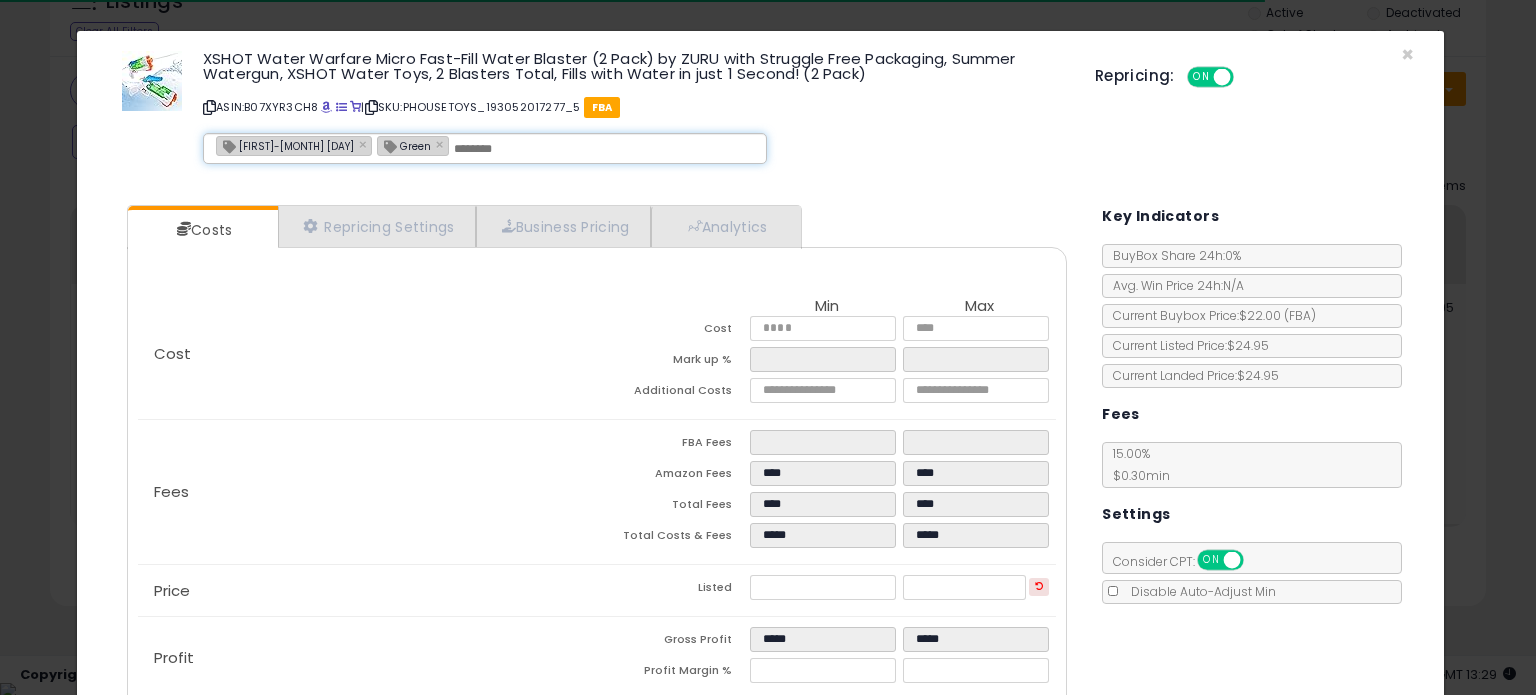click on "[FIRST]-[MONTH] [DAY]" at bounding box center [285, 145] 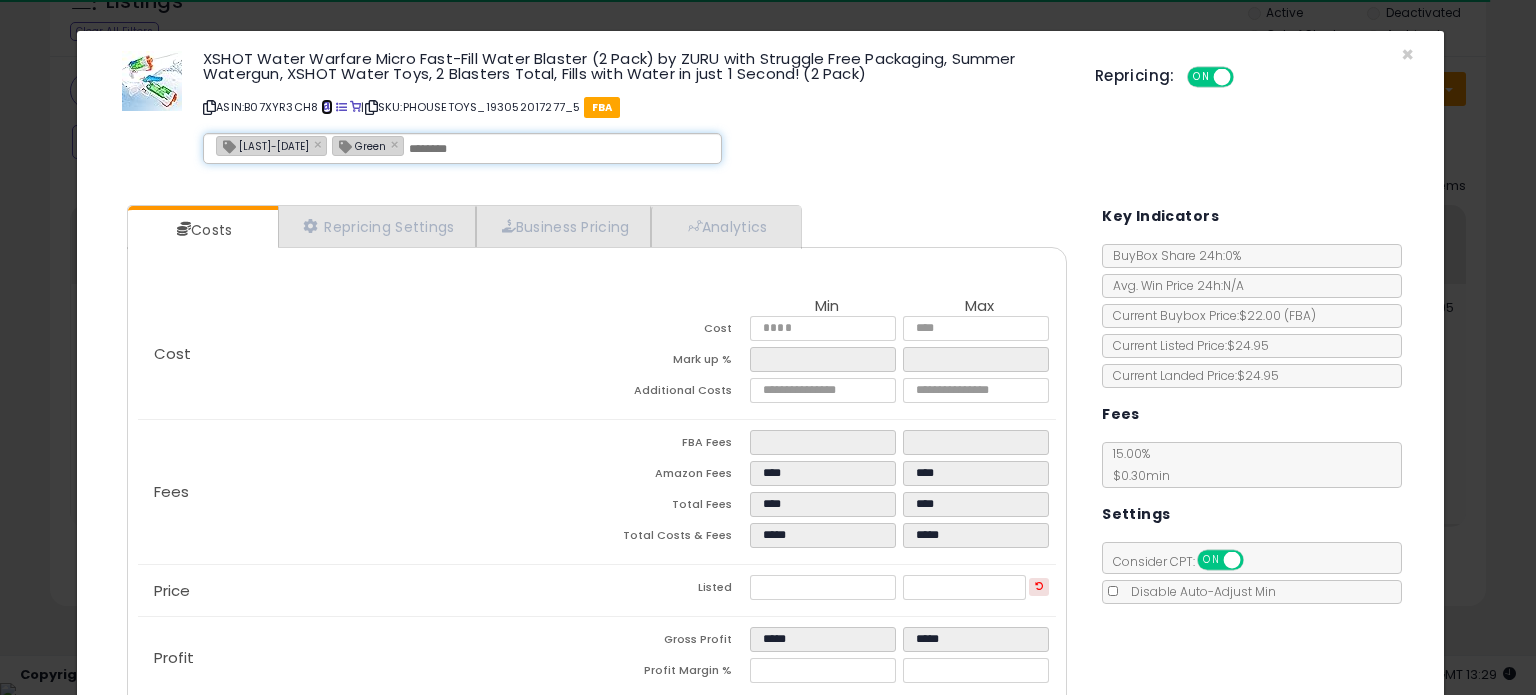 click at bounding box center (326, 107) 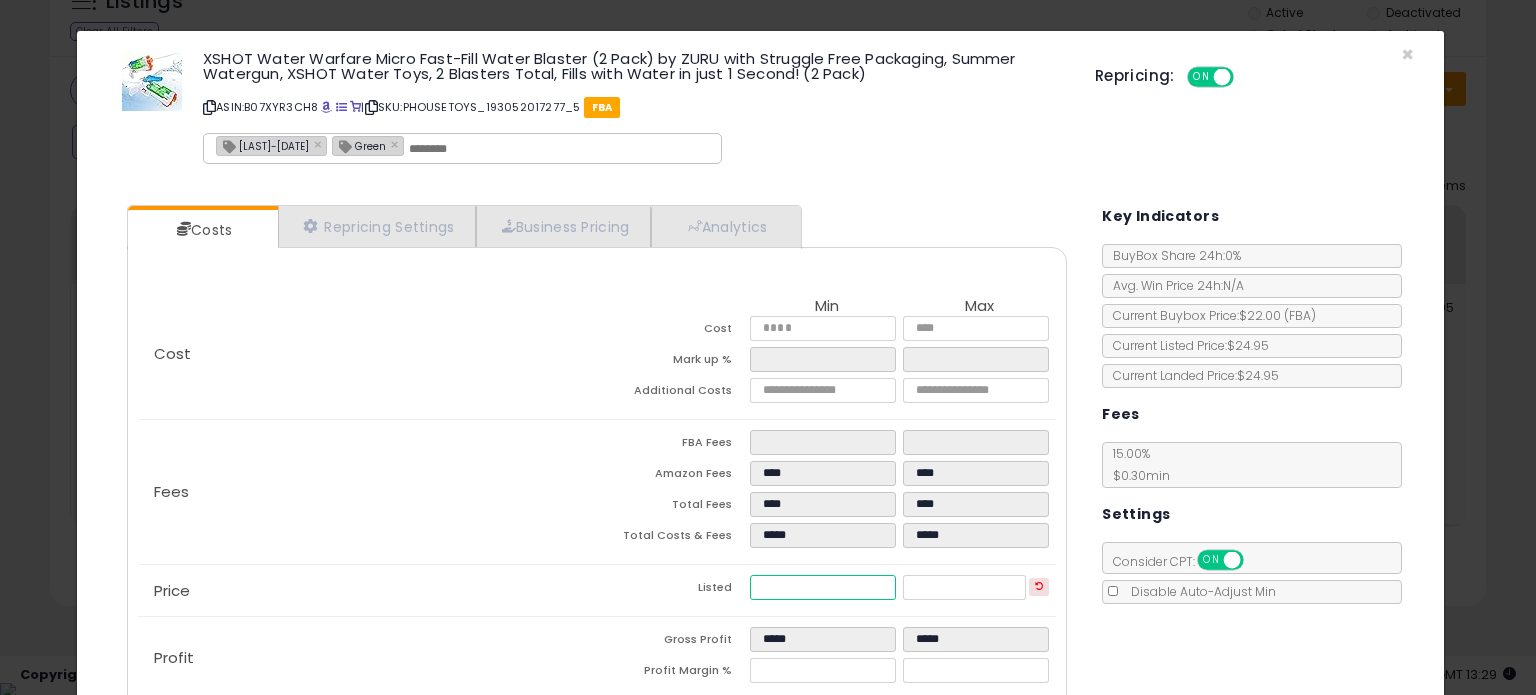 drag, startPoint x: 822, startPoint y: 577, endPoint x: 654, endPoint y: 608, distance: 170.83618 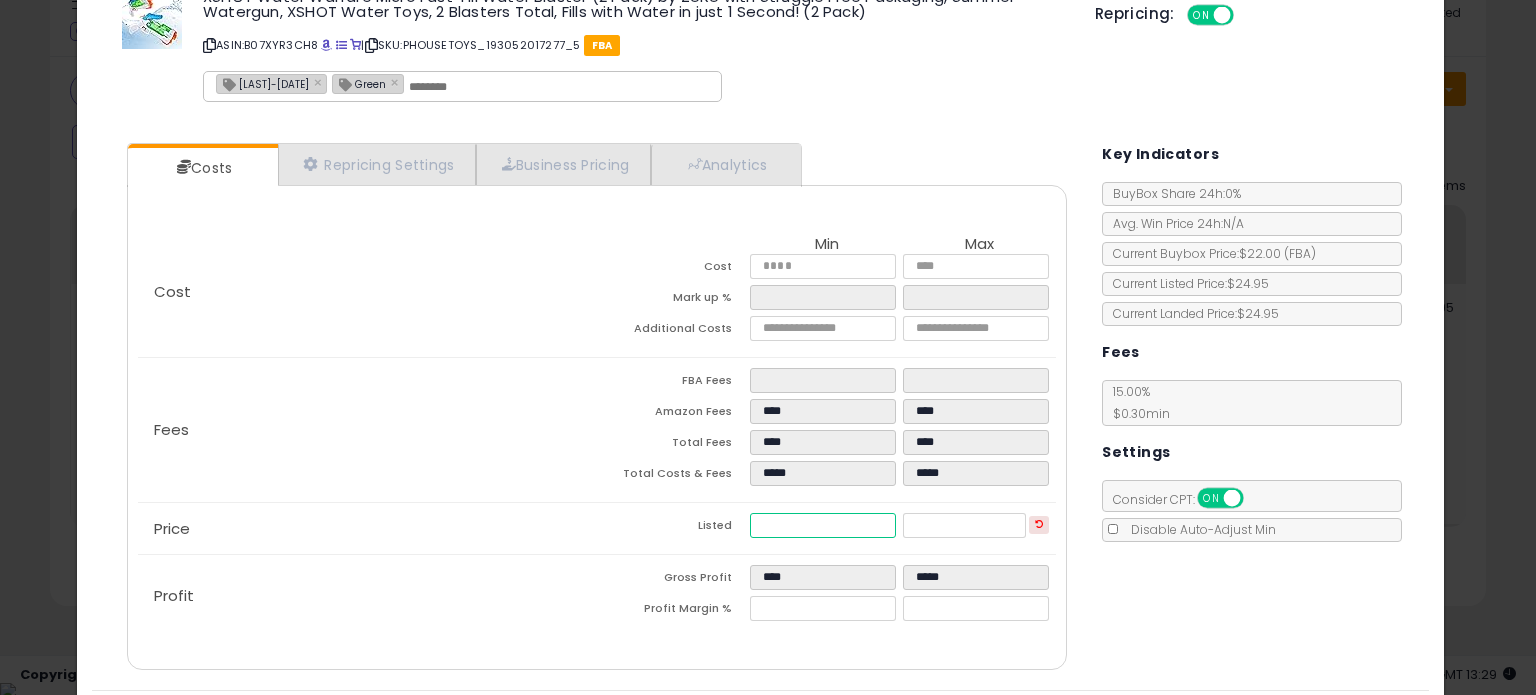 scroll, scrollTop: 120, scrollLeft: 0, axis: vertical 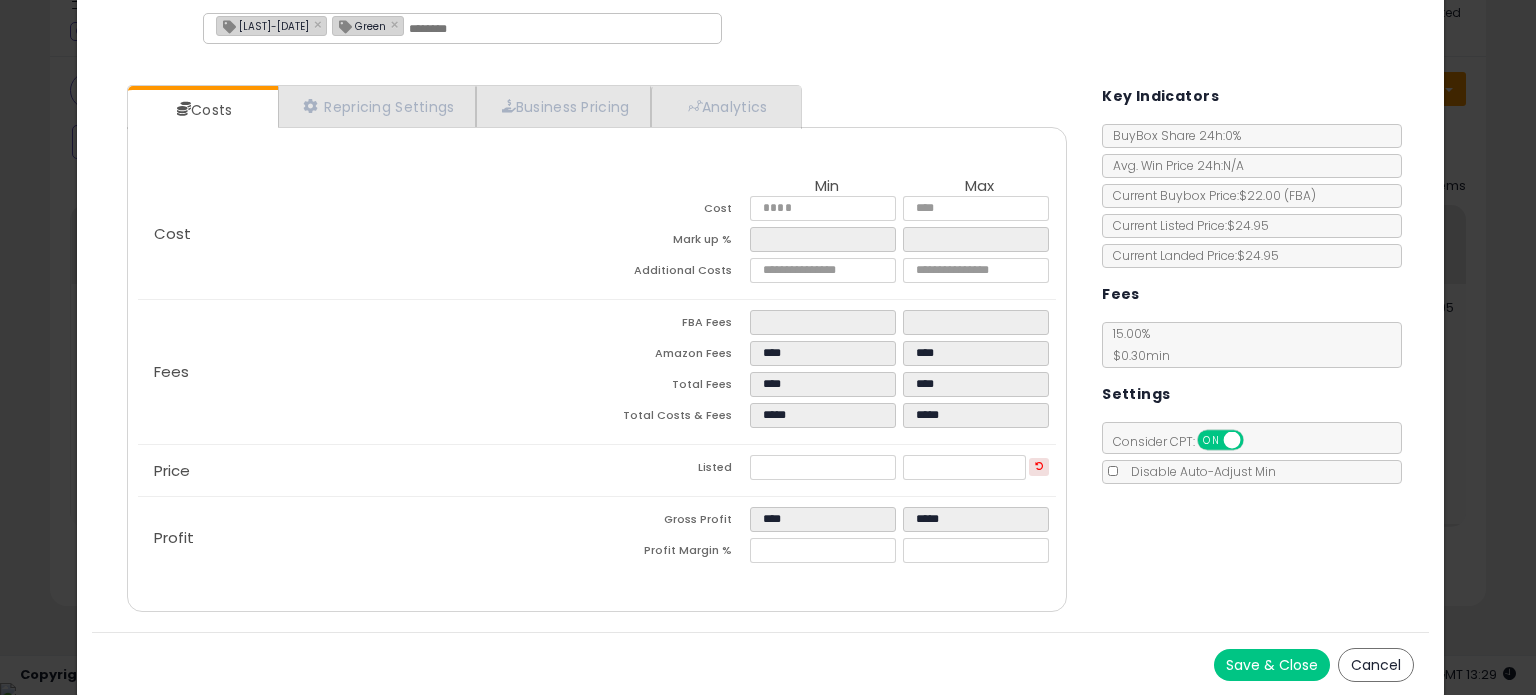 click on "Save & Close" at bounding box center [1272, 665] 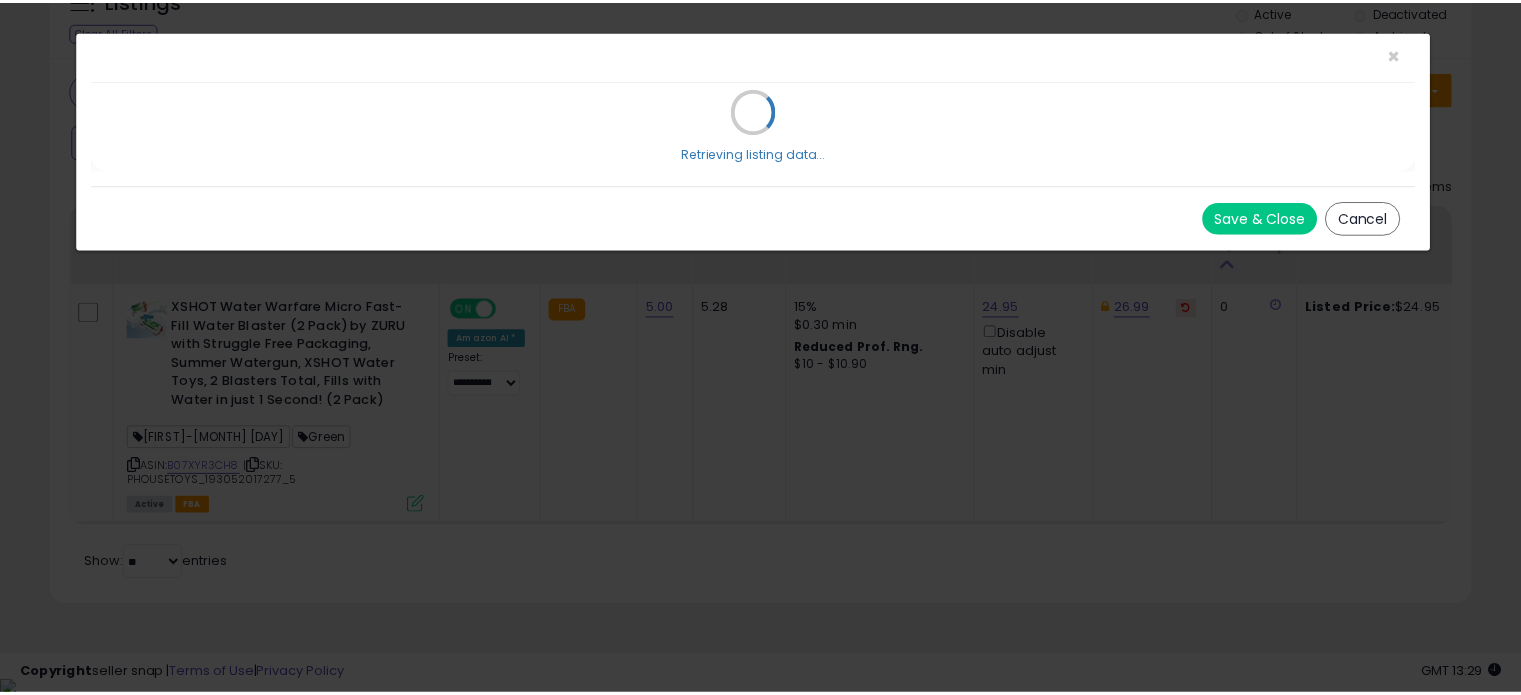 scroll, scrollTop: 0, scrollLeft: 0, axis: both 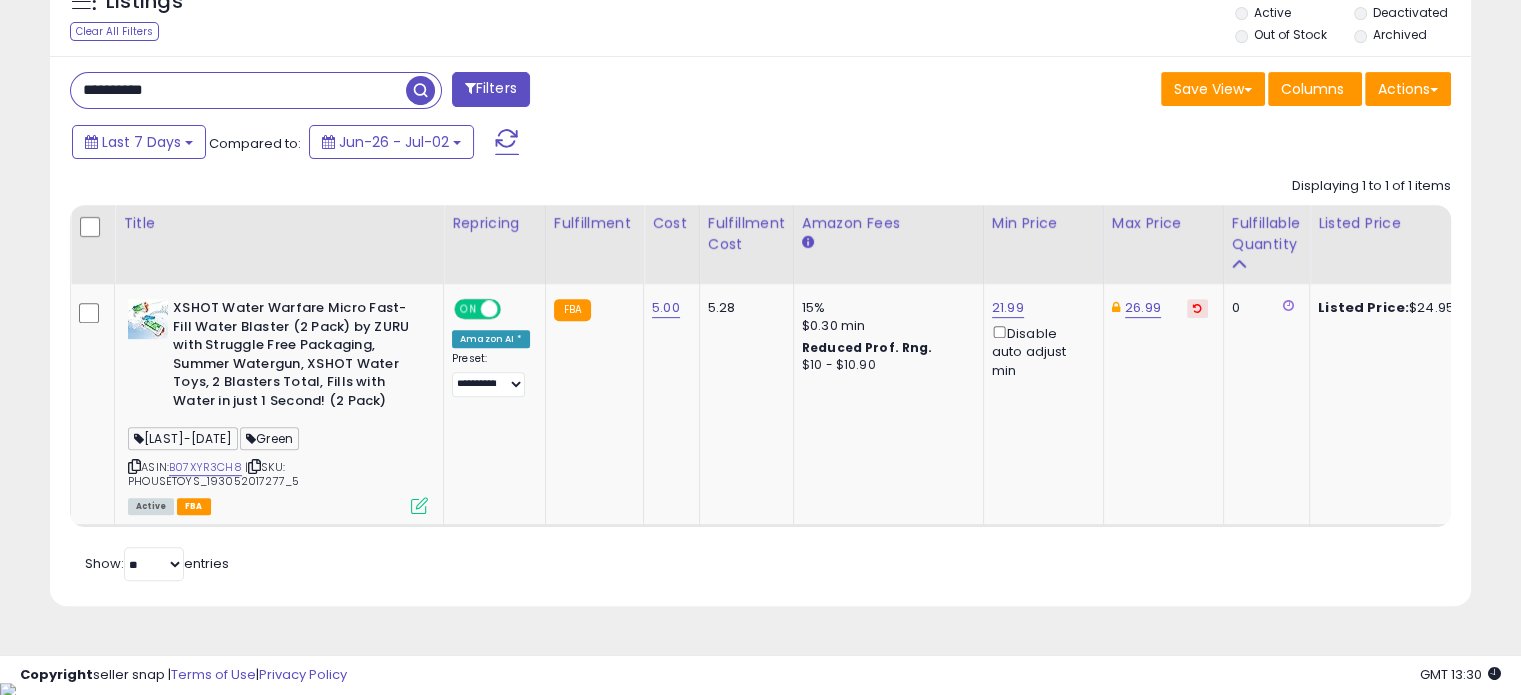 click on "**********" at bounding box center [238, 90] 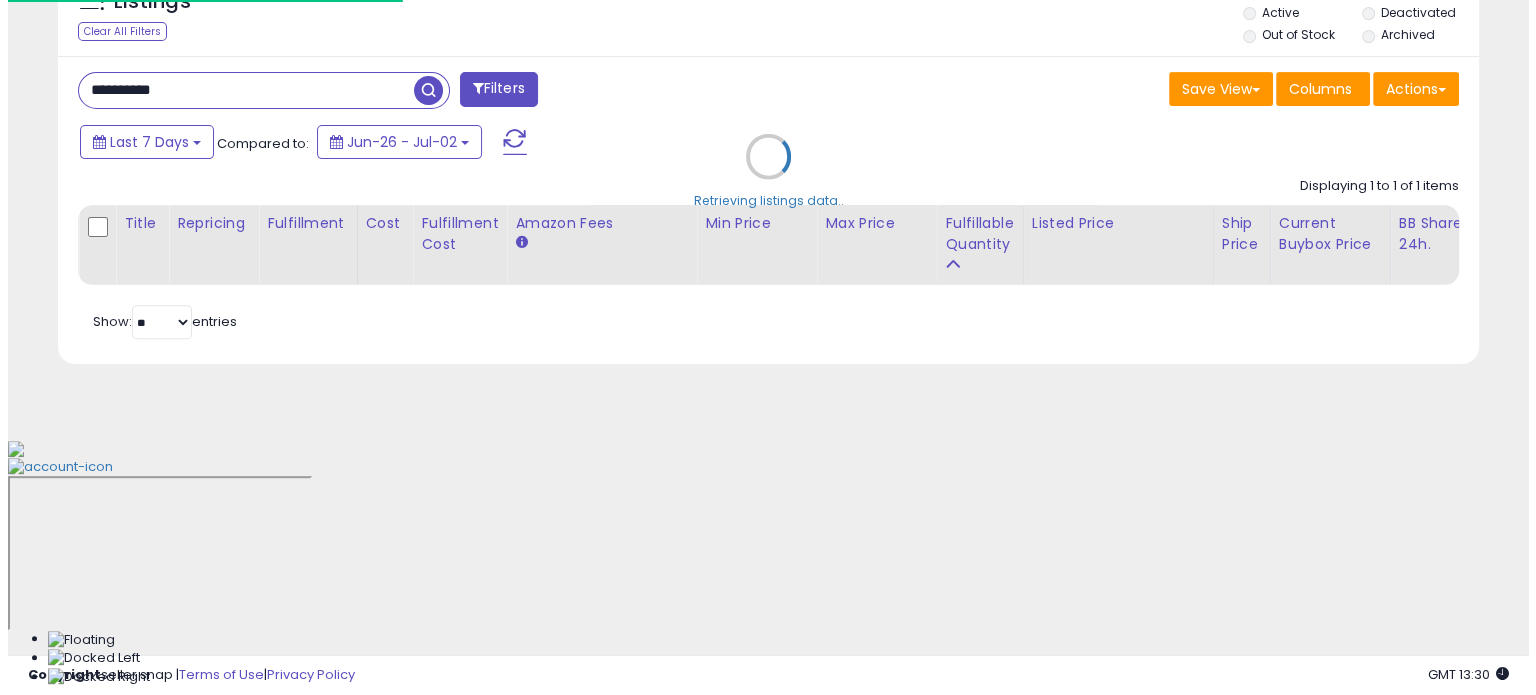 scroll, scrollTop: 524, scrollLeft: 0, axis: vertical 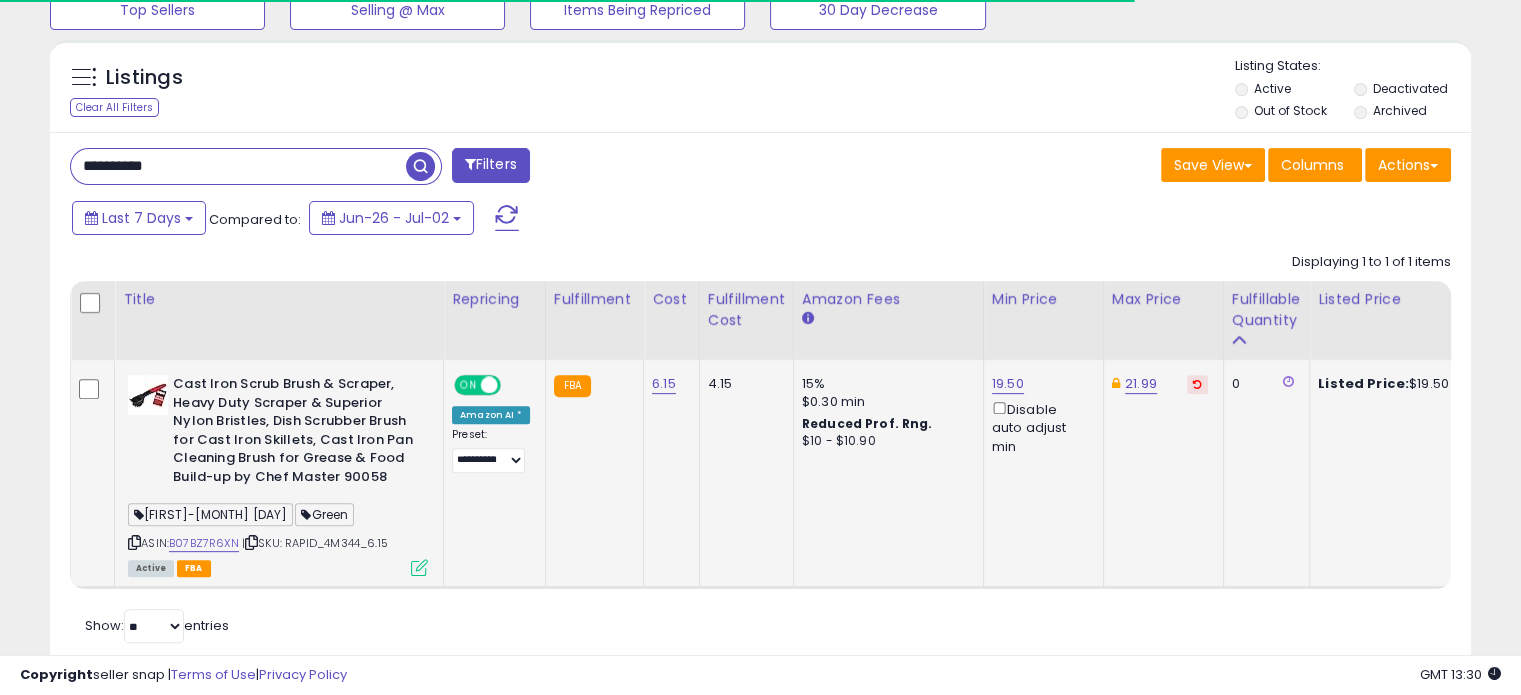 click at bounding box center (419, 567) 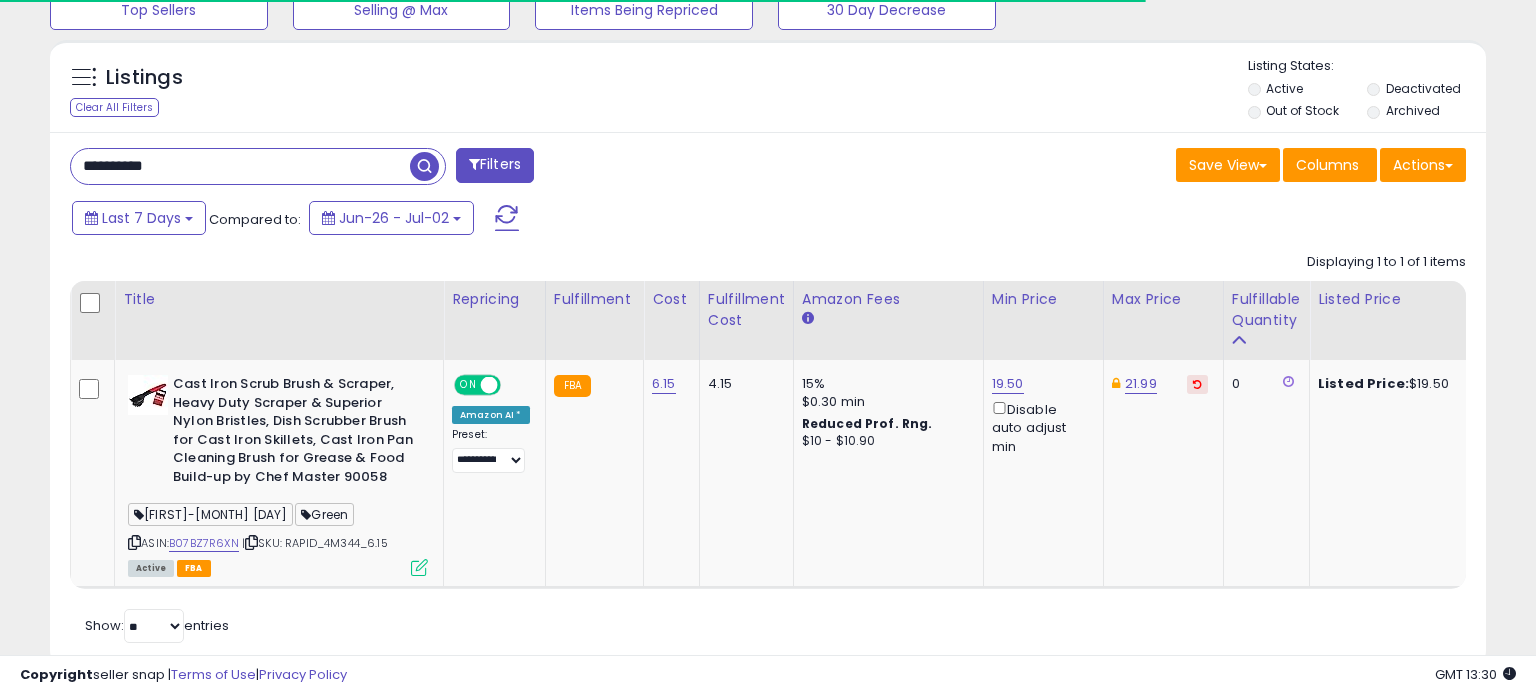 scroll, scrollTop: 999589, scrollLeft: 999168, axis: both 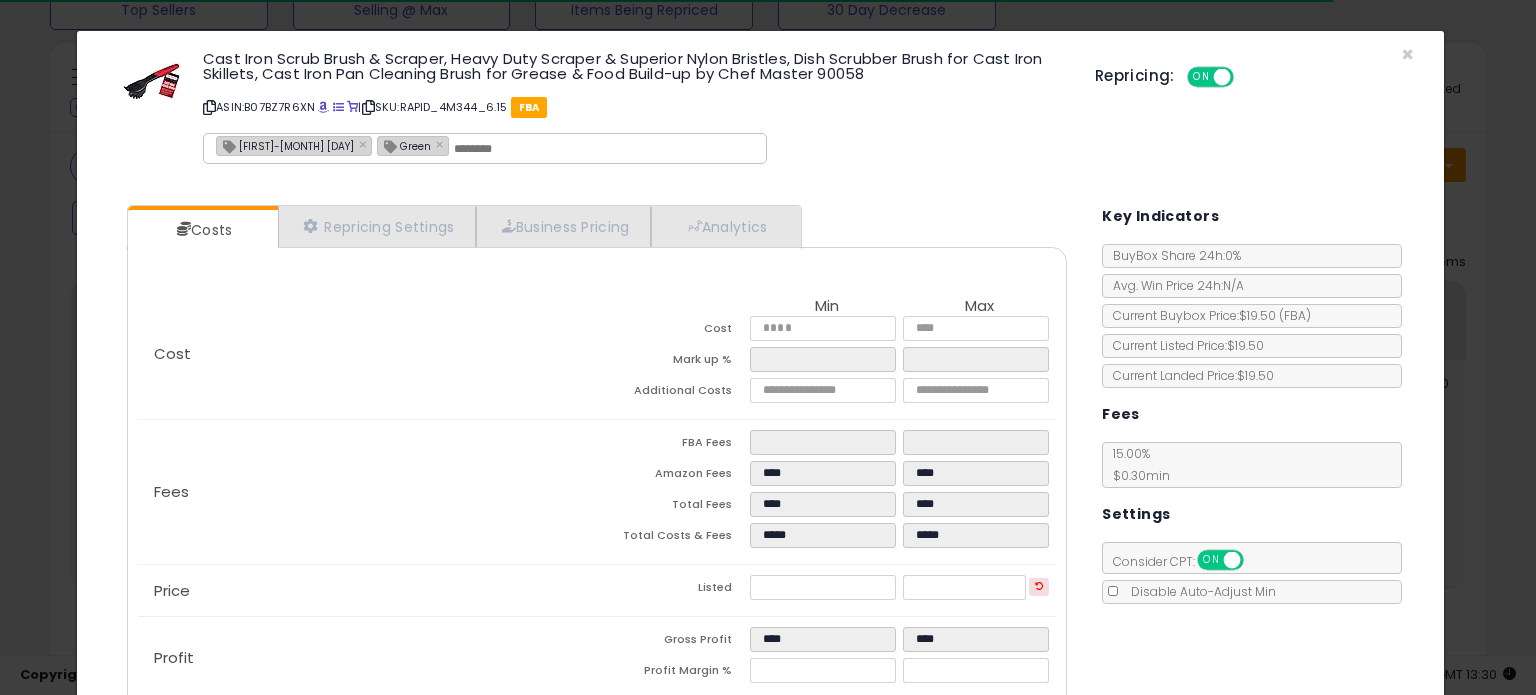 click on "[FIRST]-[MONTH] [DAY]" at bounding box center (285, 145) 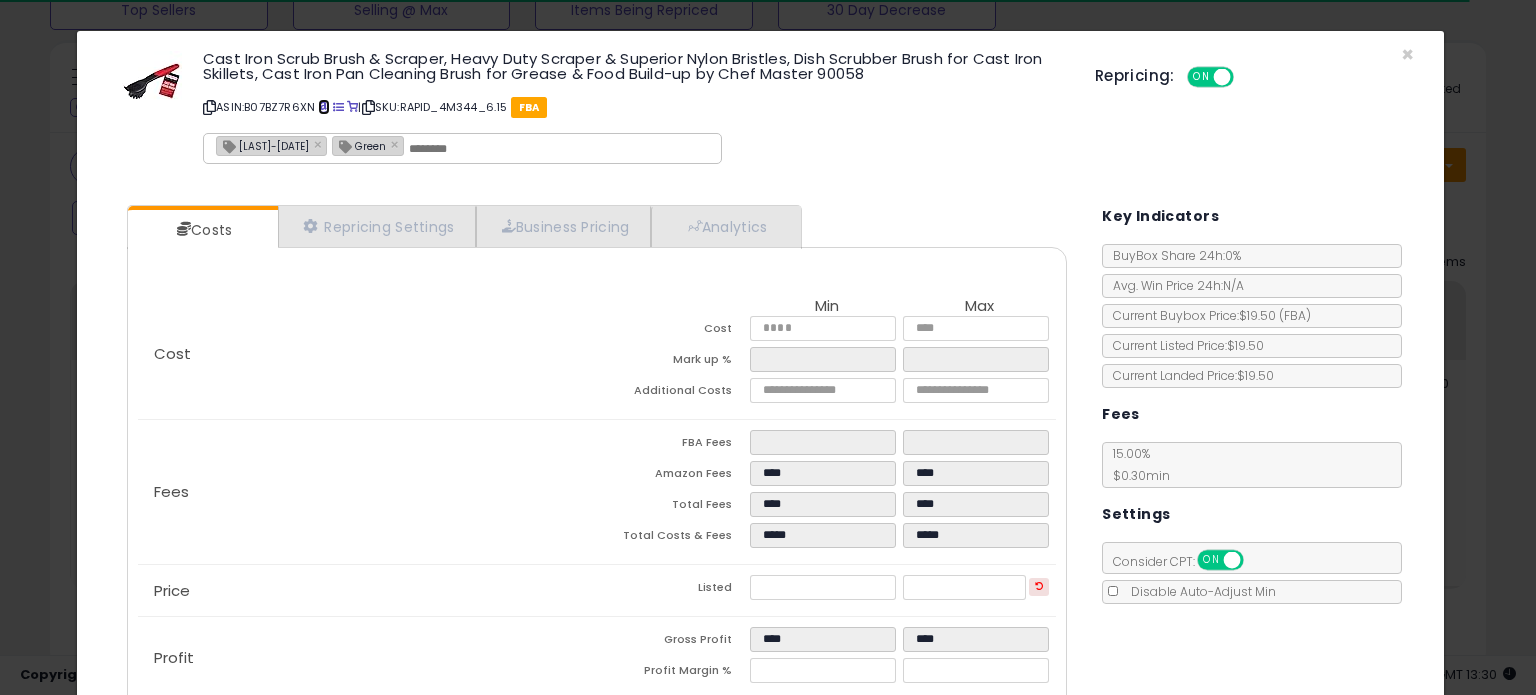 click at bounding box center [323, 107] 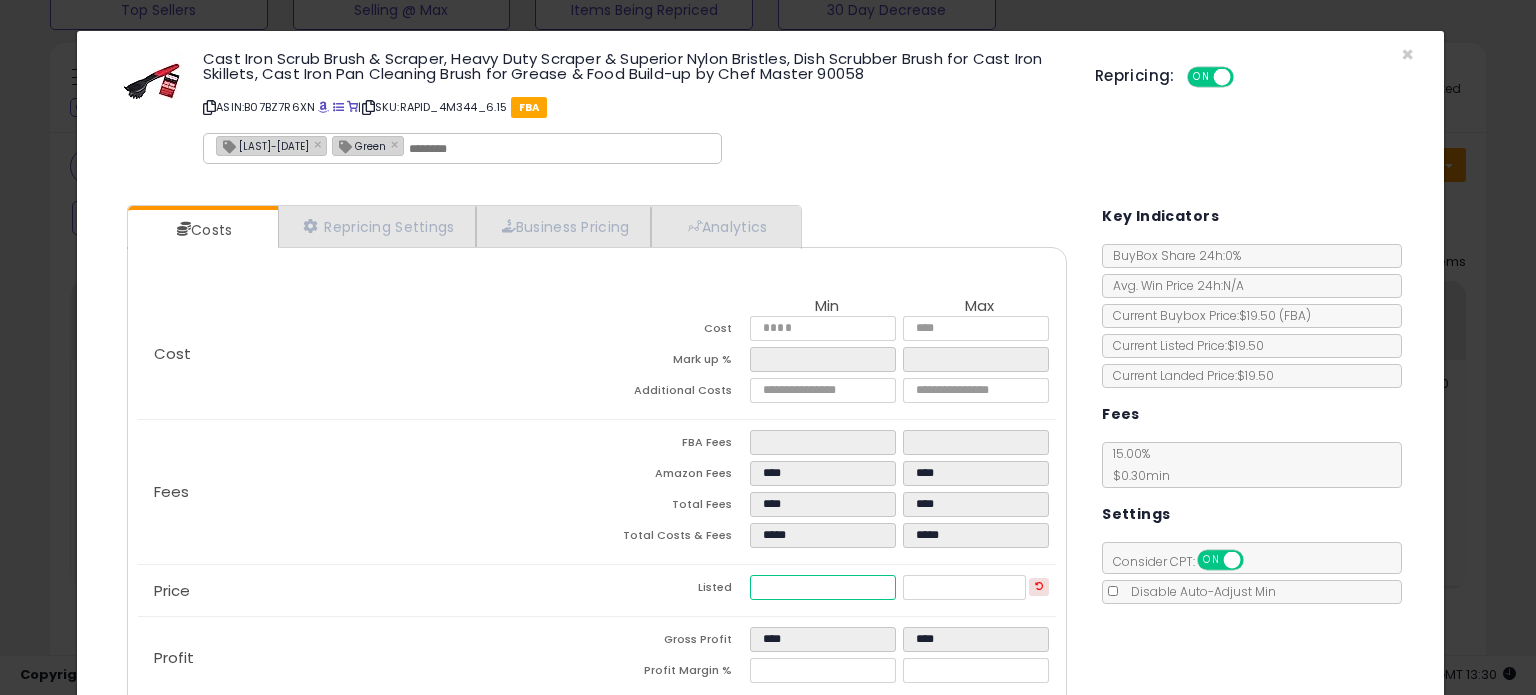 click on "*****" at bounding box center [822, 587] 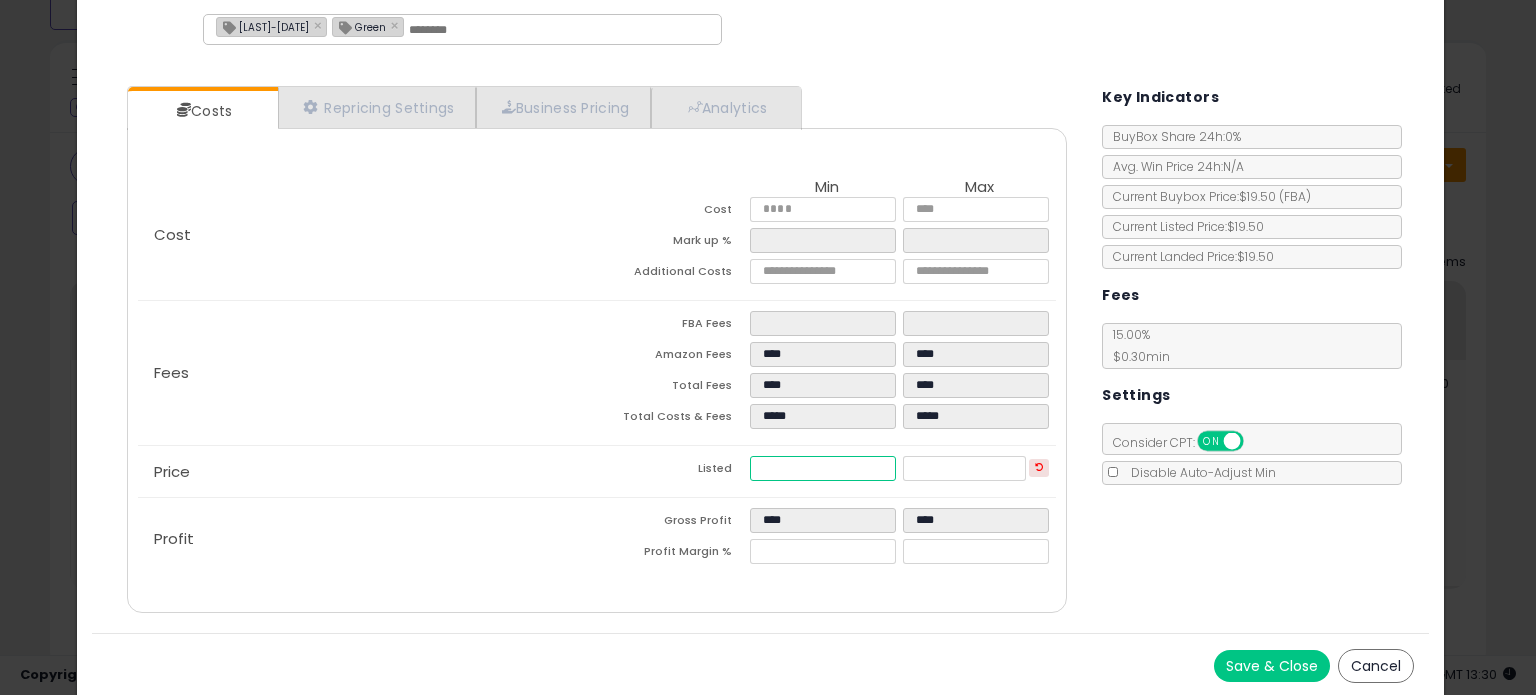 scroll, scrollTop: 120, scrollLeft: 0, axis: vertical 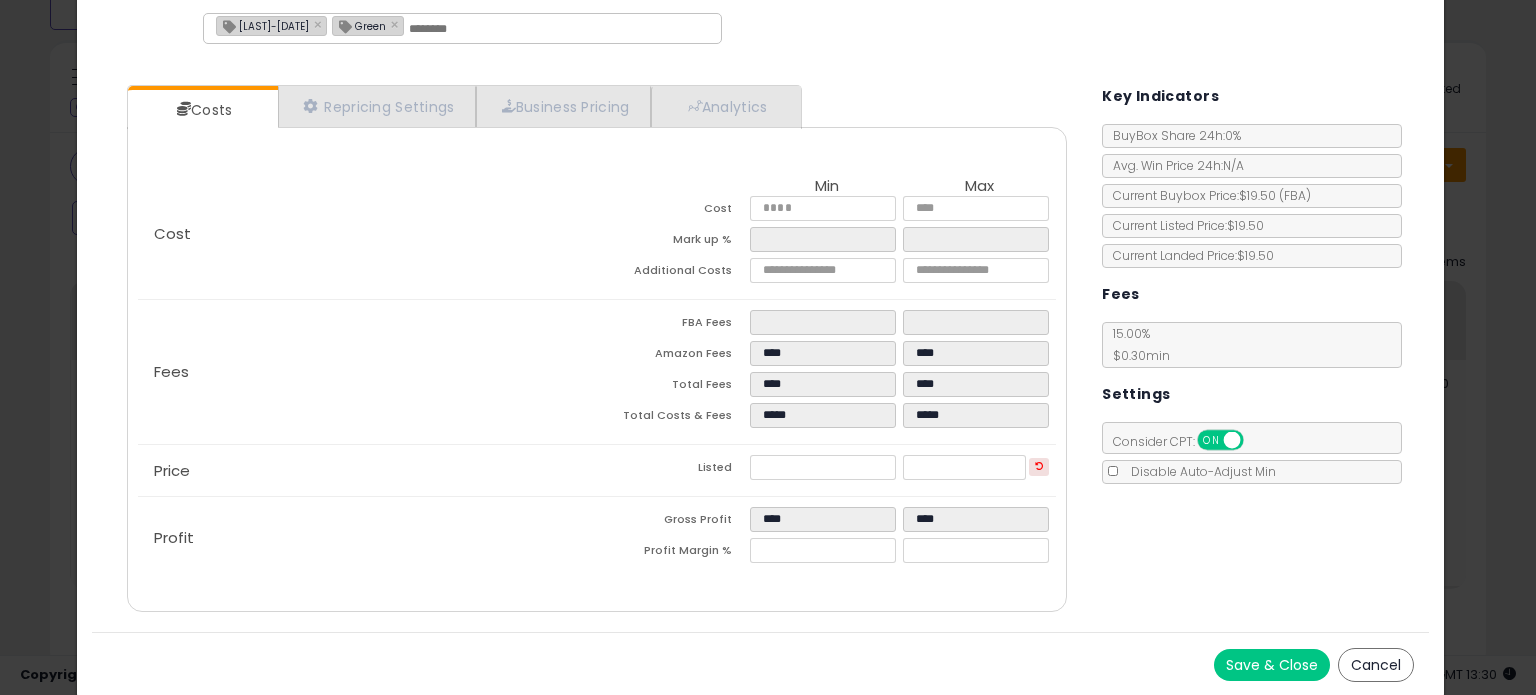 click on "Save & Close" at bounding box center [1272, 665] 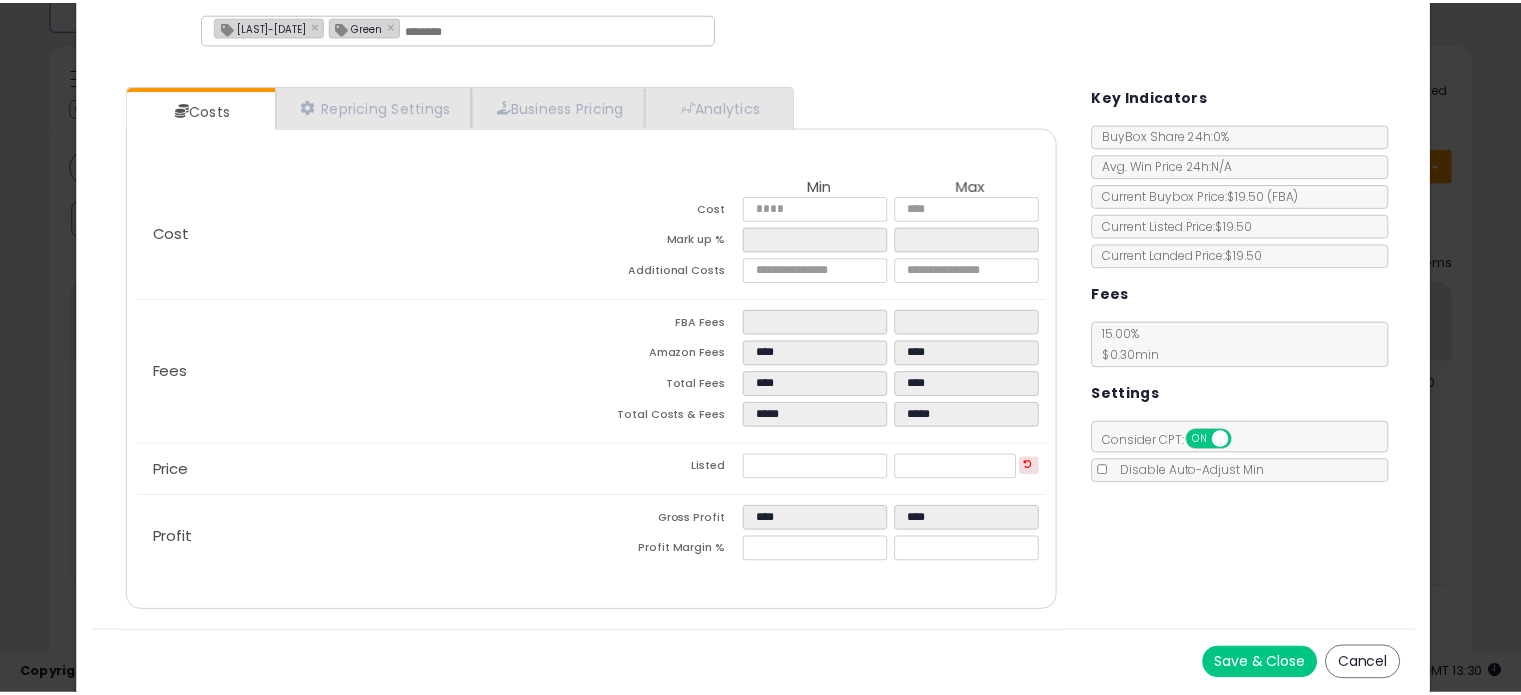 scroll, scrollTop: 0, scrollLeft: 0, axis: both 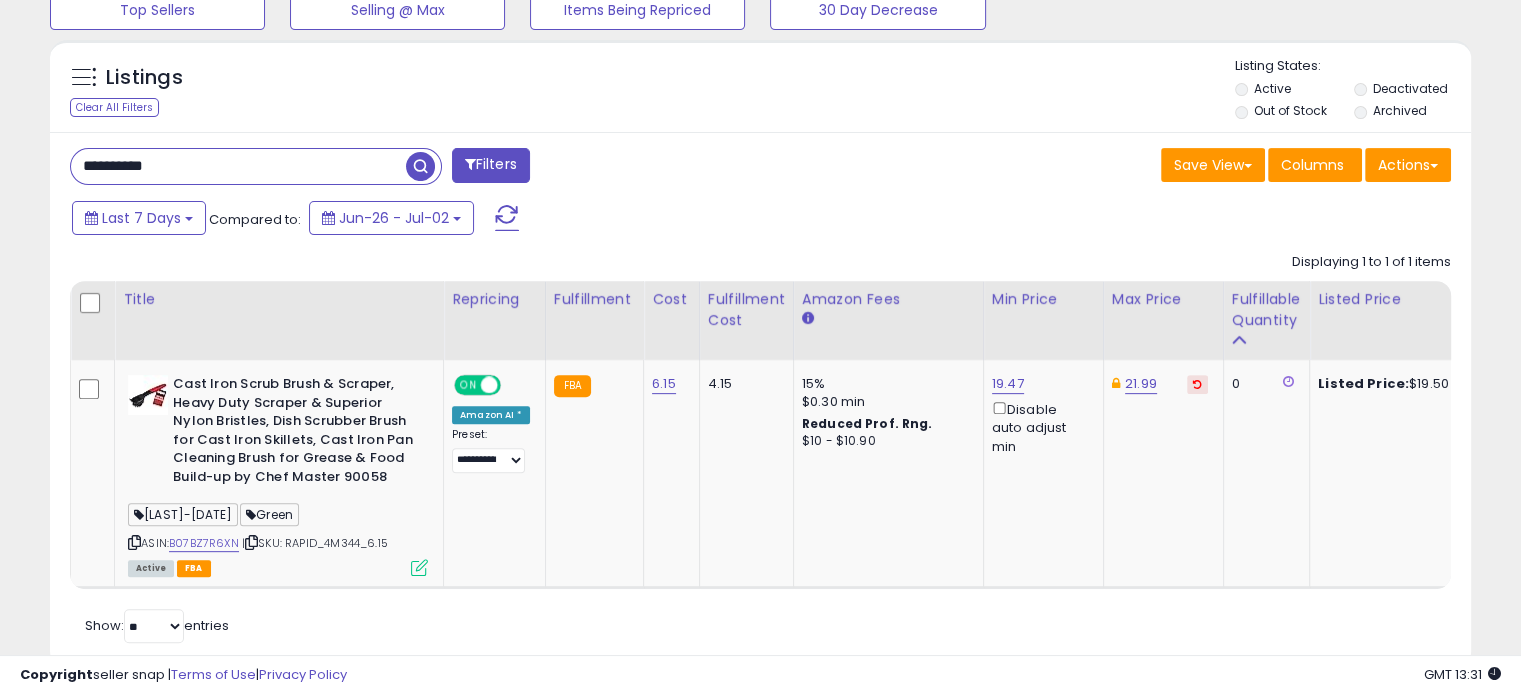 click on "**********" at bounding box center (238, 166) 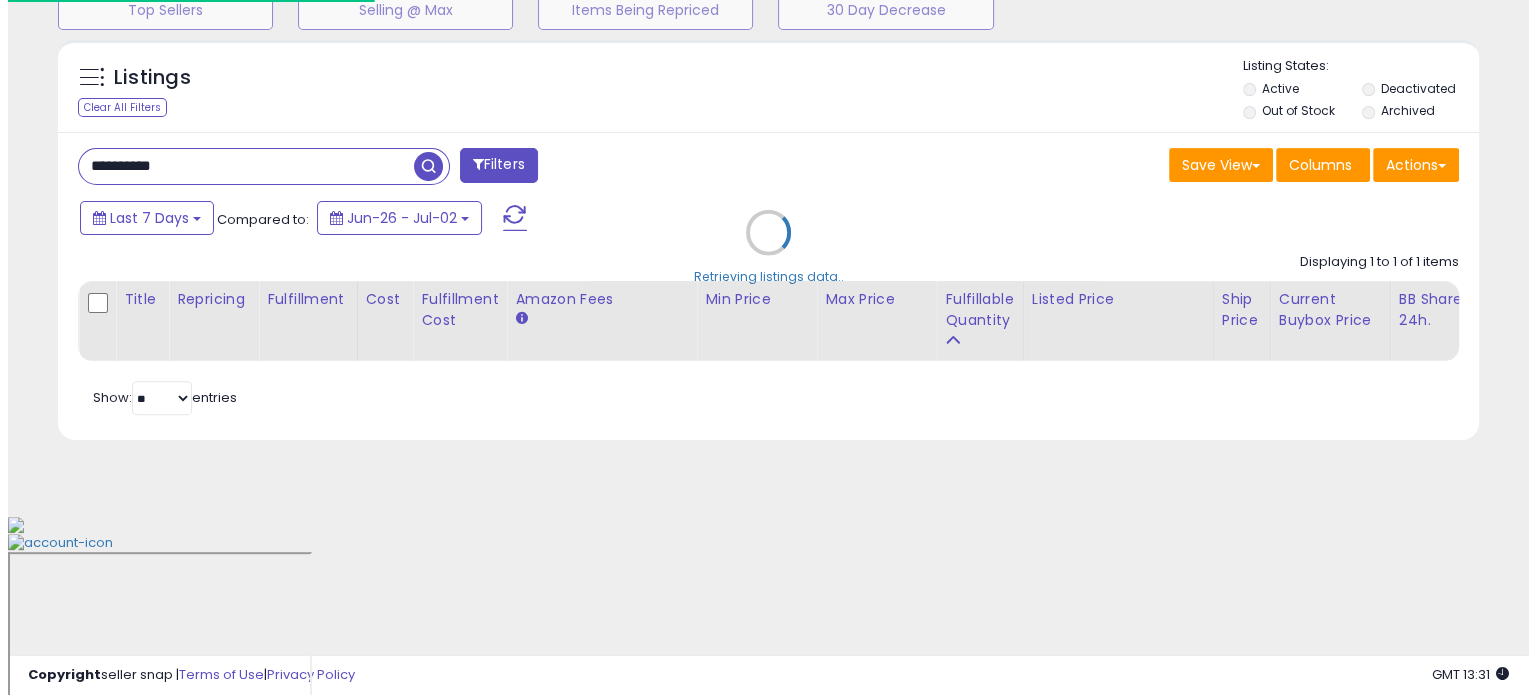 scroll, scrollTop: 524, scrollLeft: 0, axis: vertical 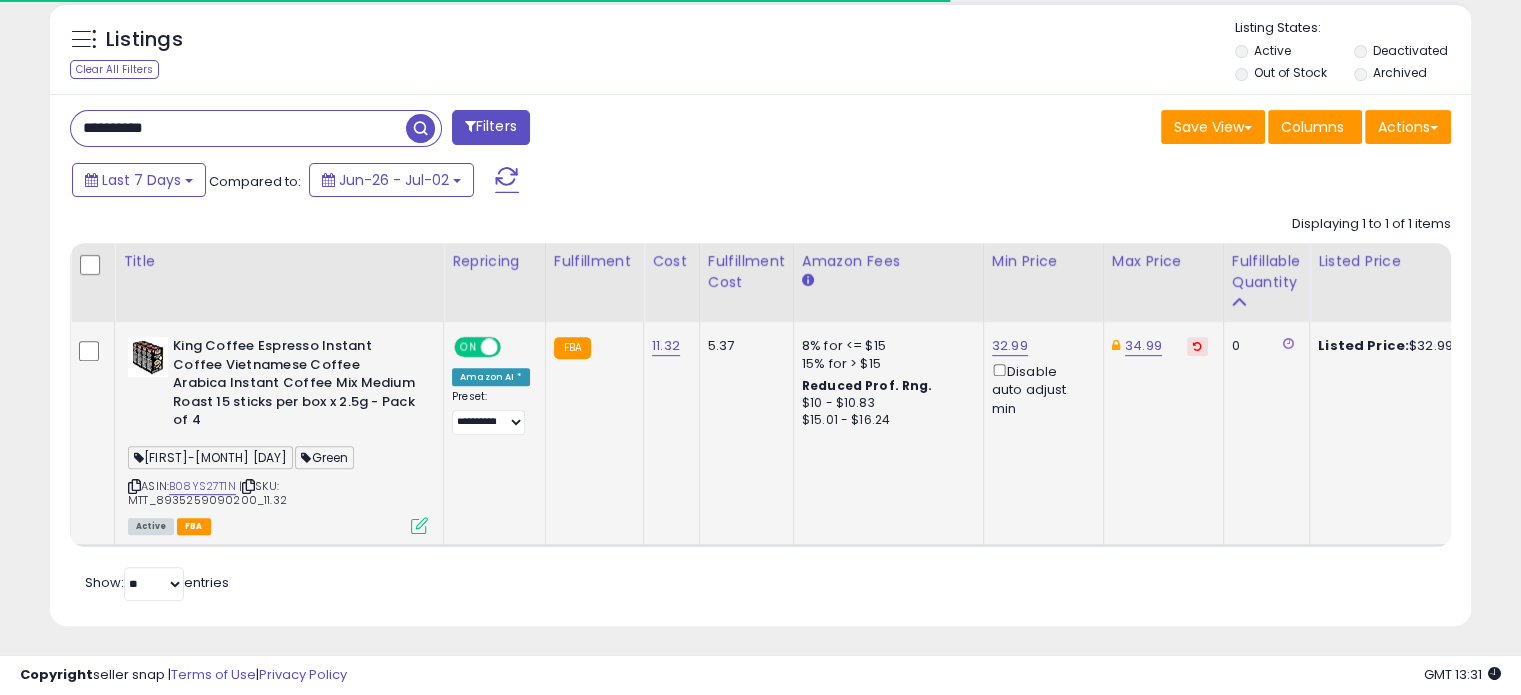 click at bounding box center [419, 525] 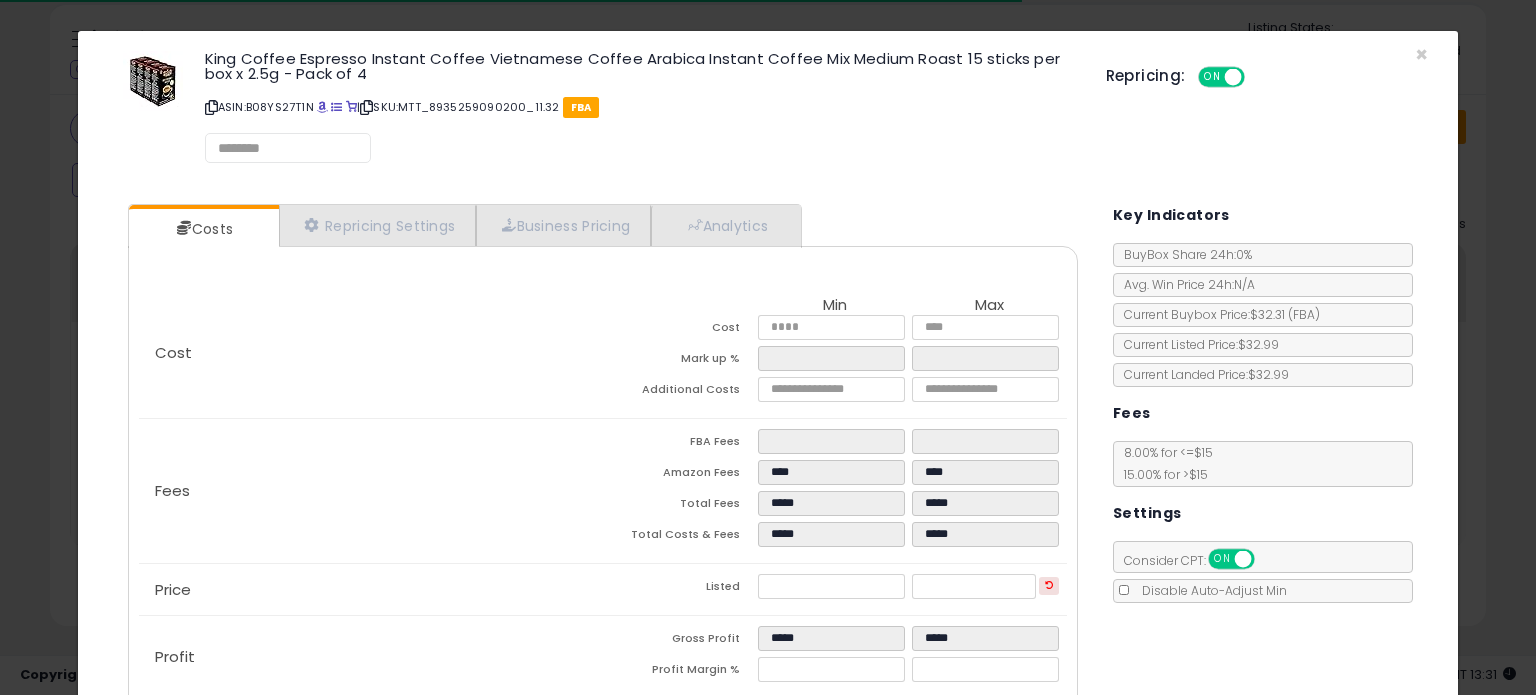 scroll, scrollTop: 999589, scrollLeft: 999168, axis: both 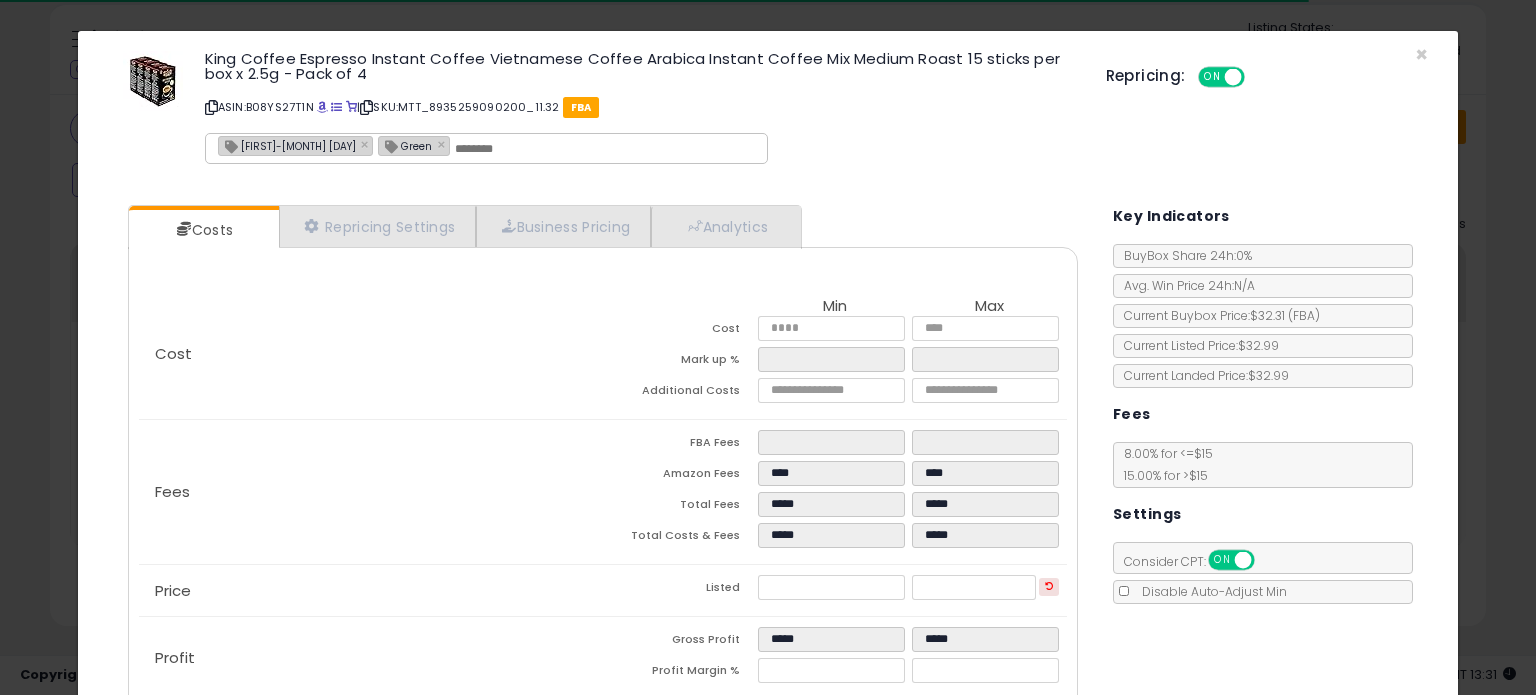click on "[FIRST]-[MONTH] [DAY]" at bounding box center [287, 145] 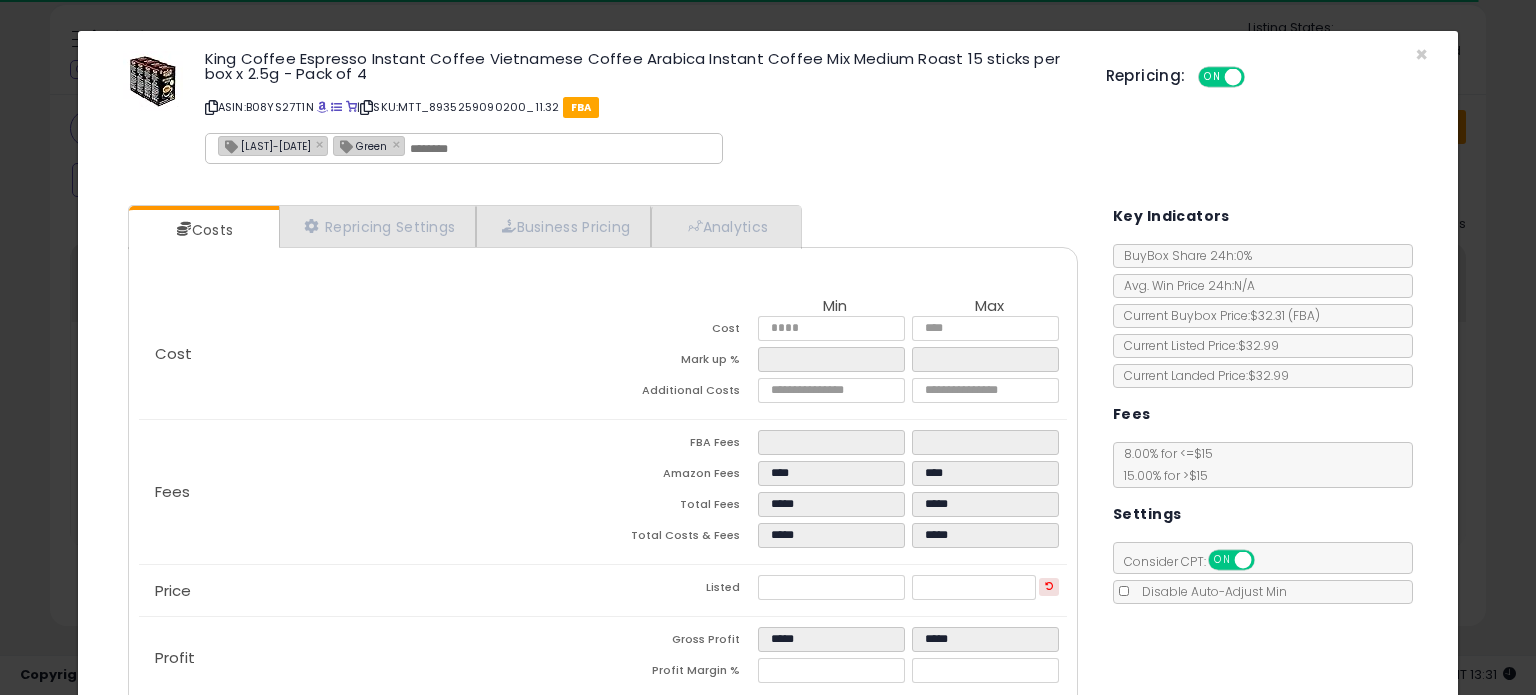 click on "ASIN:  B08YS27T1N
|
SKU:  MTT_8935259090200_11.32
FBA" at bounding box center (640, 107) 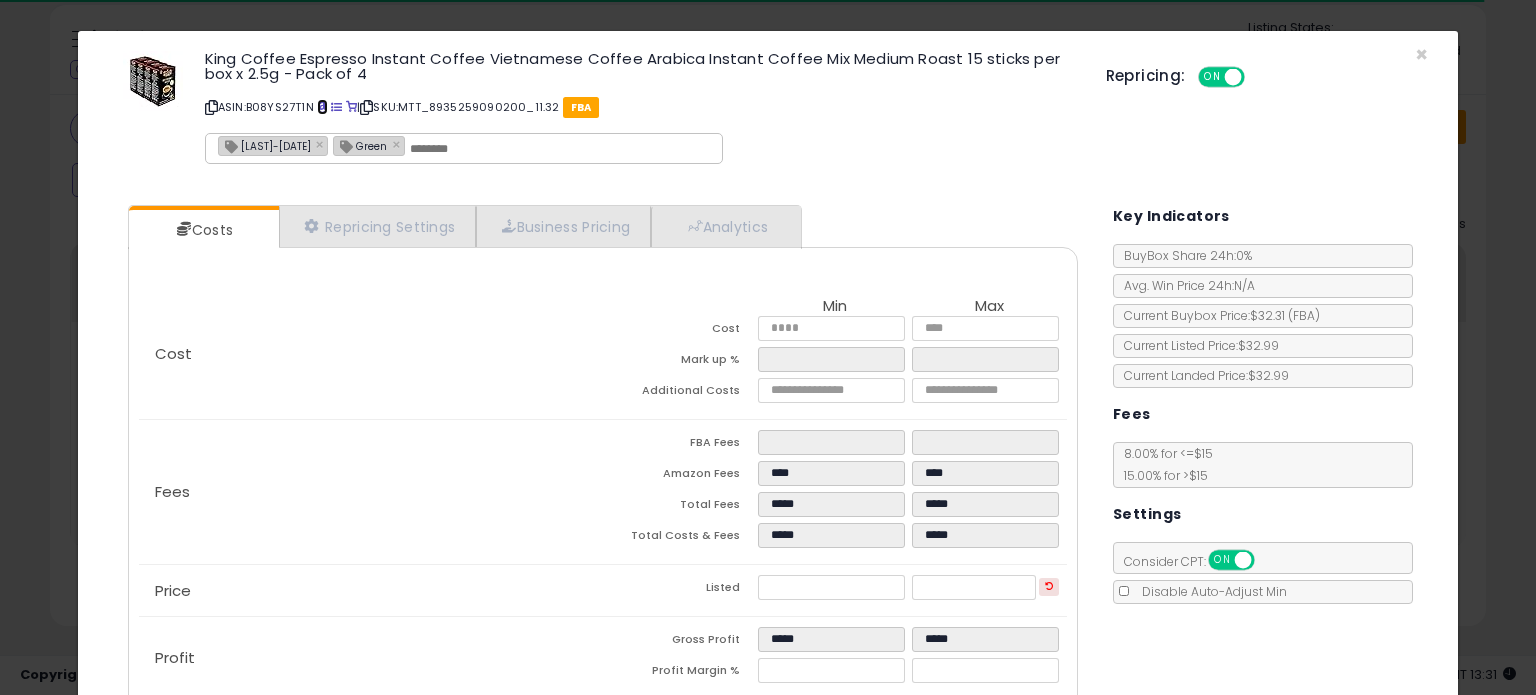 click at bounding box center [322, 107] 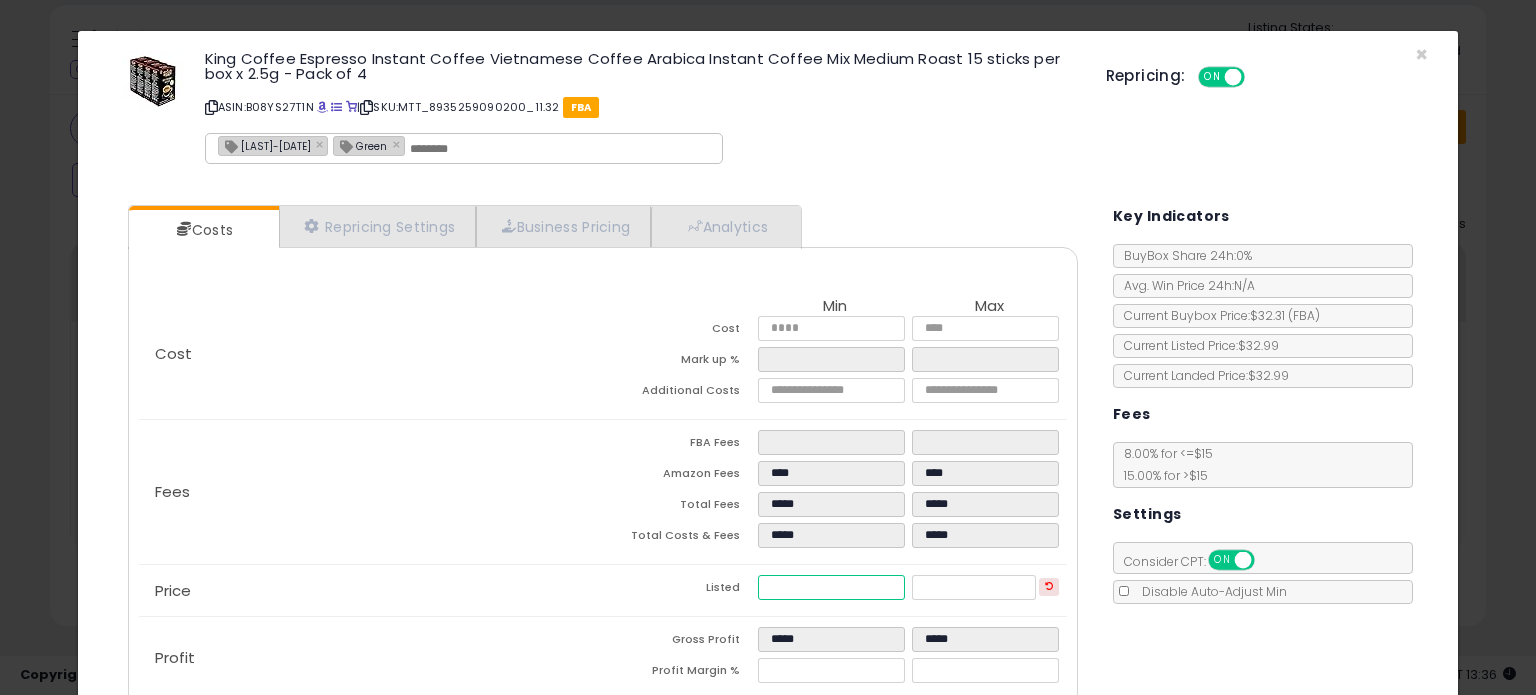 drag, startPoint x: 813, startPoint y: 586, endPoint x: 629, endPoint y: 604, distance: 184.87834 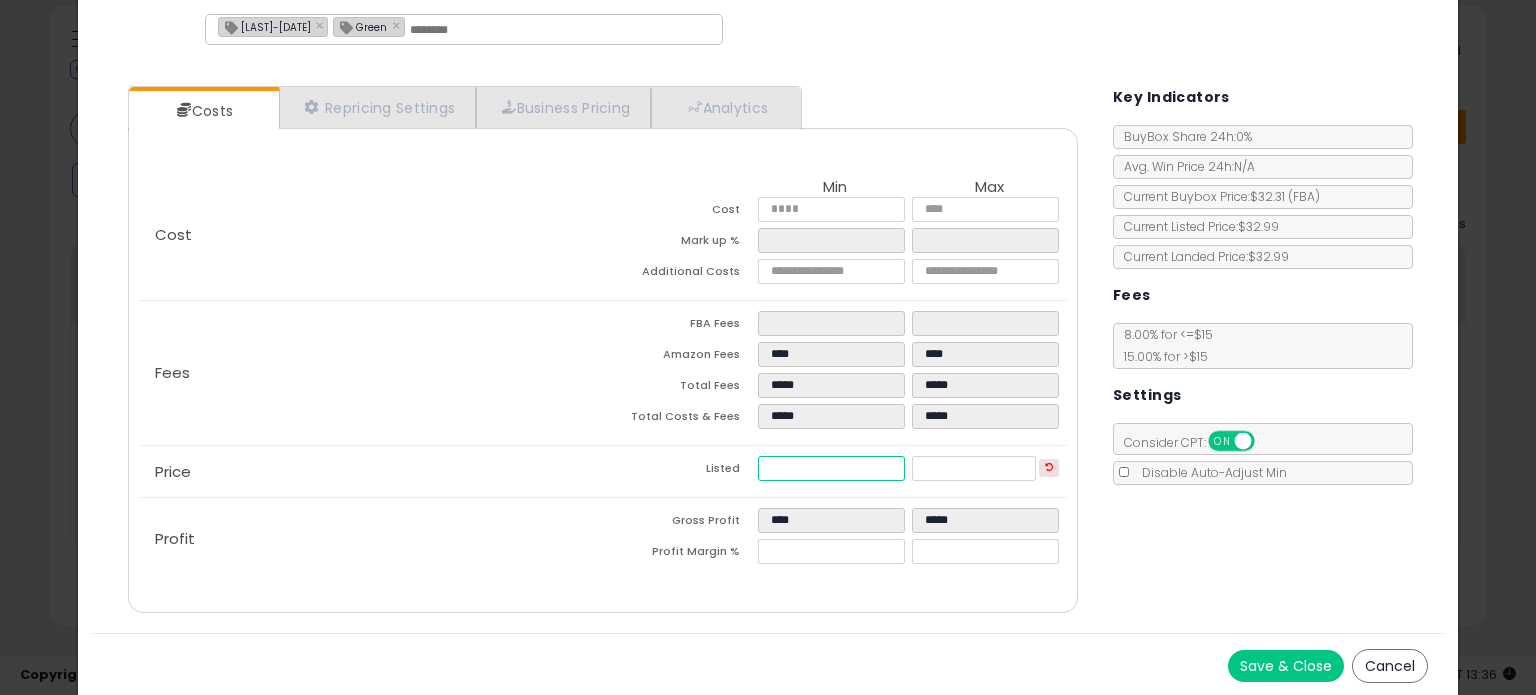 scroll, scrollTop: 120, scrollLeft: 0, axis: vertical 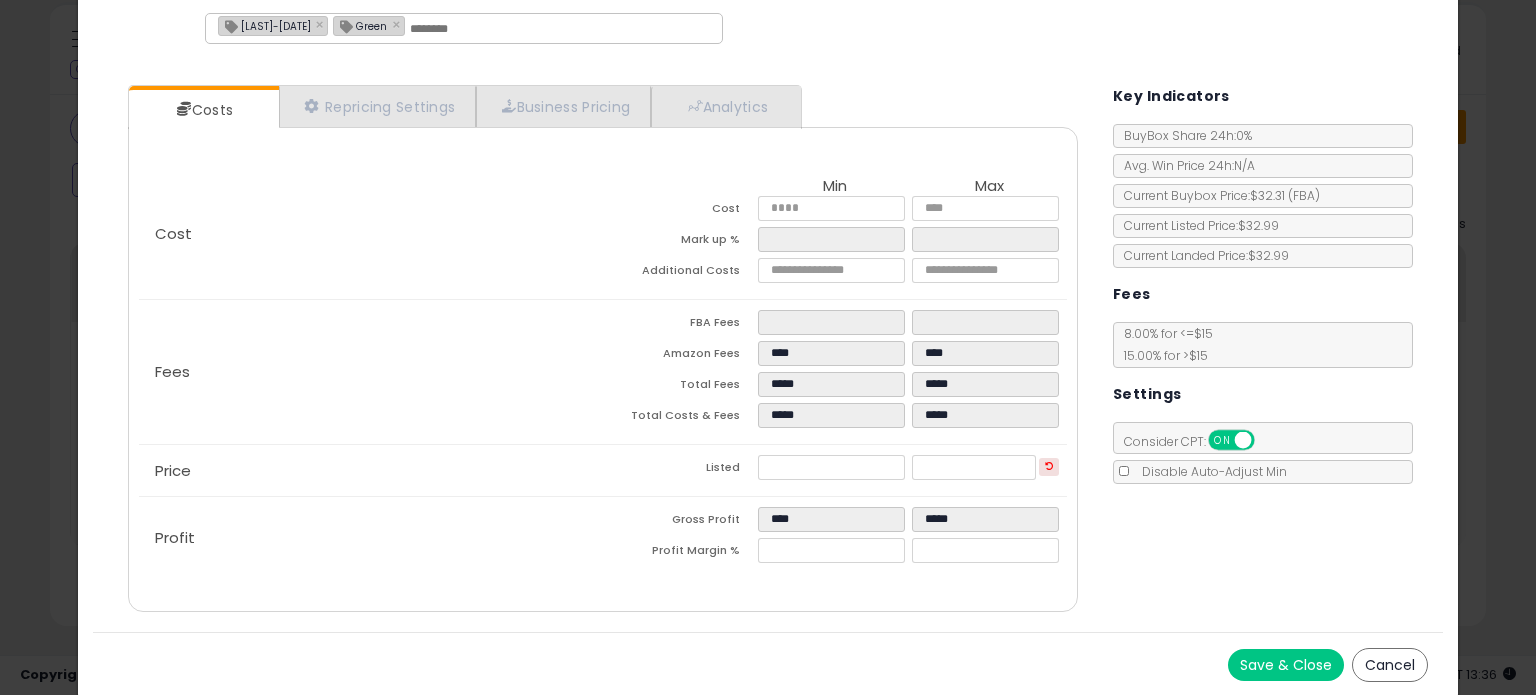 click on "Save & Close" at bounding box center [1286, 665] 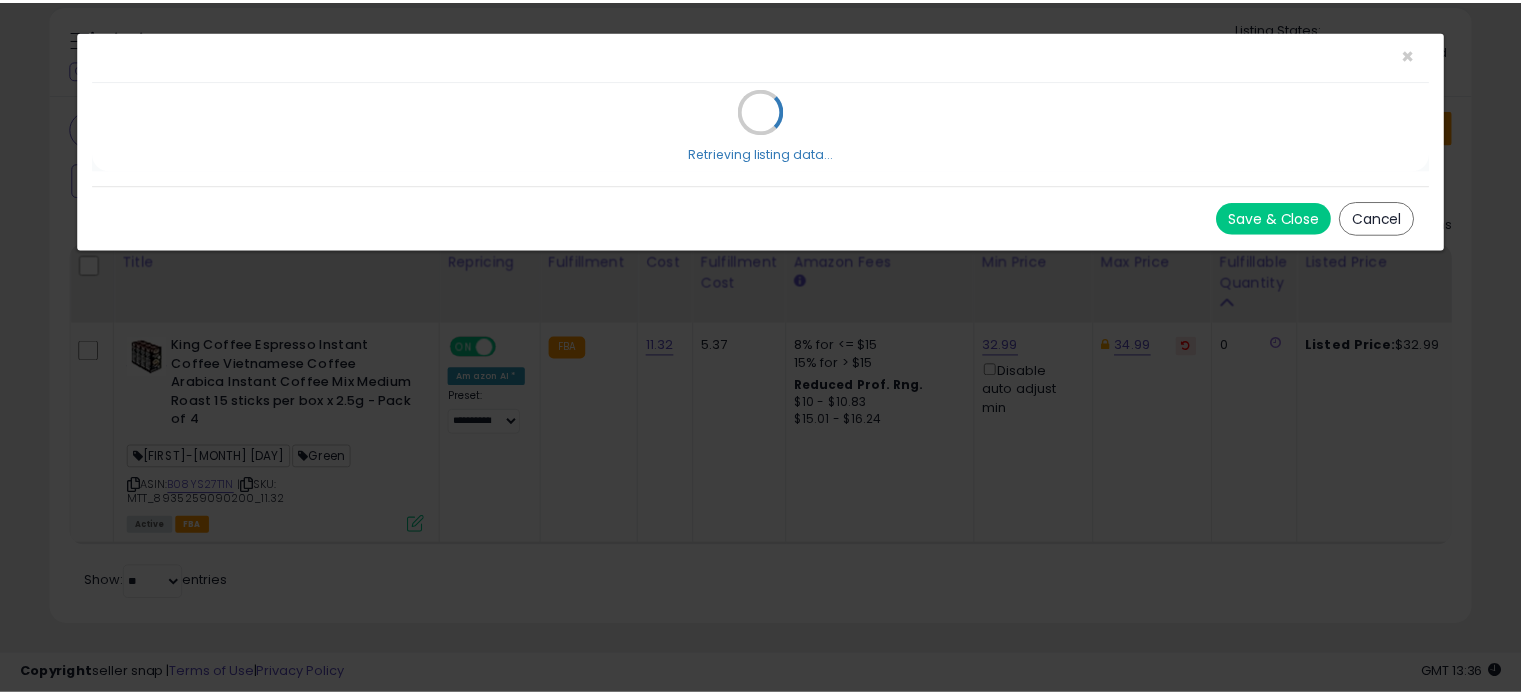 scroll, scrollTop: 0, scrollLeft: 0, axis: both 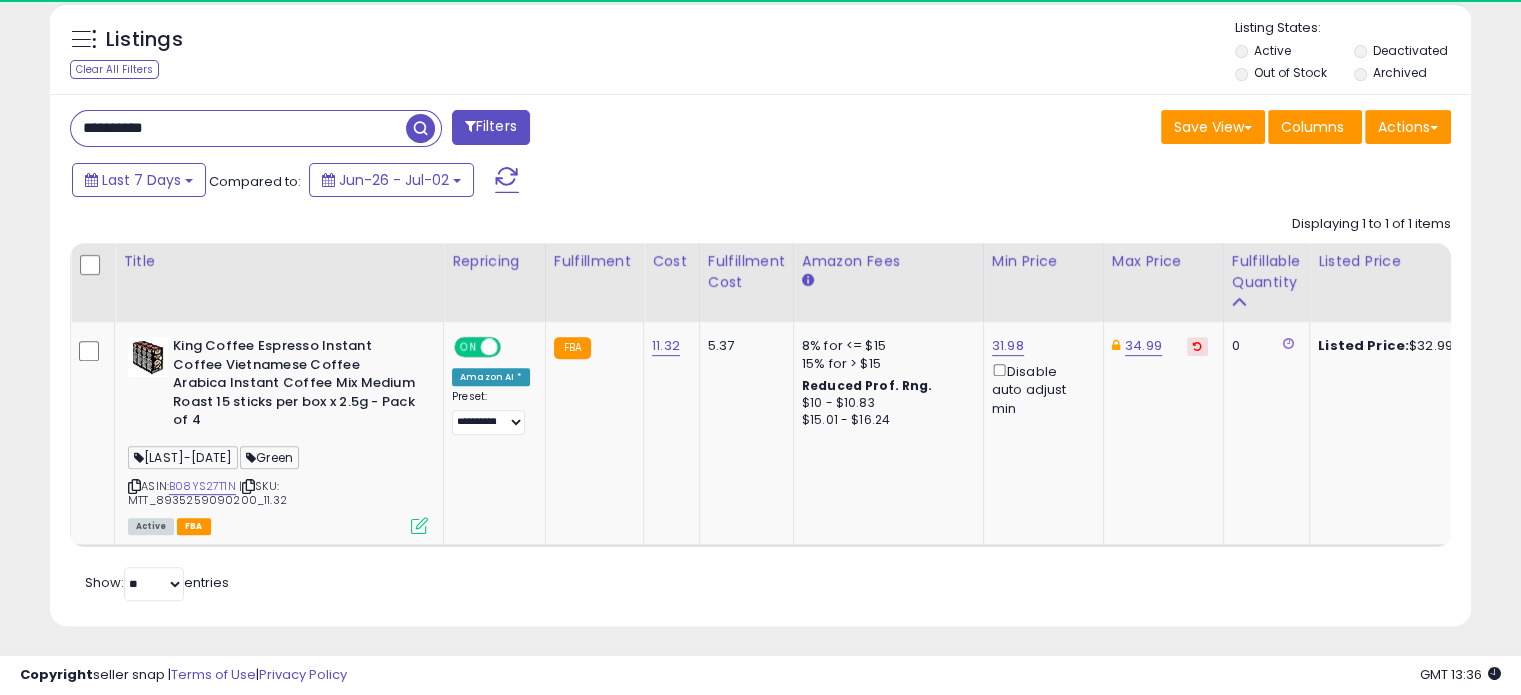 click on "**********" at bounding box center [760, 360] 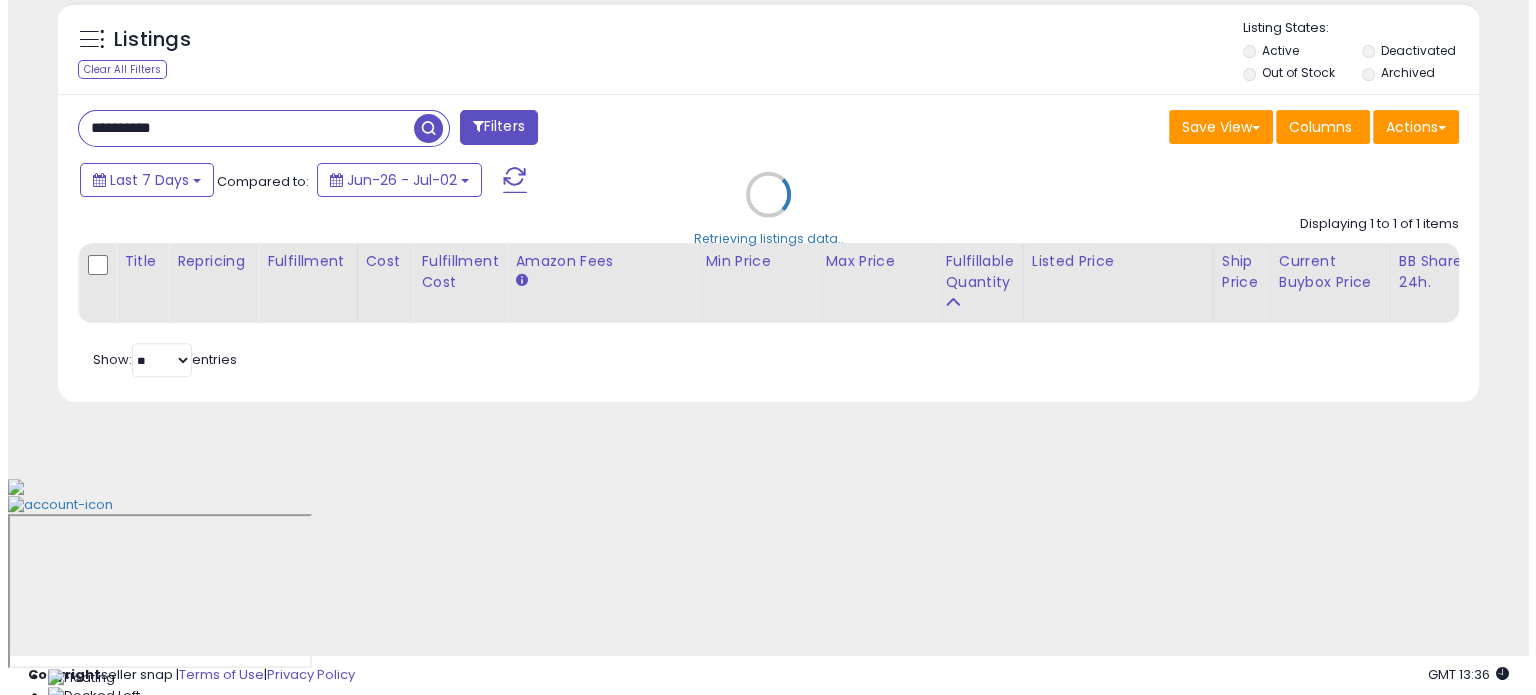 scroll, scrollTop: 524, scrollLeft: 0, axis: vertical 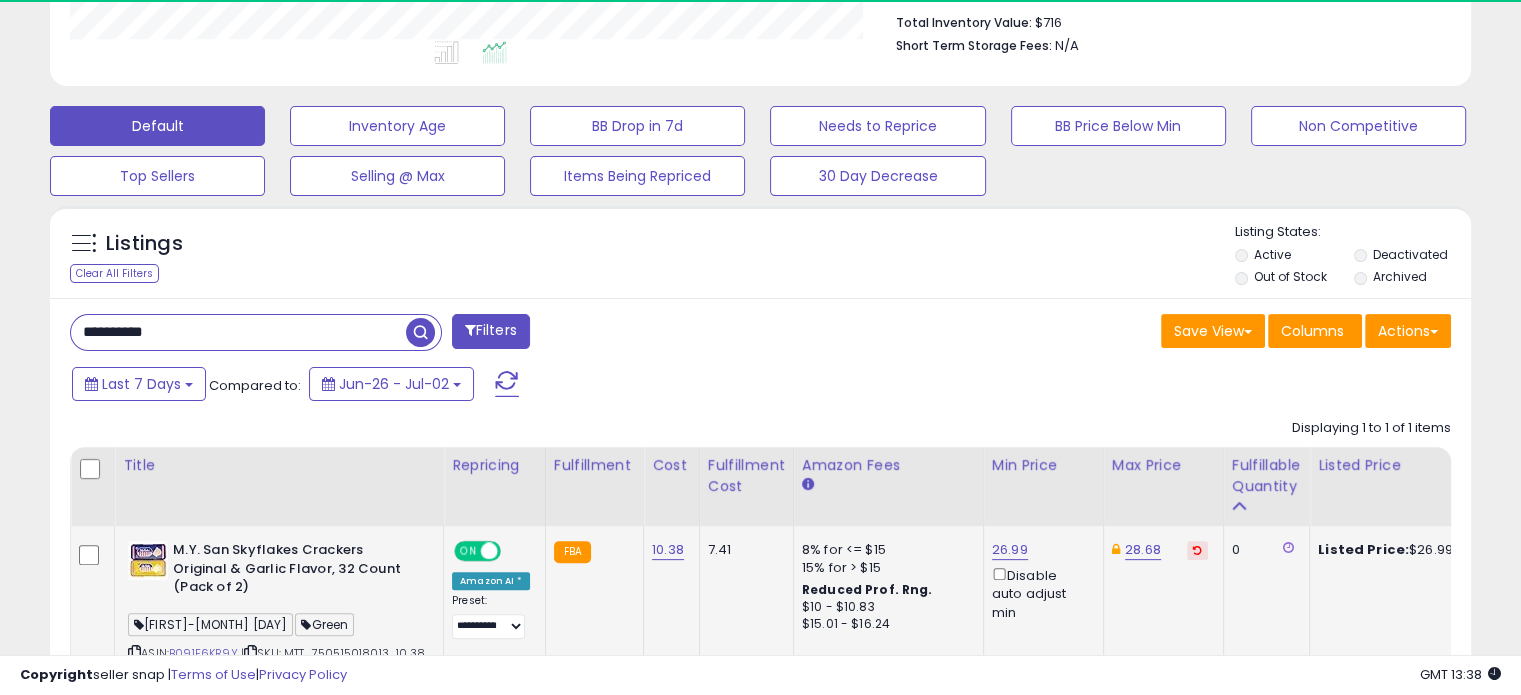 click at bounding box center (419, 677) 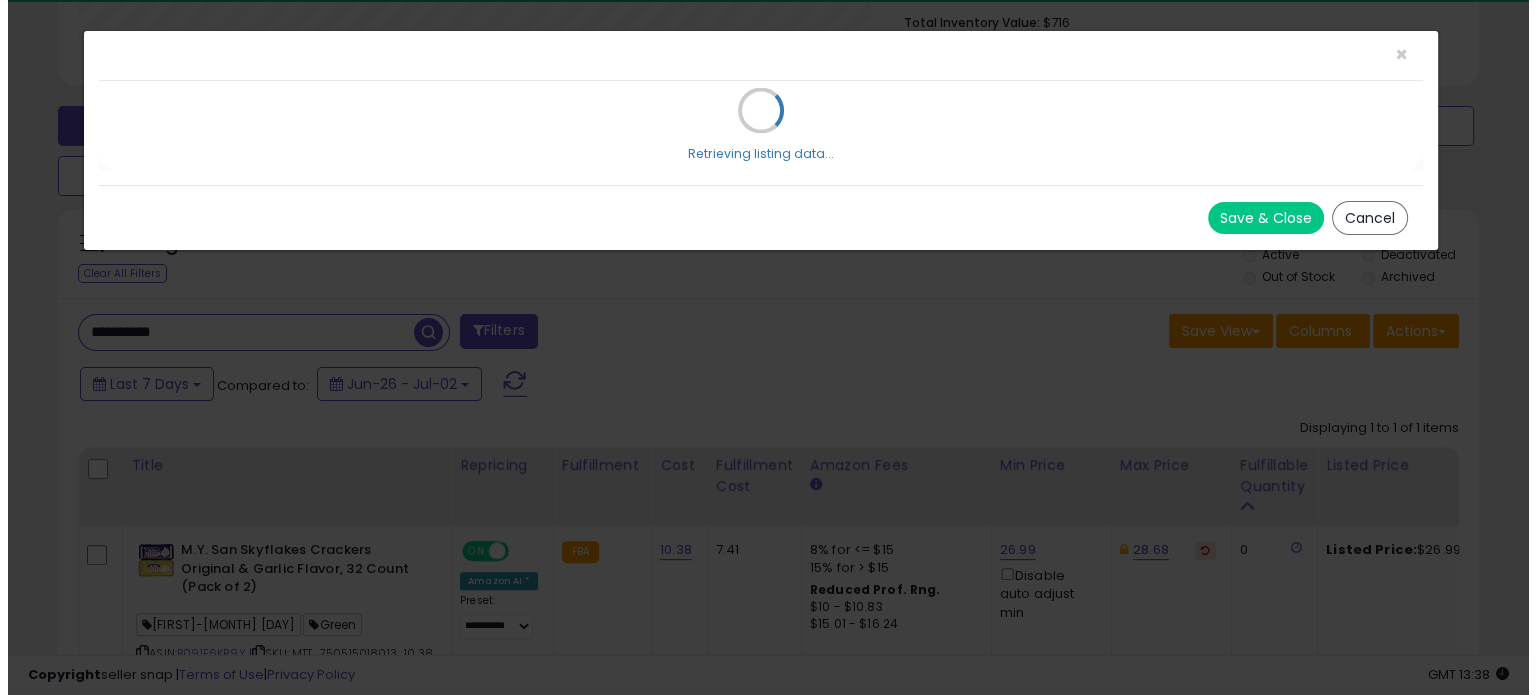 scroll, scrollTop: 690, scrollLeft: 0, axis: vertical 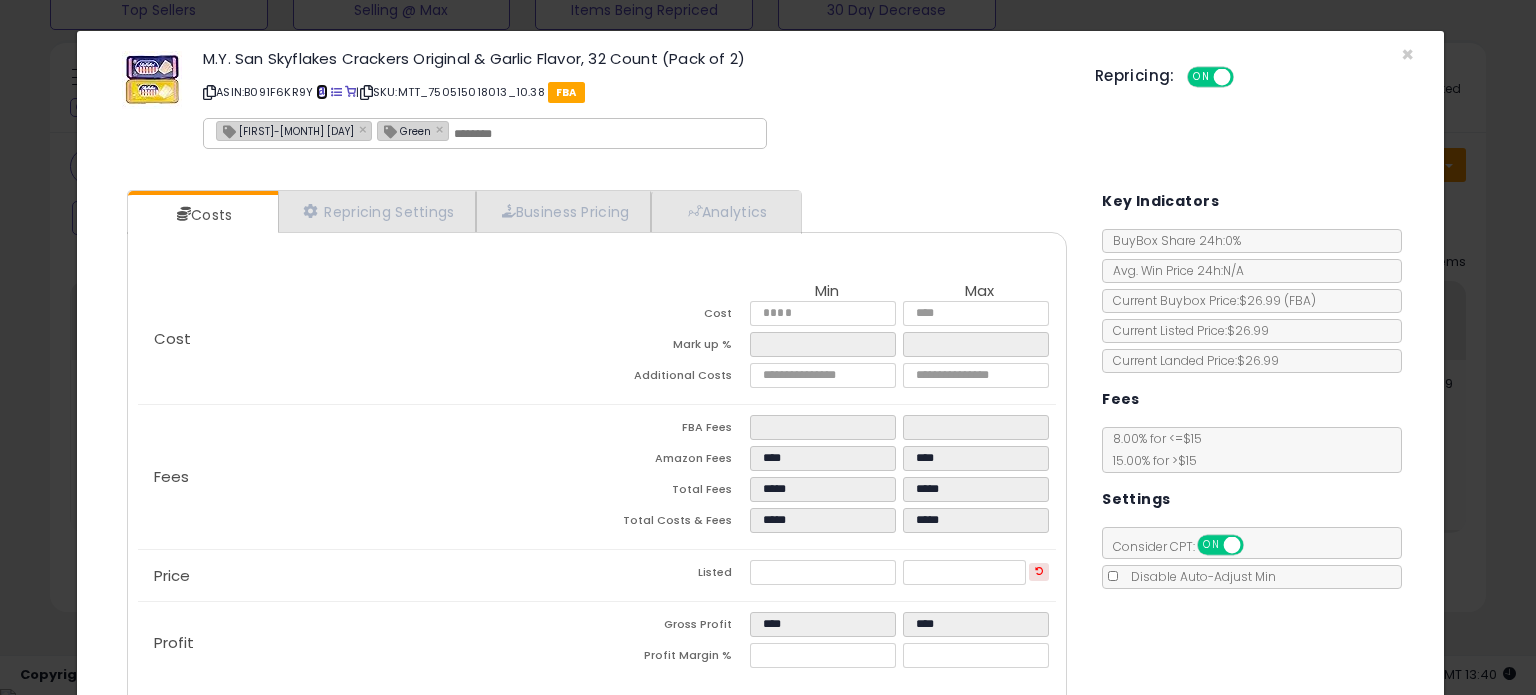 click at bounding box center (321, 92) 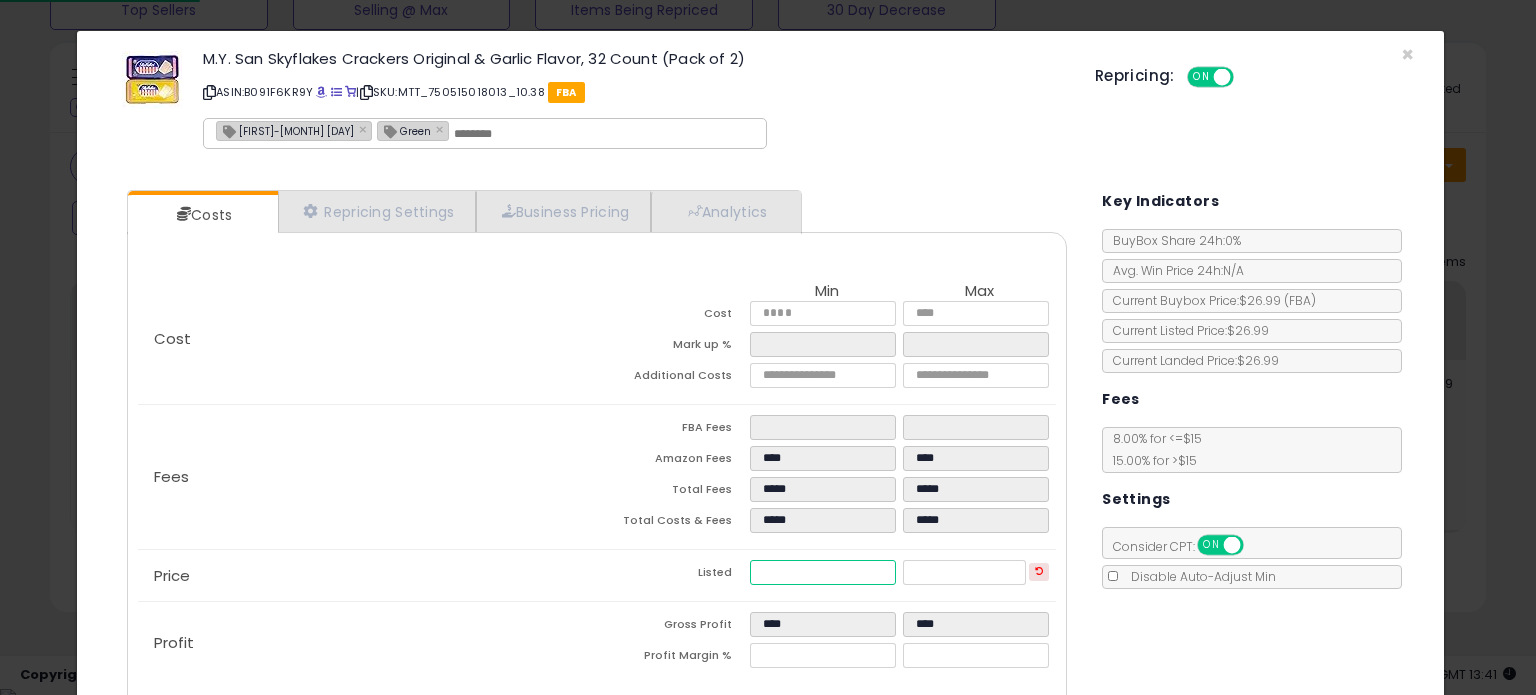 click on "*****" at bounding box center (822, 572) 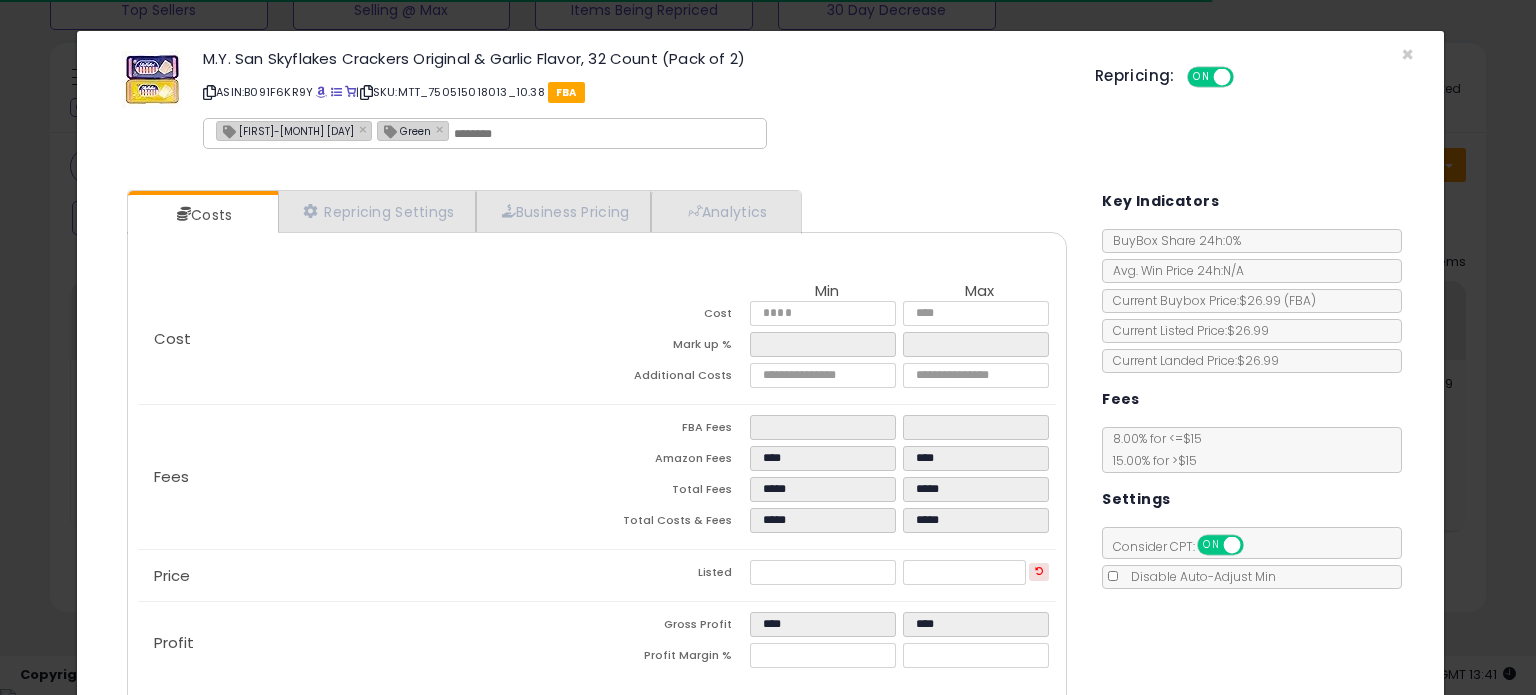 click on "[FIRST]-[MONTH] [DAY]" at bounding box center (285, 130) 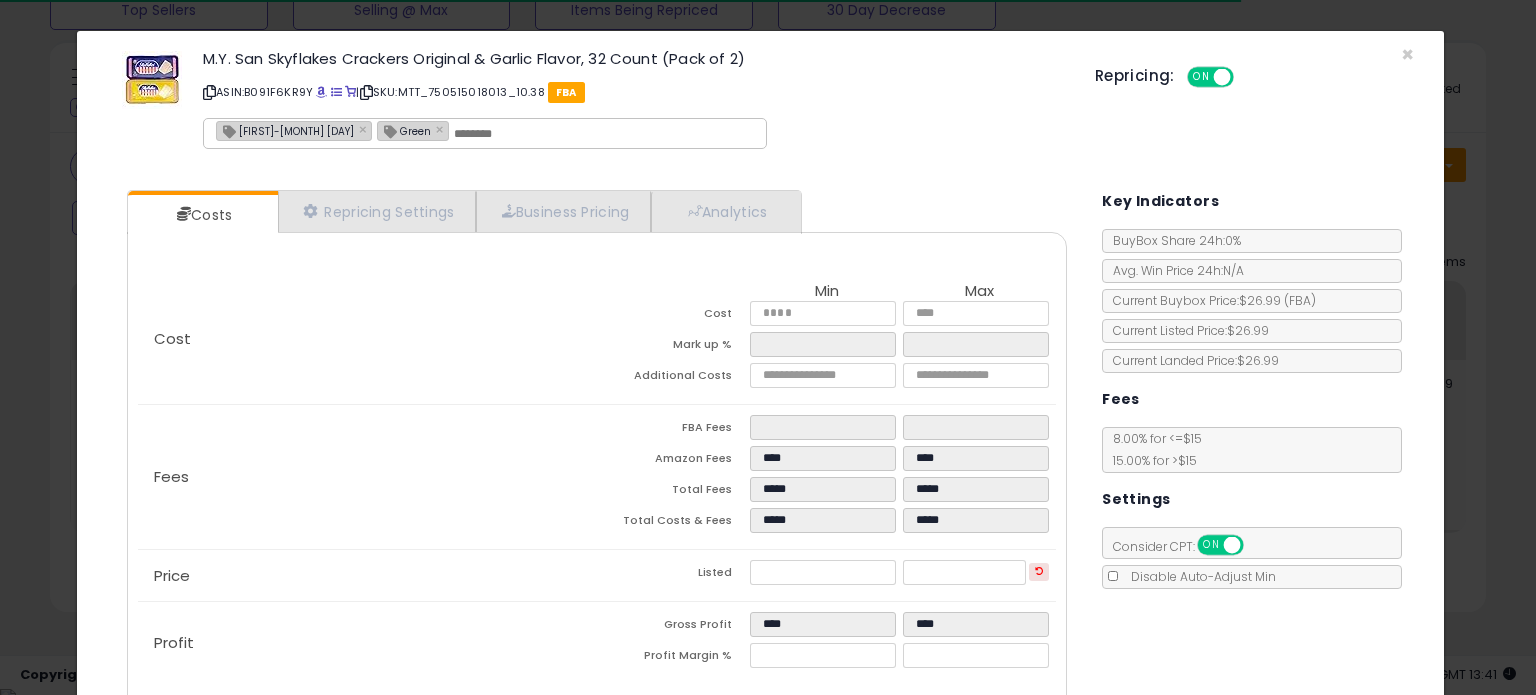 click on "[FIRST]-[MONTH] [DAY]" at bounding box center [285, 130] 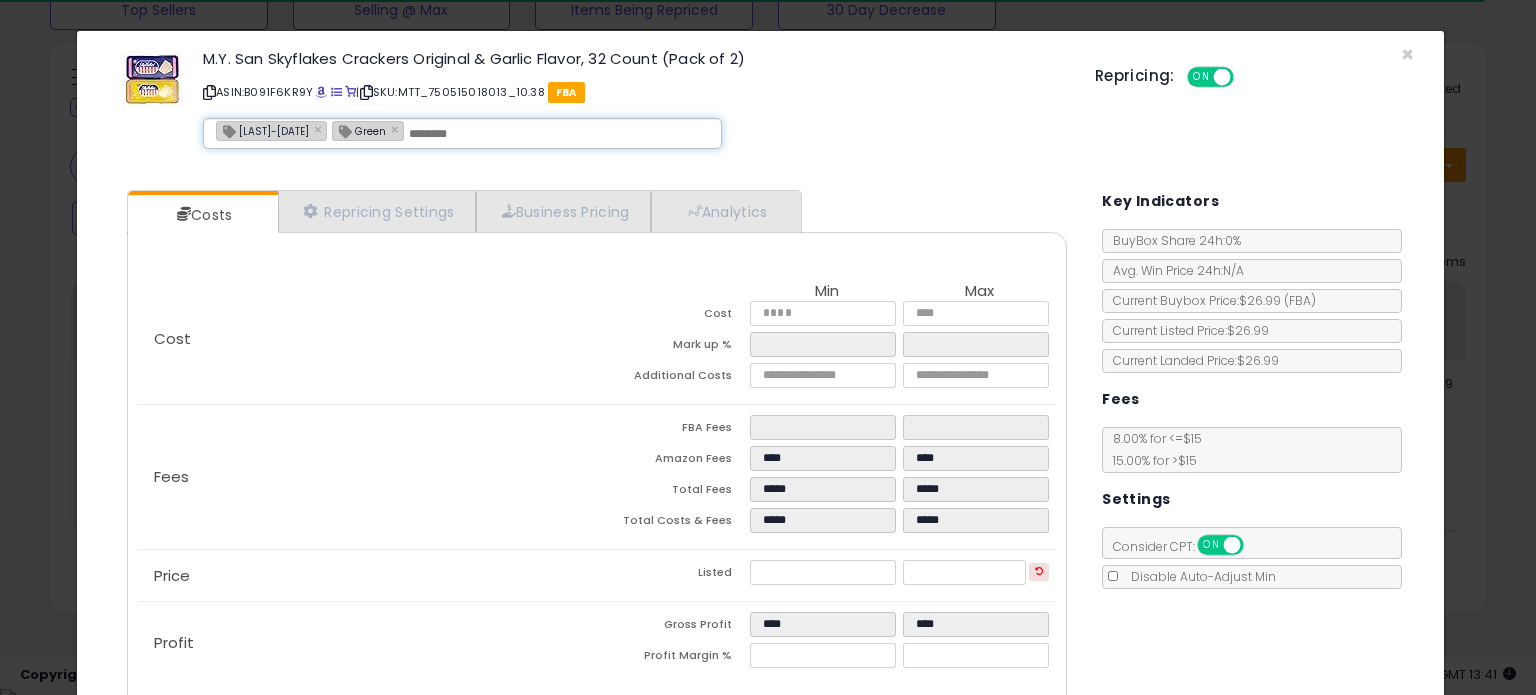 scroll, scrollTop: 105, scrollLeft: 0, axis: vertical 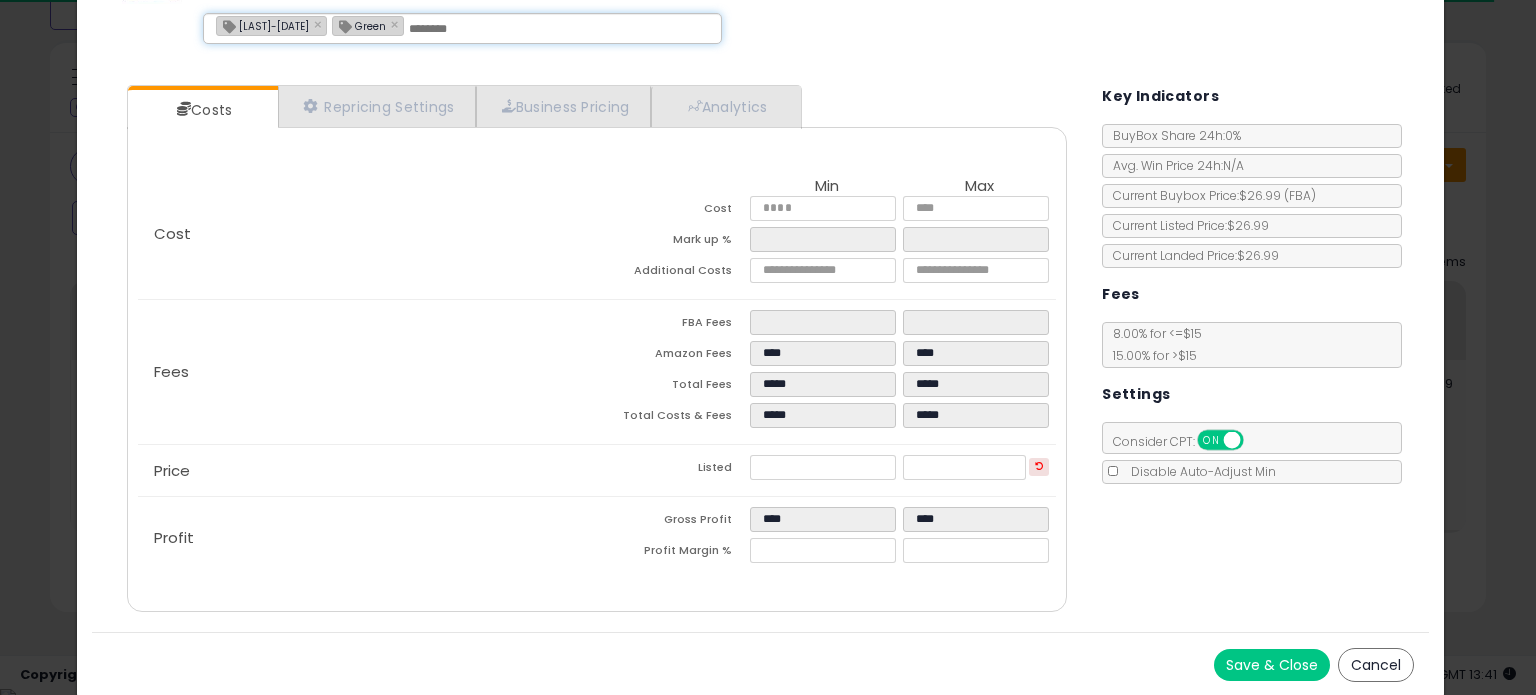 click on "Save & Close" at bounding box center (1272, 665) 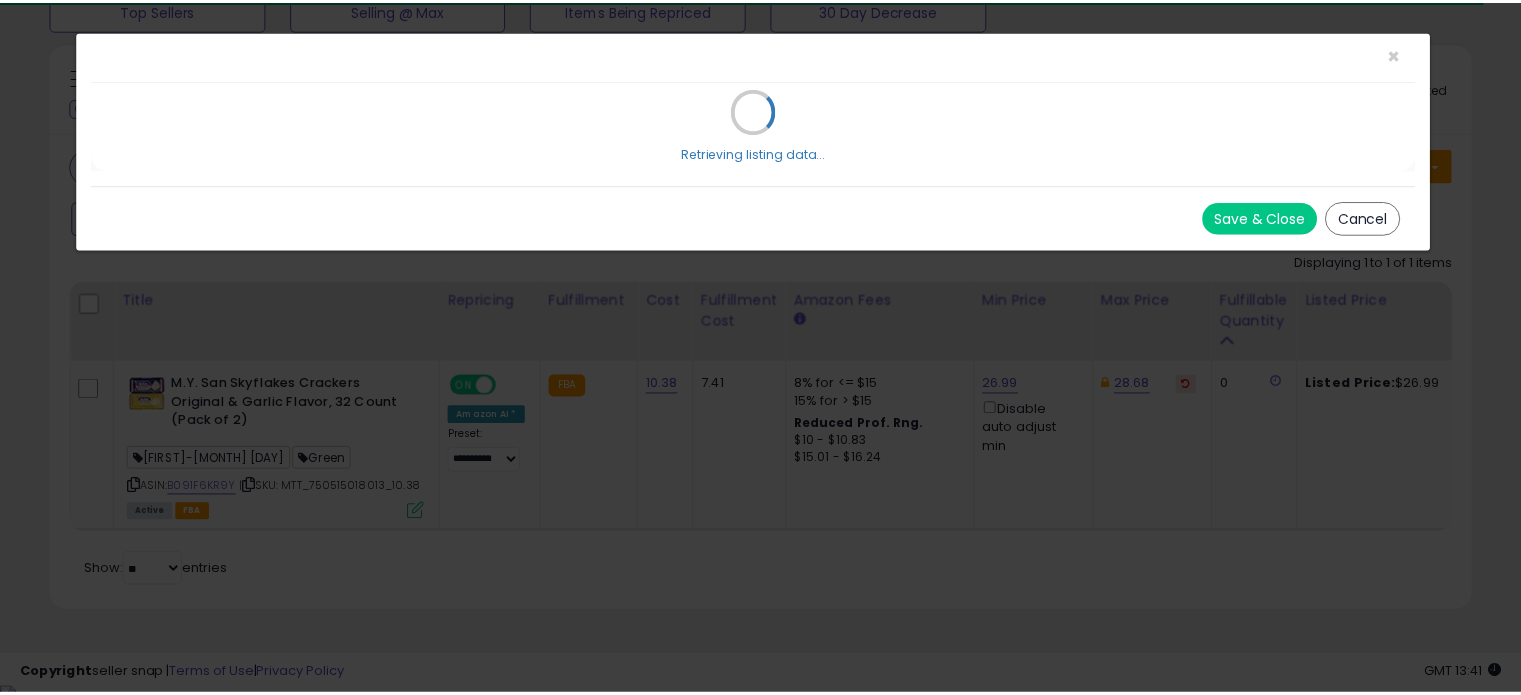 scroll, scrollTop: 0, scrollLeft: 0, axis: both 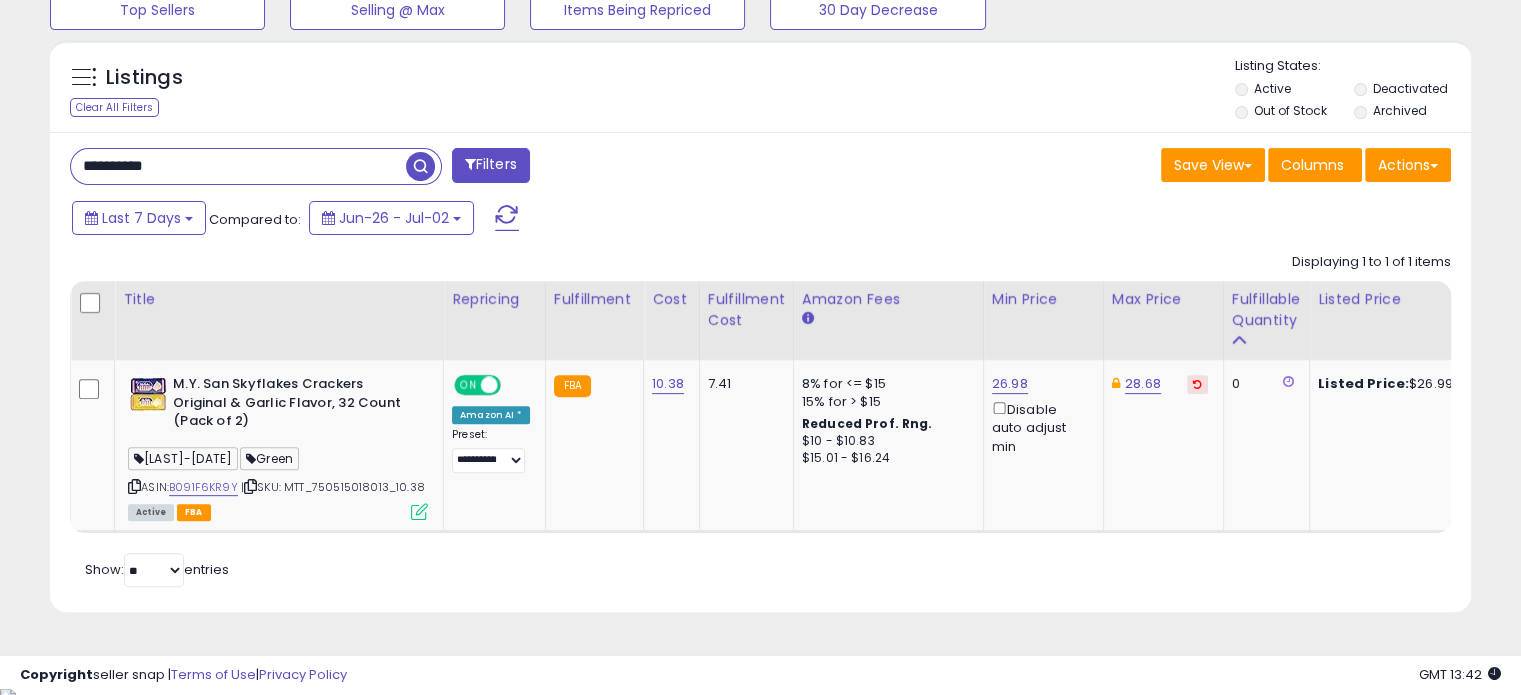 click on "**********" at bounding box center (238, 166) 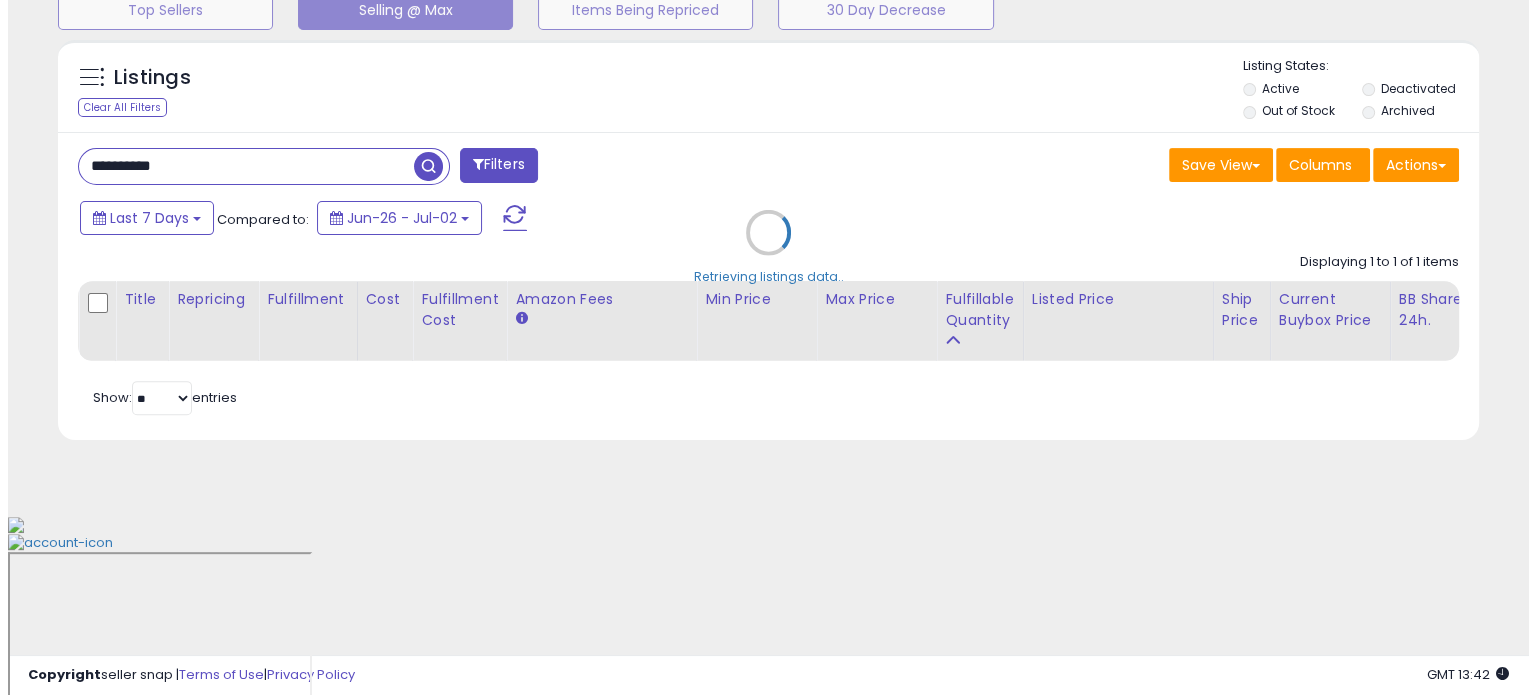 scroll, scrollTop: 524, scrollLeft: 0, axis: vertical 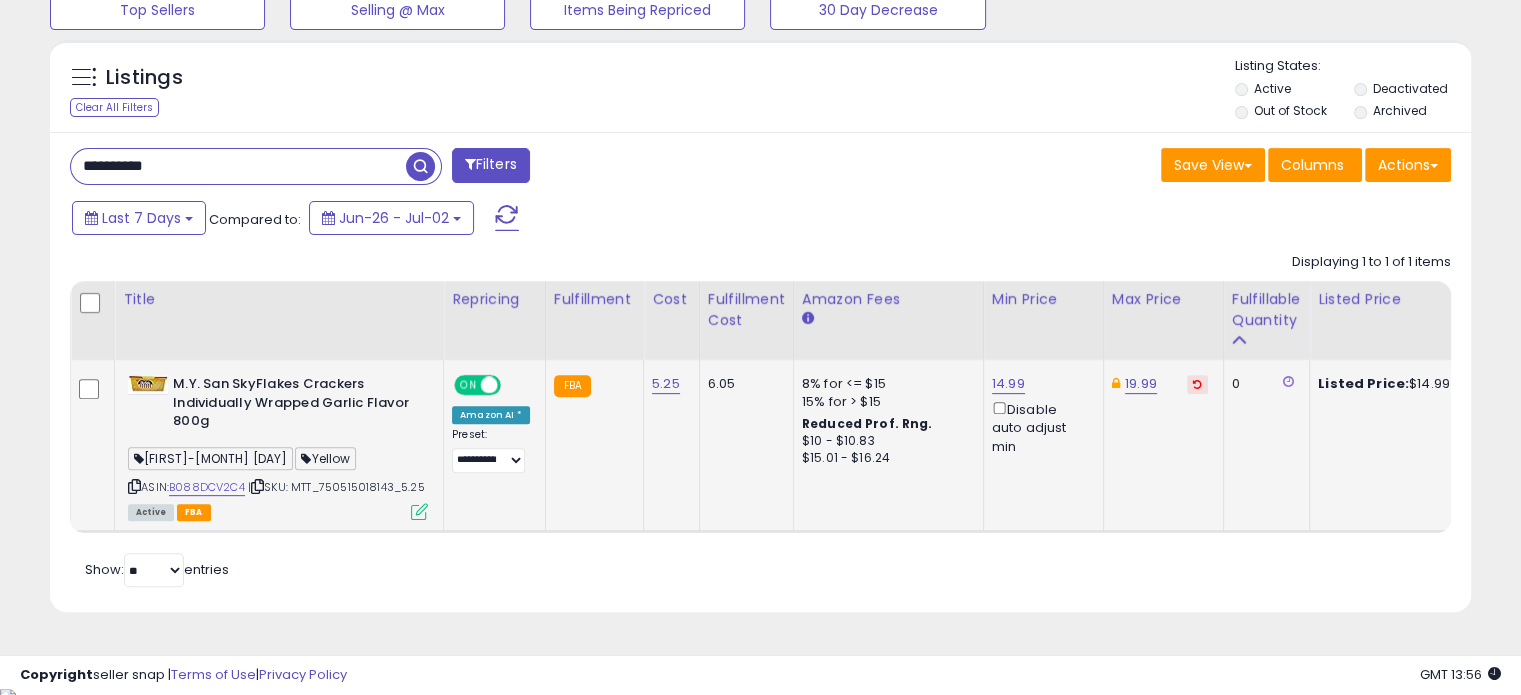 click on "ASIN:  B088DCV2C4    |   SKU: MTT_750515018143_5.25 Active FBA" at bounding box center [278, 446] 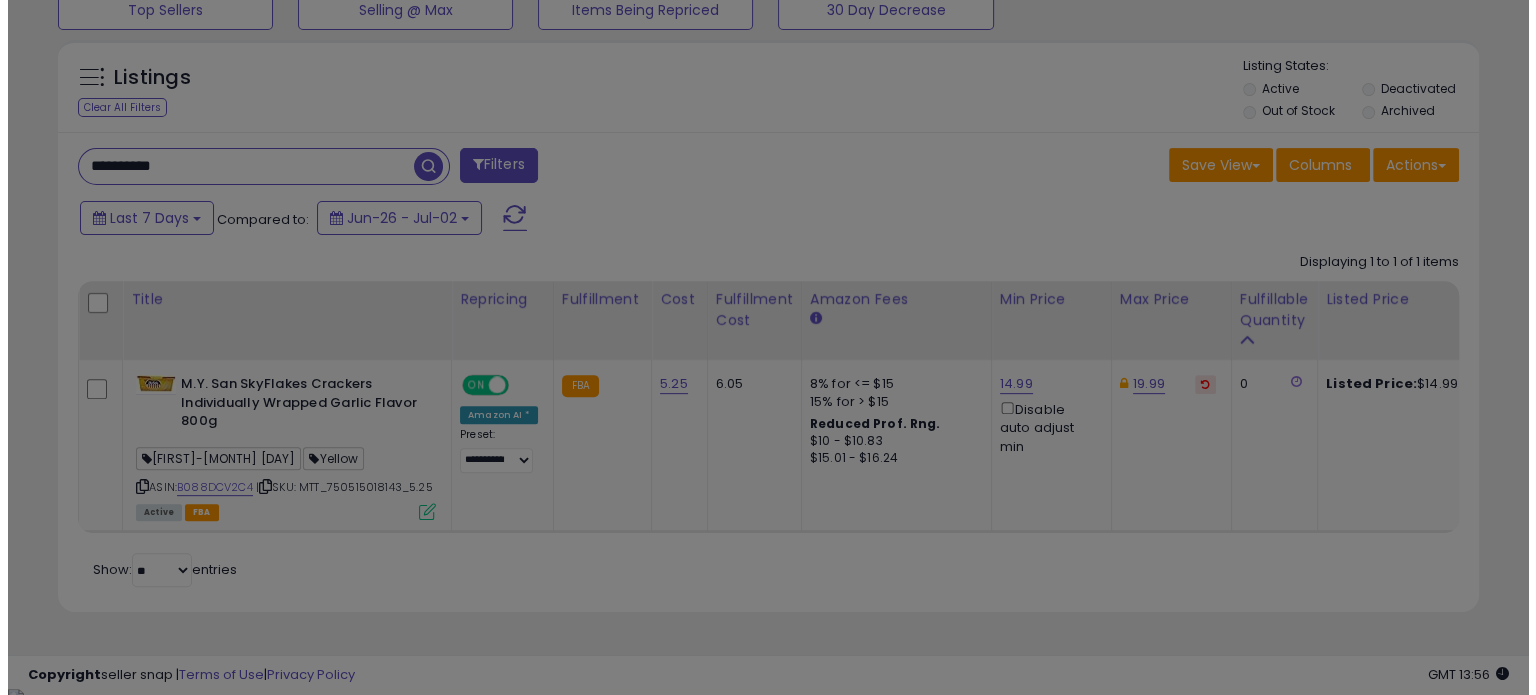 scroll, scrollTop: 999589, scrollLeft: 999168, axis: both 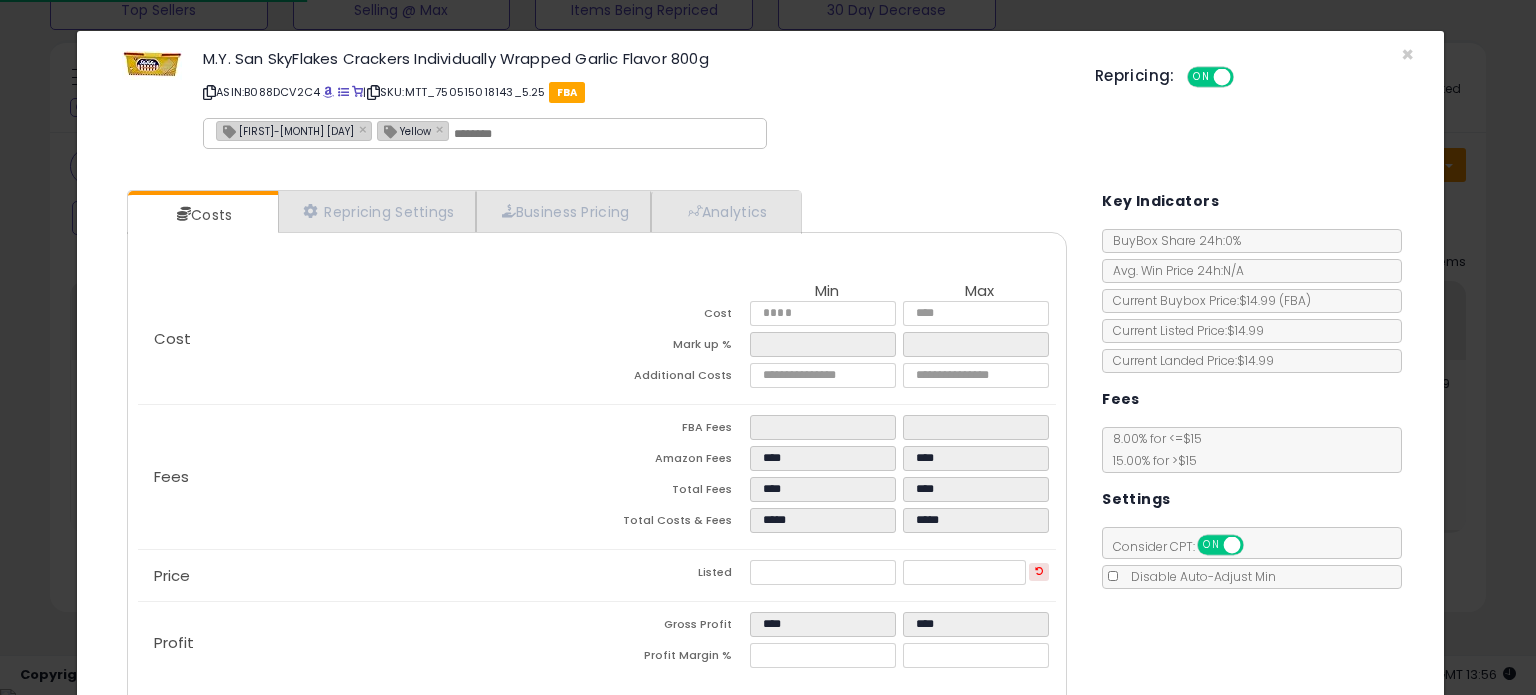 click on "[FIRST]-[MONTH] [DAY]" at bounding box center [285, 130] 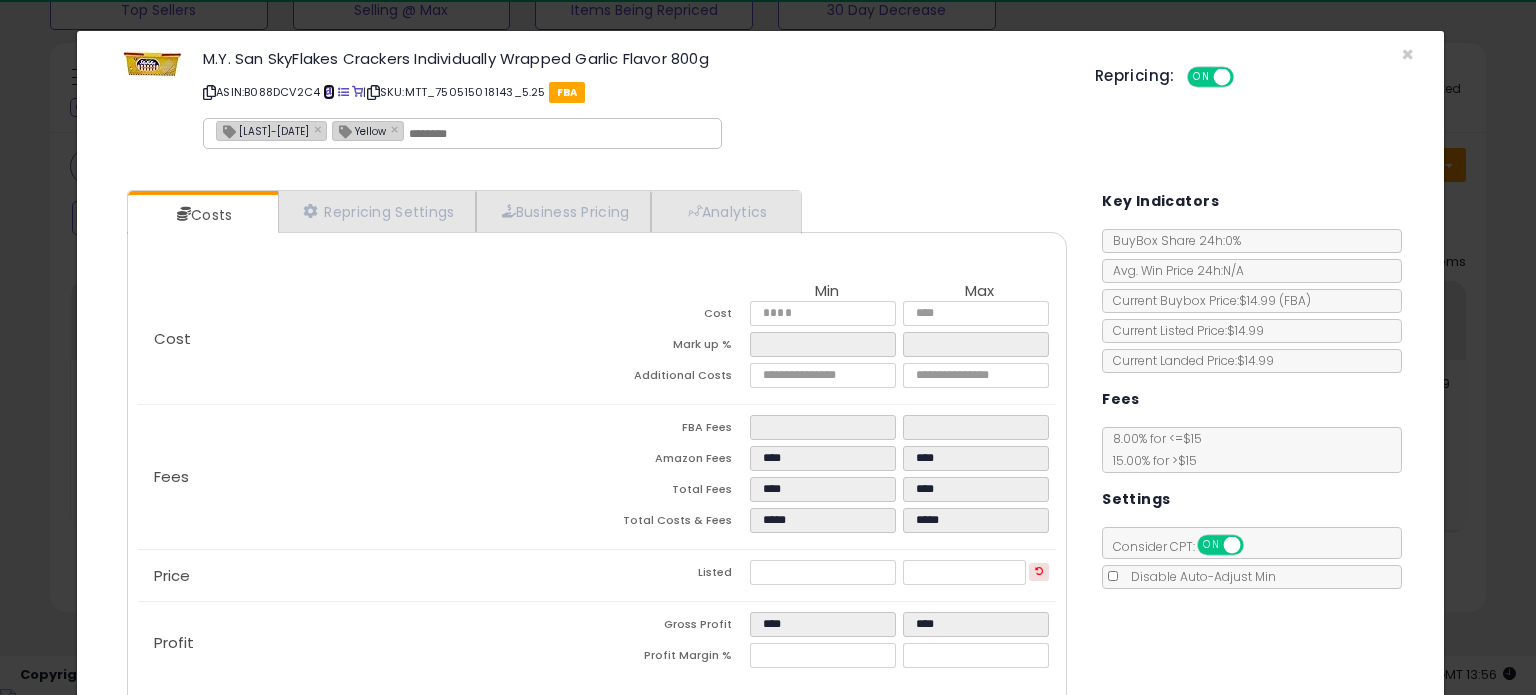 click at bounding box center [328, 92] 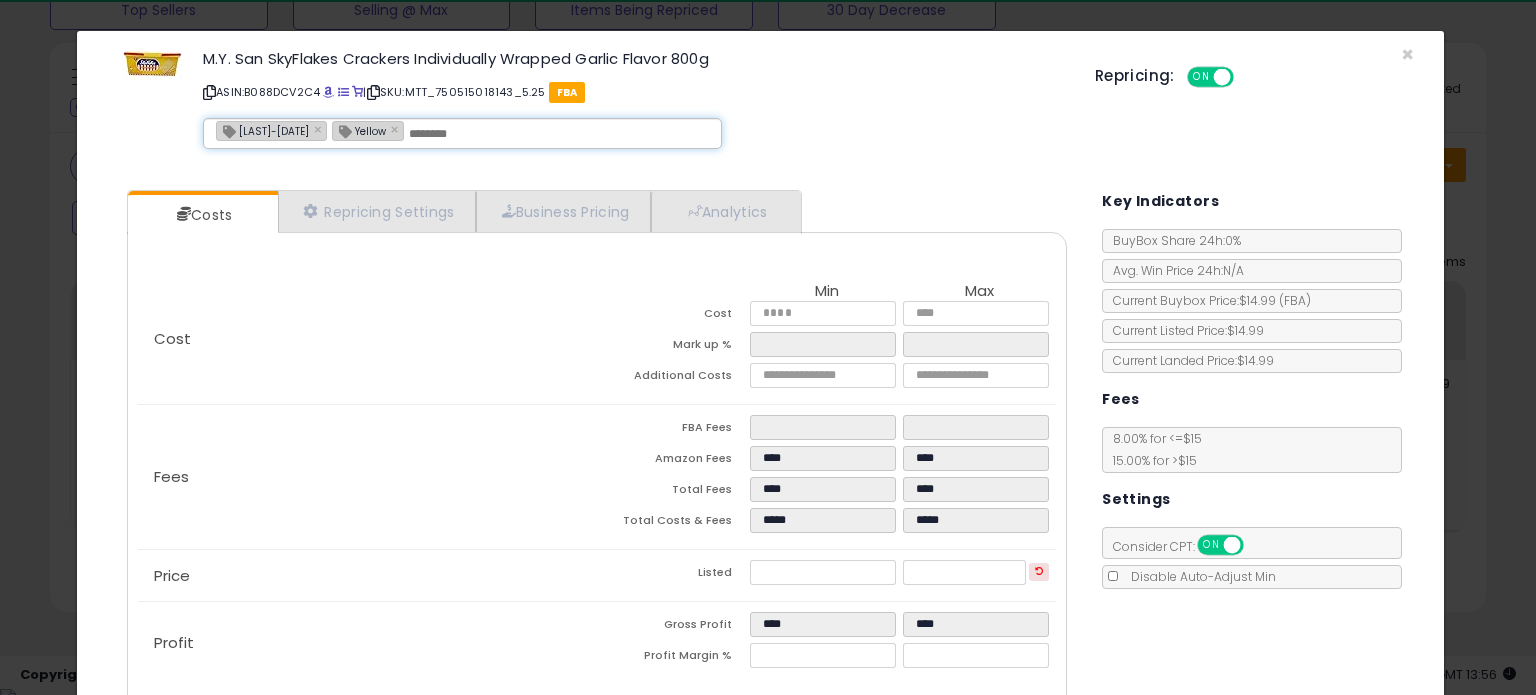 click at bounding box center (209, 92) 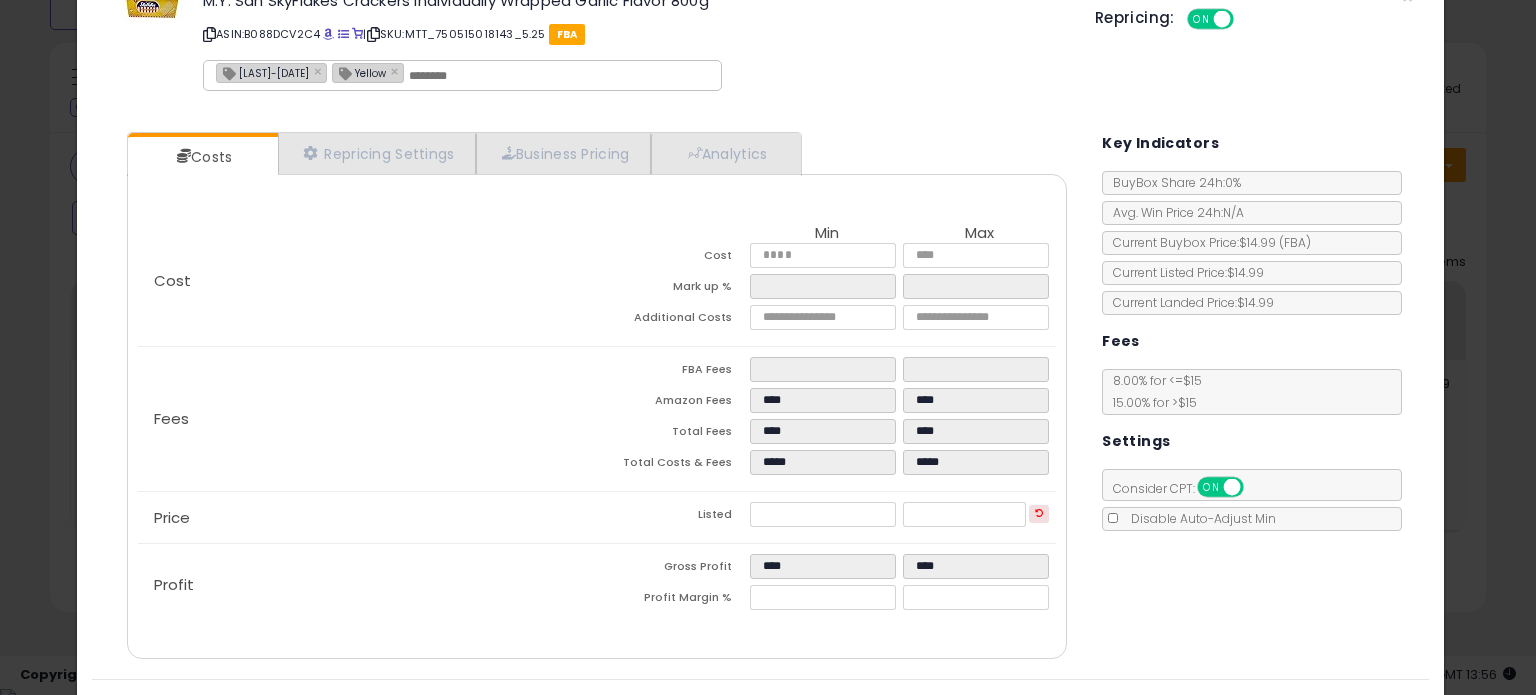 scroll, scrollTop: 105, scrollLeft: 0, axis: vertical 